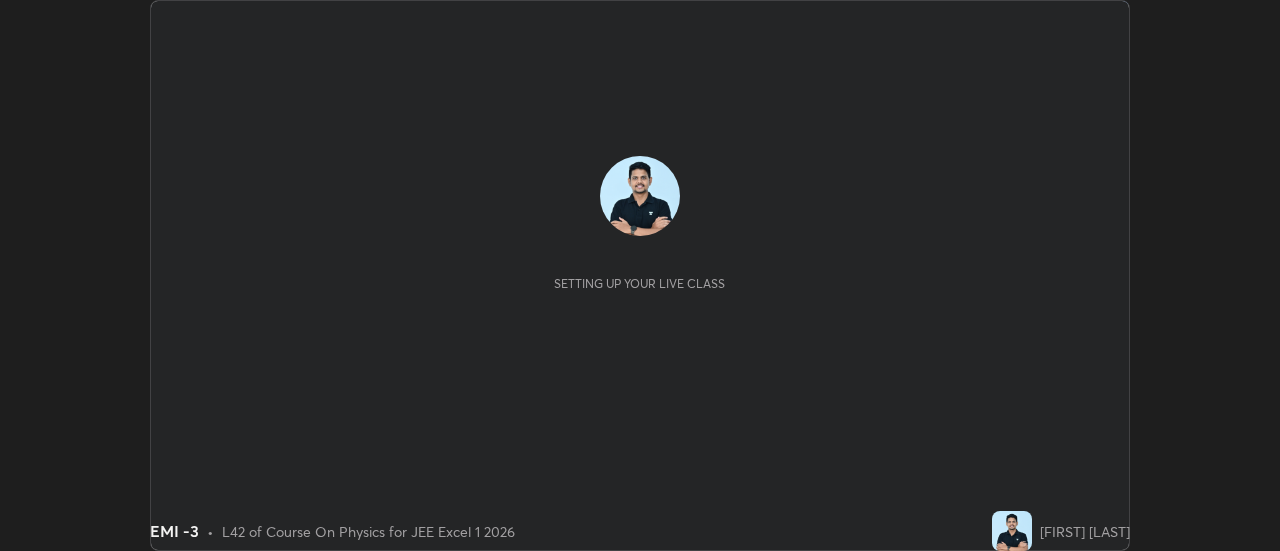 scroll, scrollTop: 0, scrollLeft: 0, axis: both 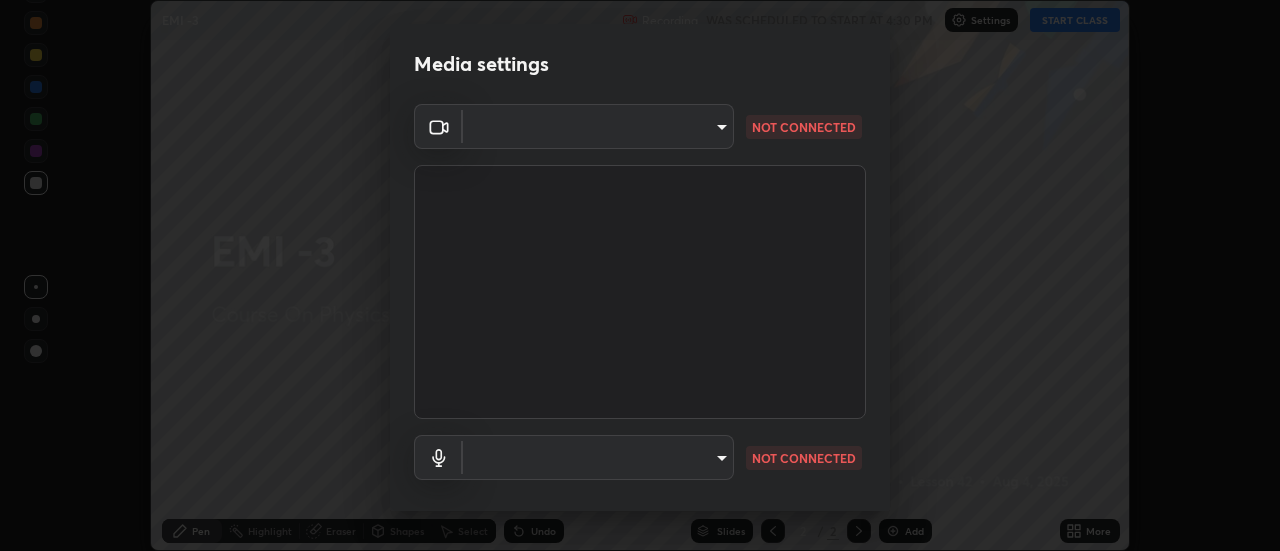 type on "1016c9670ba09e0da1ff6862f255b2c5b4dd1f04ff0e8715a66947f7e461f3c4" 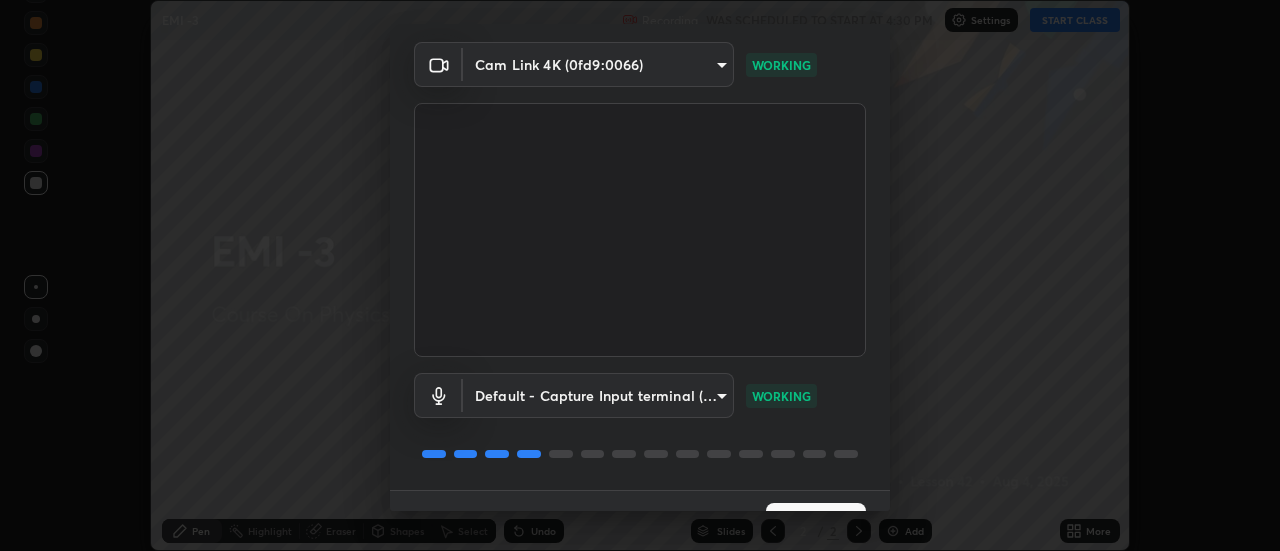 scroll, scrollTop: 105, scrollLeft: 0, axis: vertical 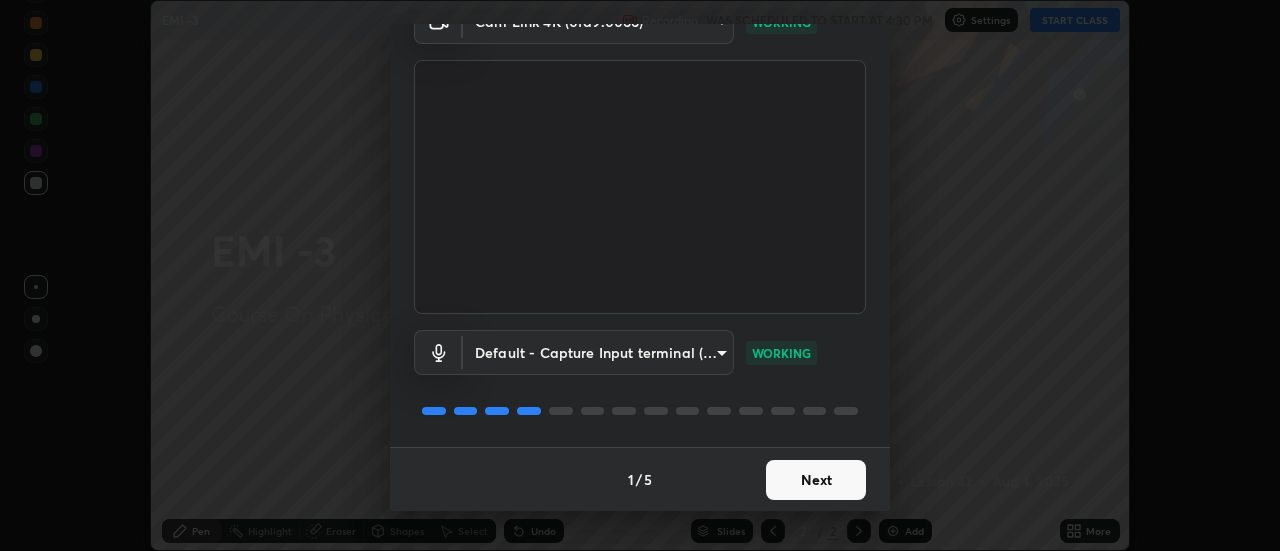 click on "Next" at bounding box center (816, 480) 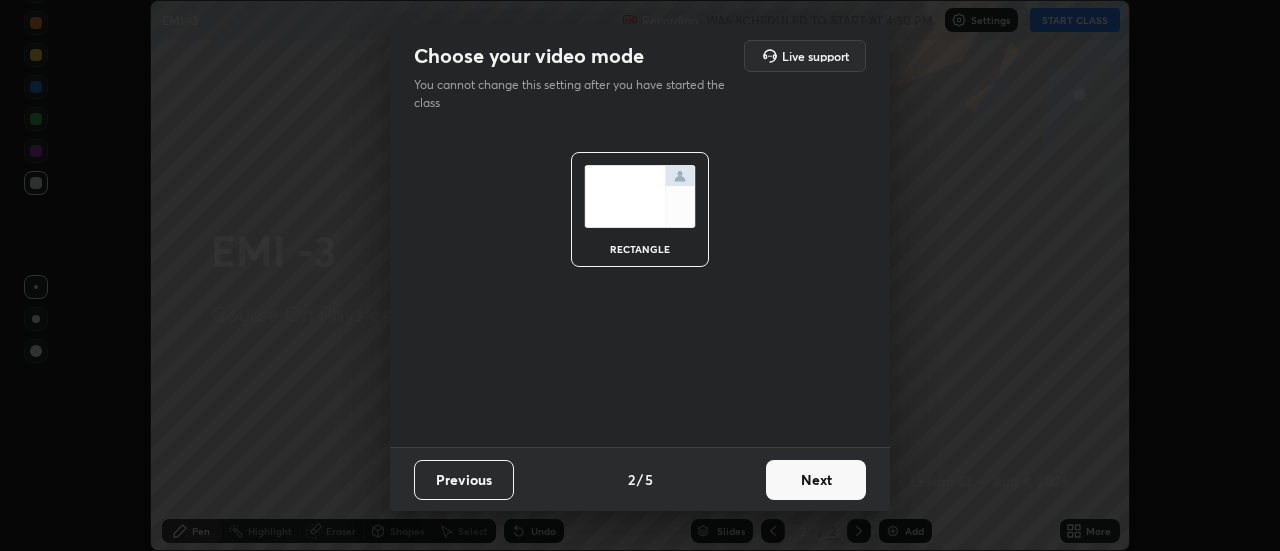 scroll, scrollTop: 0, scrollLeft: 0, axis: both 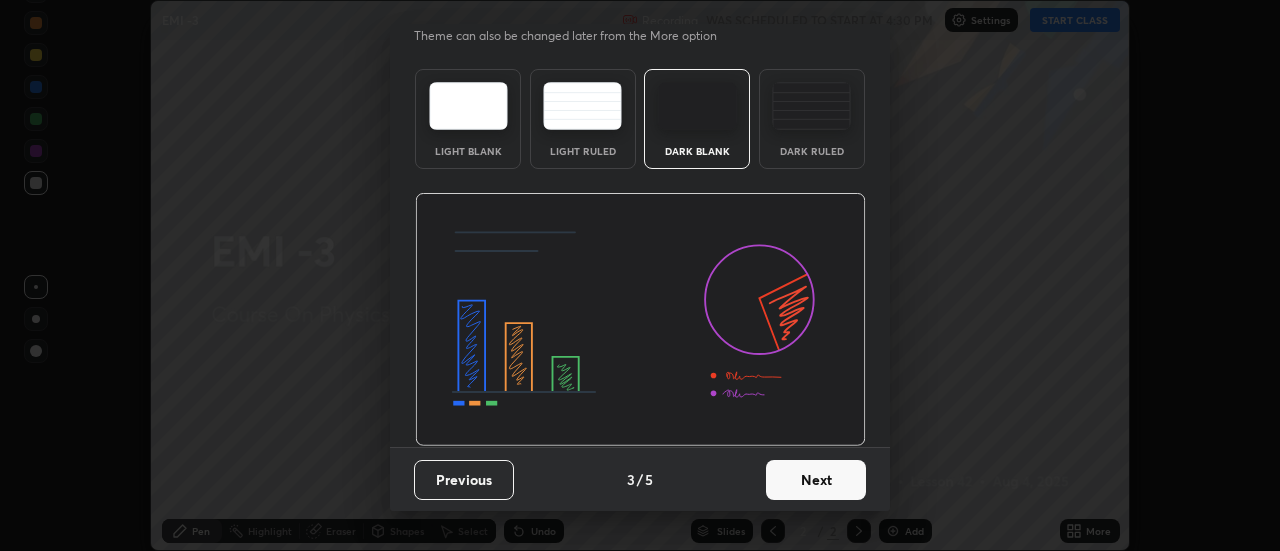 click on "Next" at bounding box center (816, 480) 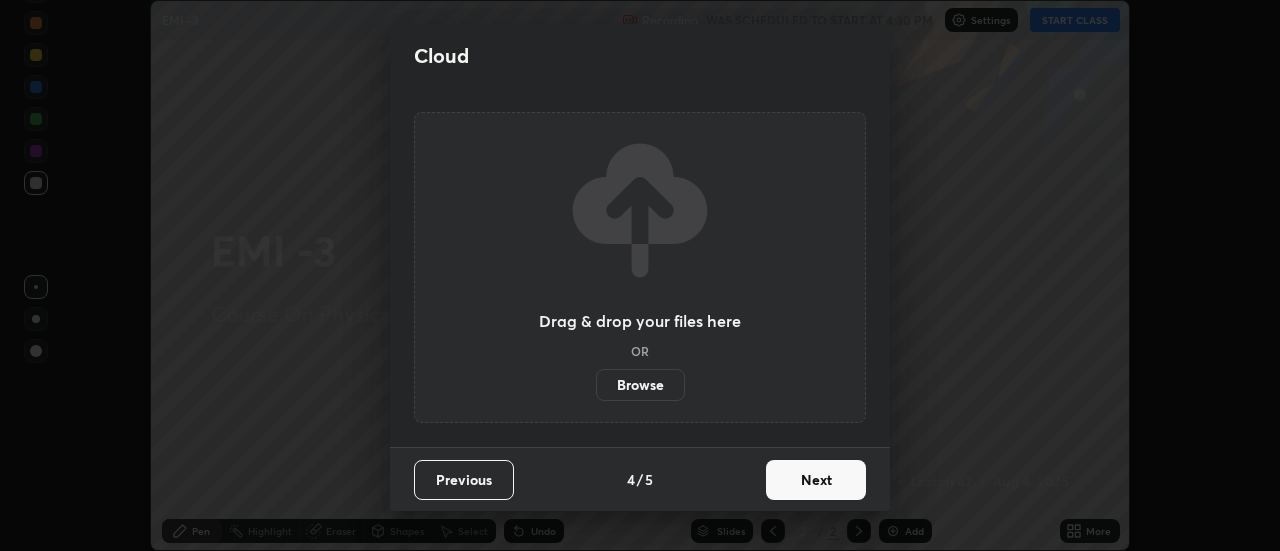 click on "Browse" at bounding box center [640, 385] 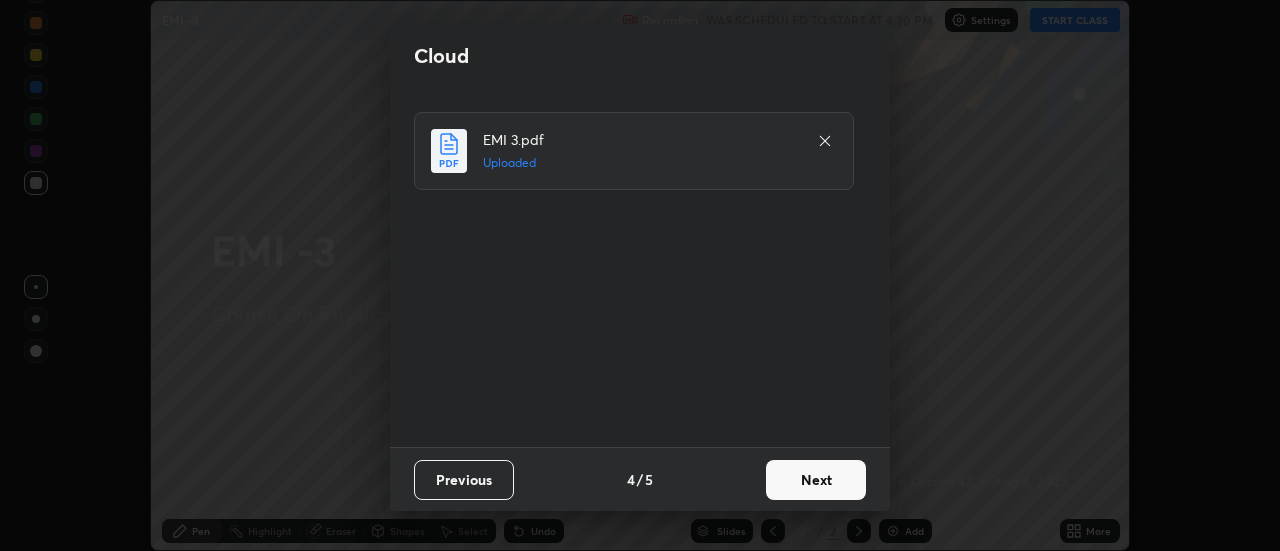 click on "Next" at bounding box center [816, 480] 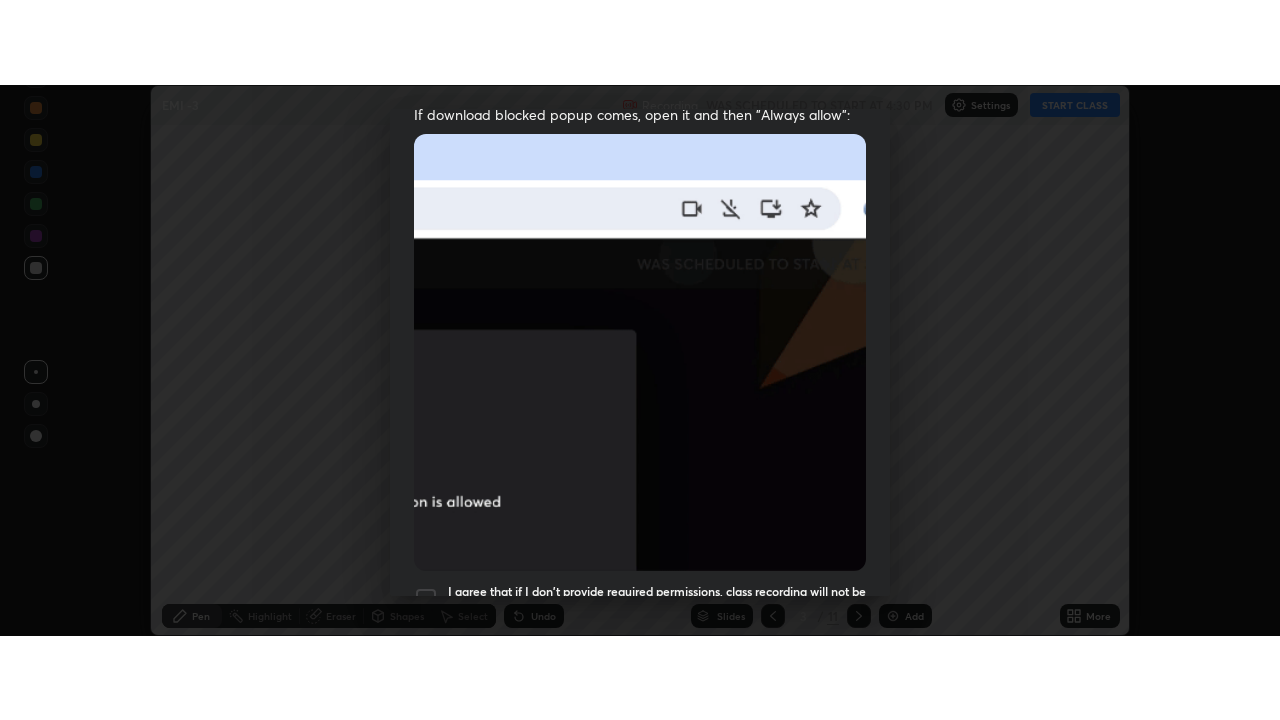 scroll, scrollTop: 513, scrollLeft: 0, axis: vertical 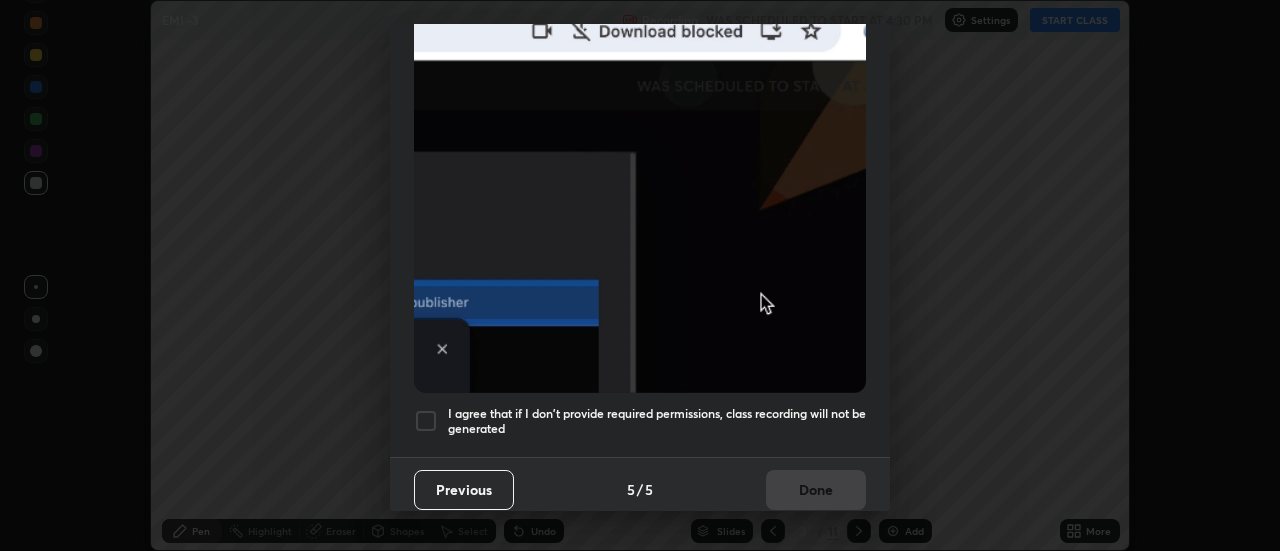 click on "I agree that if I don't provide required permissions, class recording will not be generated" at bounding box center [657, 421] 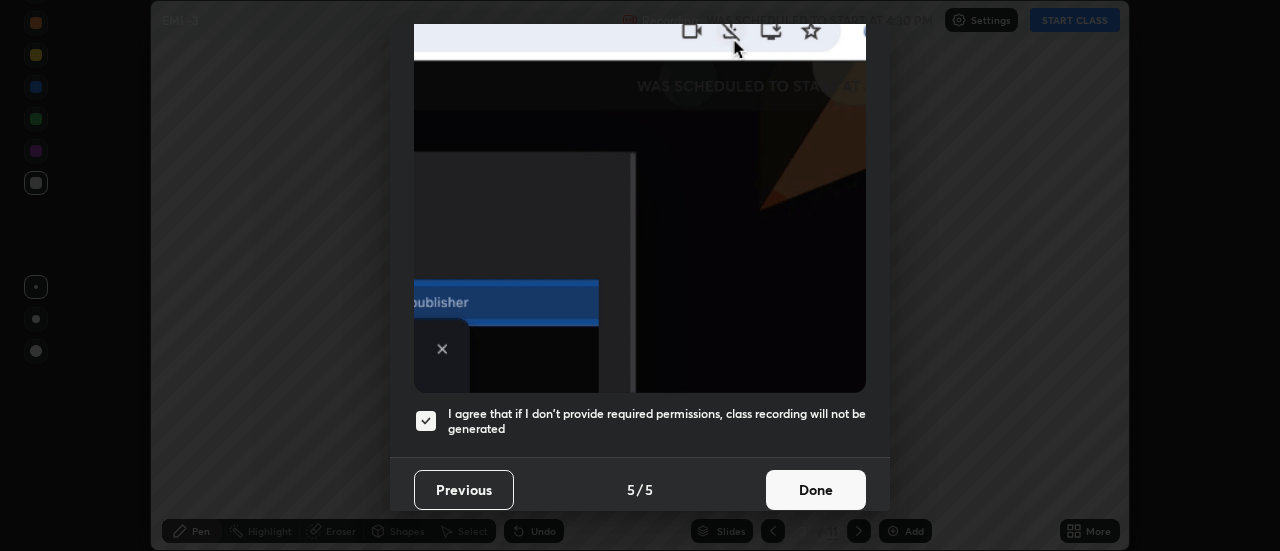 click on "Done" at bounding box center (816, 490) 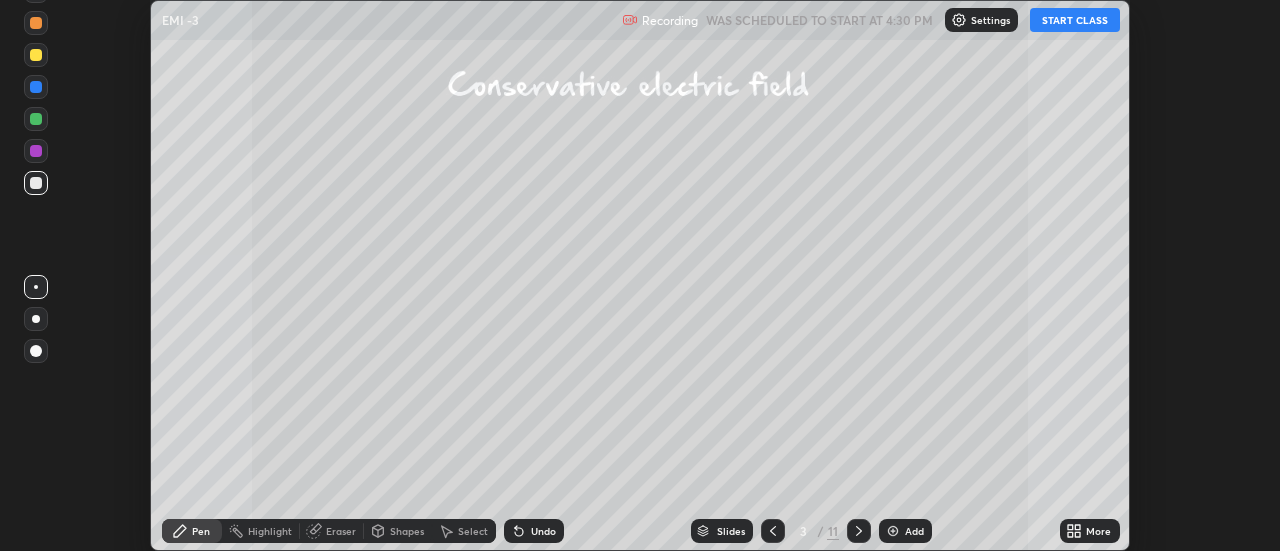 click on "More" at bounding box center (1090, 531) 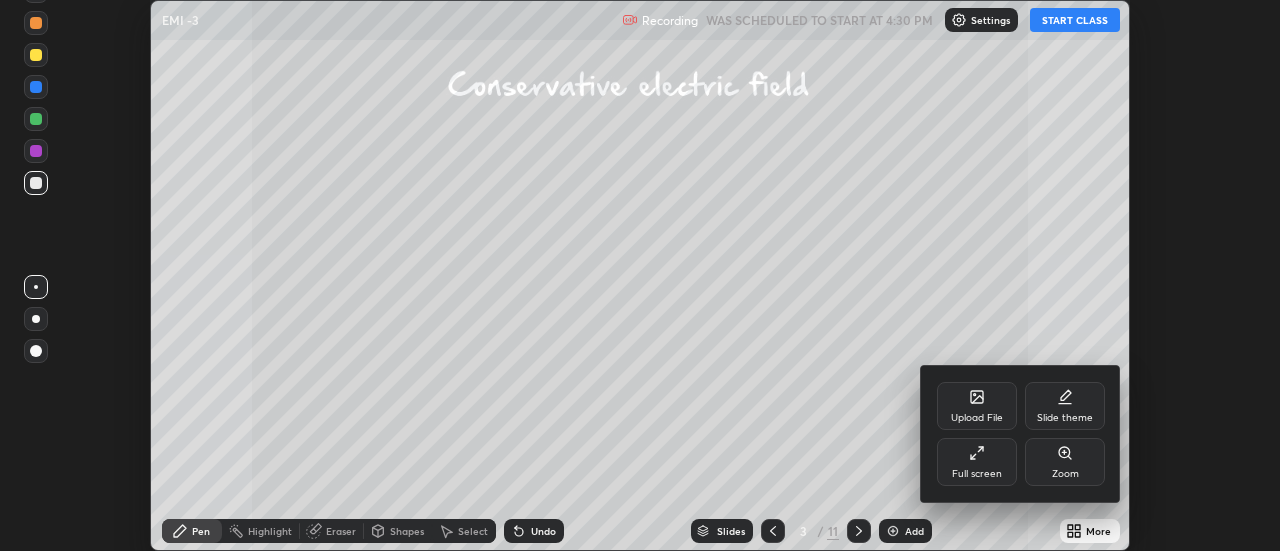 click 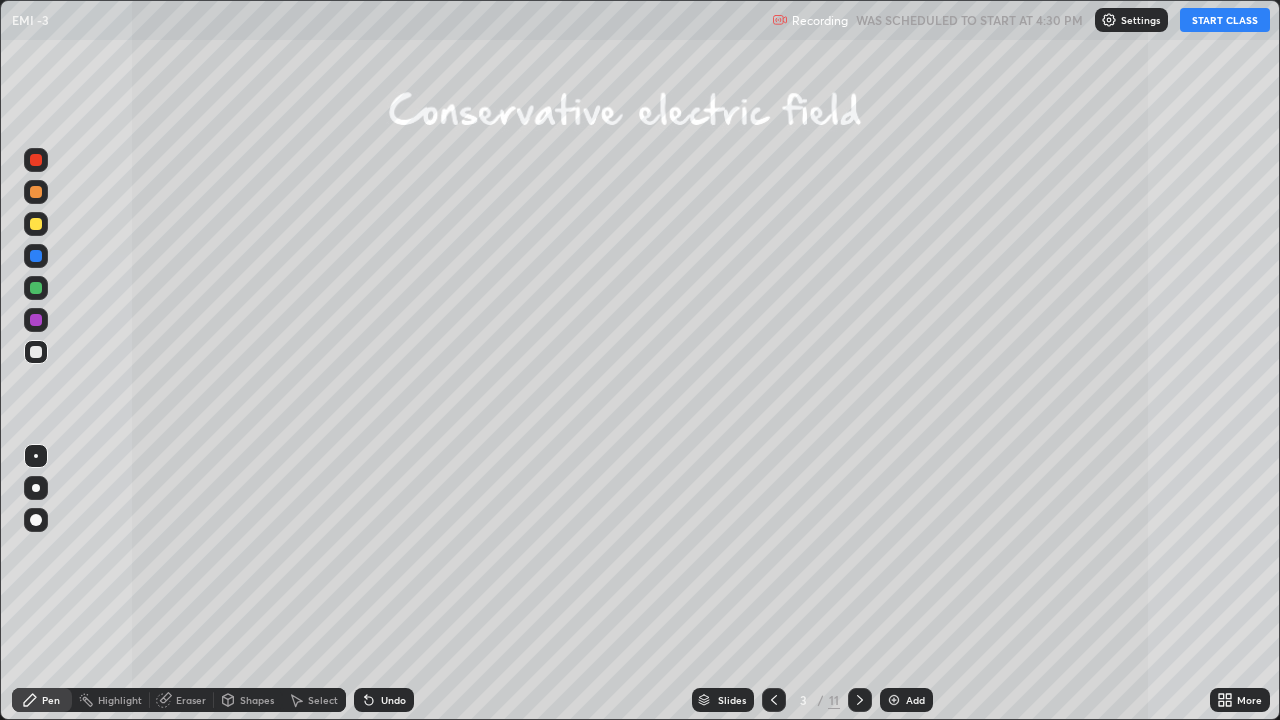scroll, scrollTop: 99280, scrollLeft: 98720, axis: both 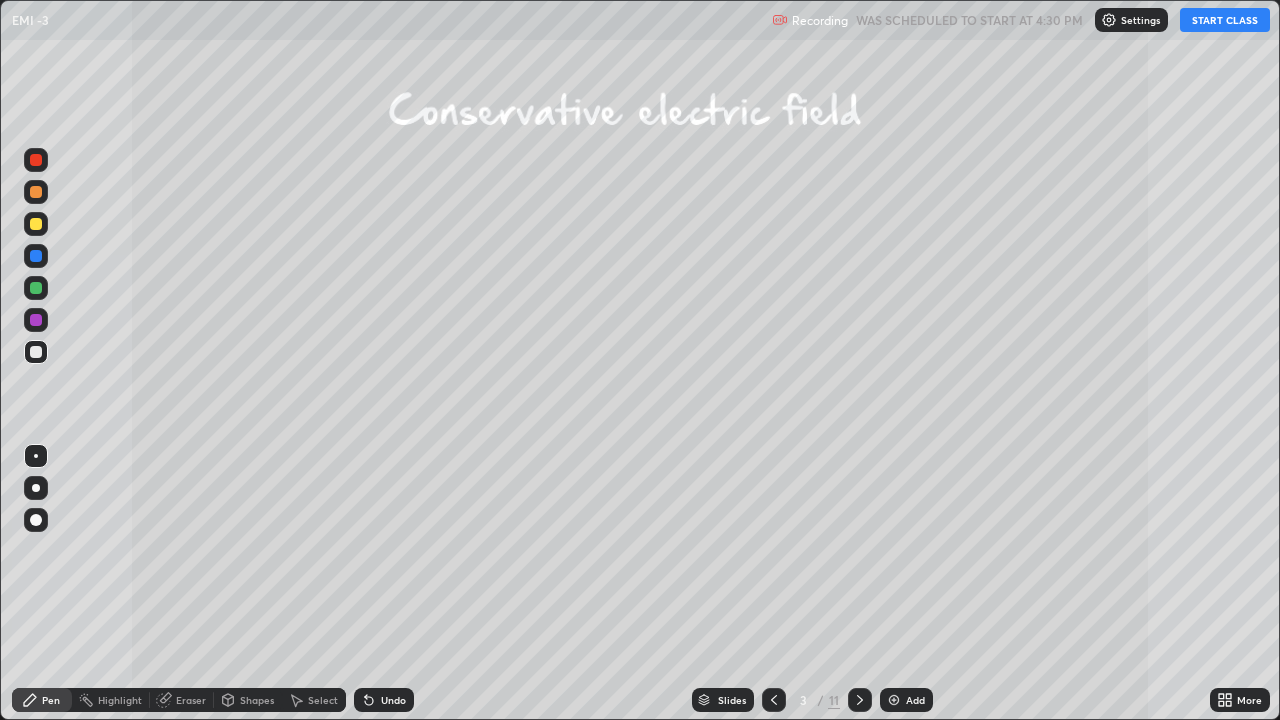 click on "START CLASS" at bounding box center (1225, 20) 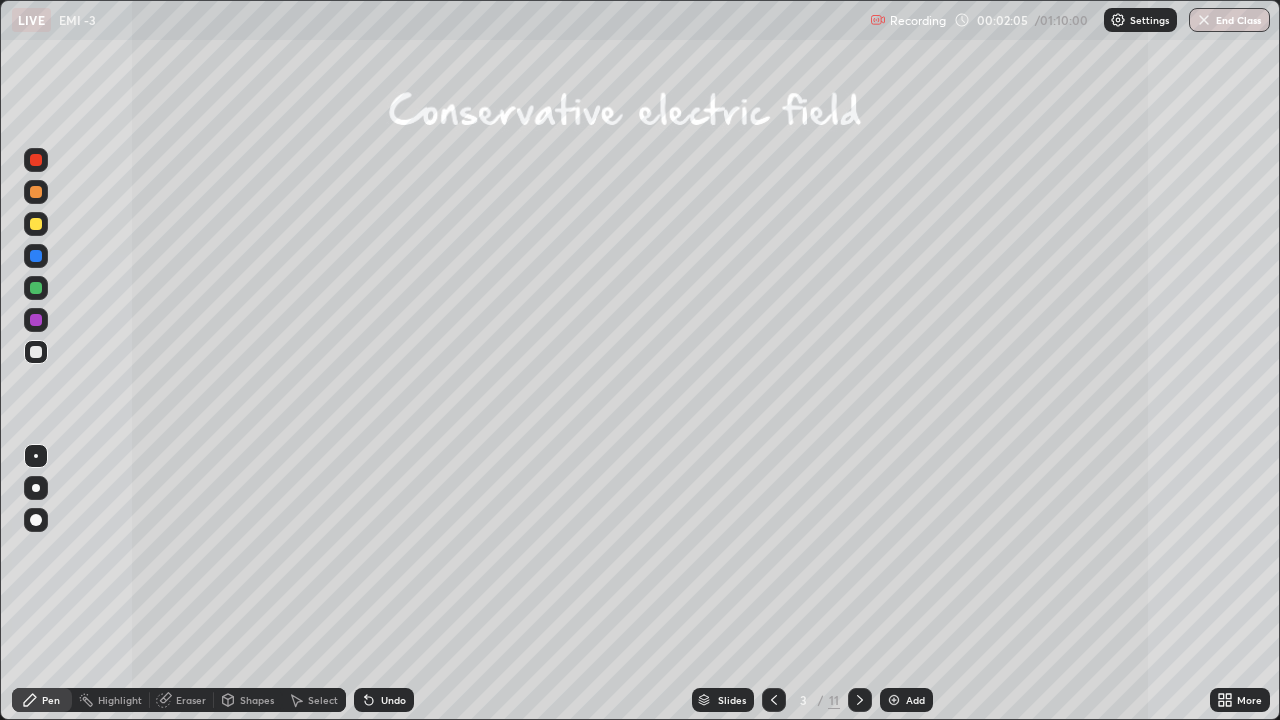 click on "Add" at bounding box center (906, 700) 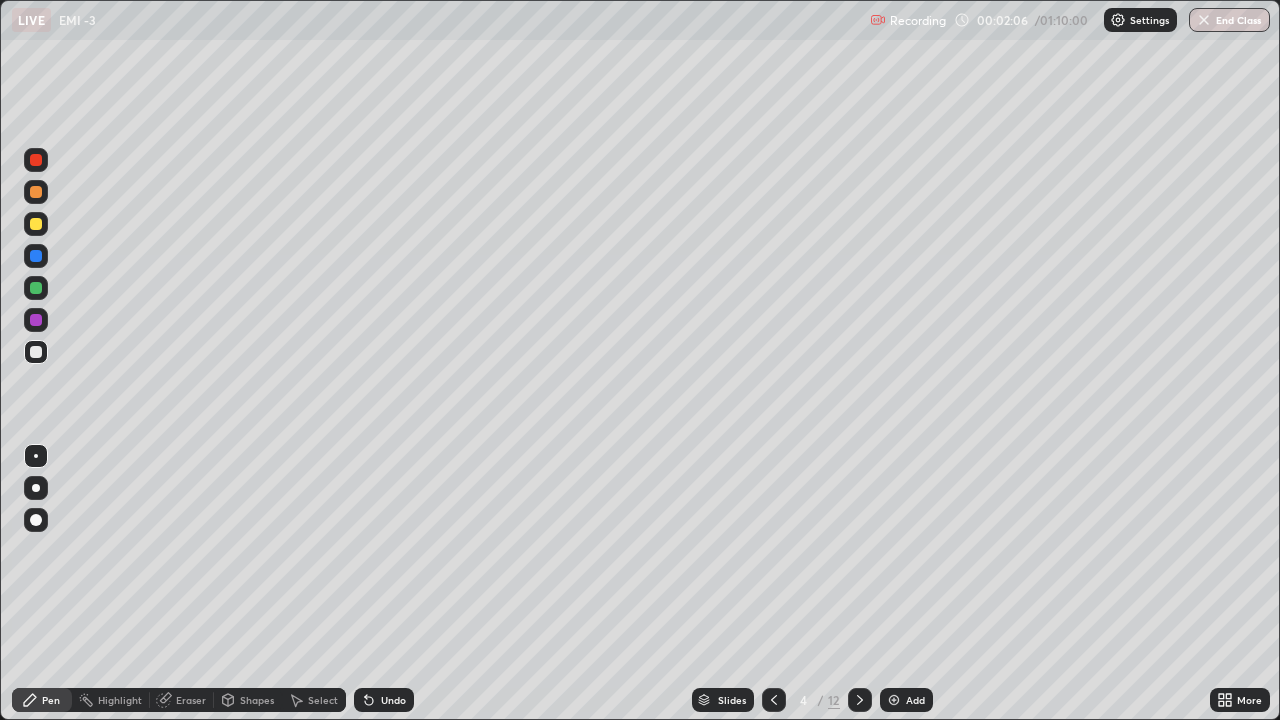 click 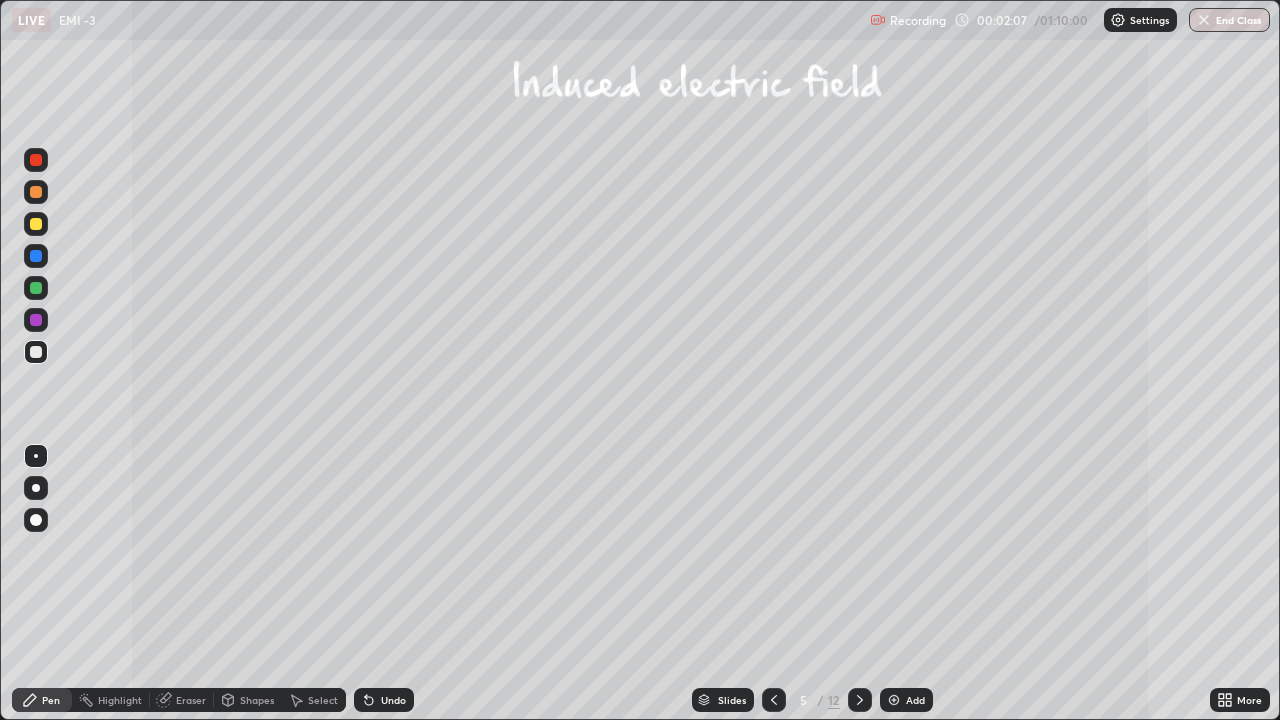 click 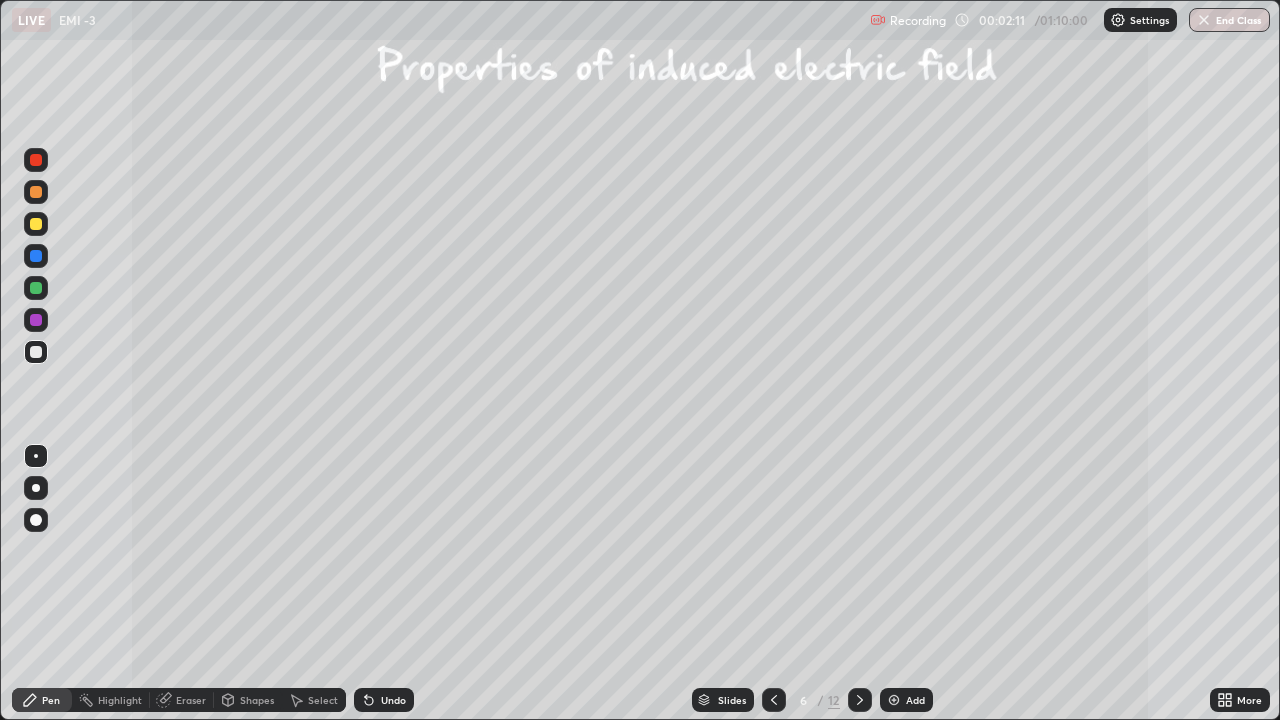 click 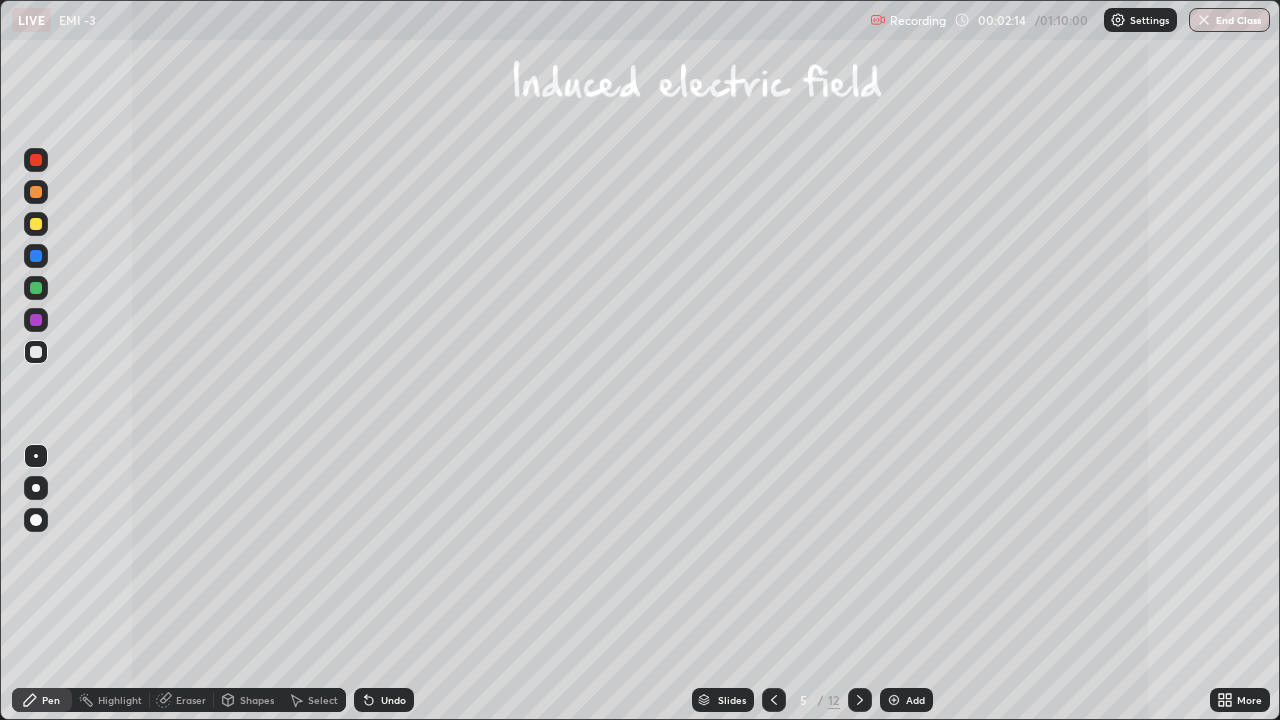 click 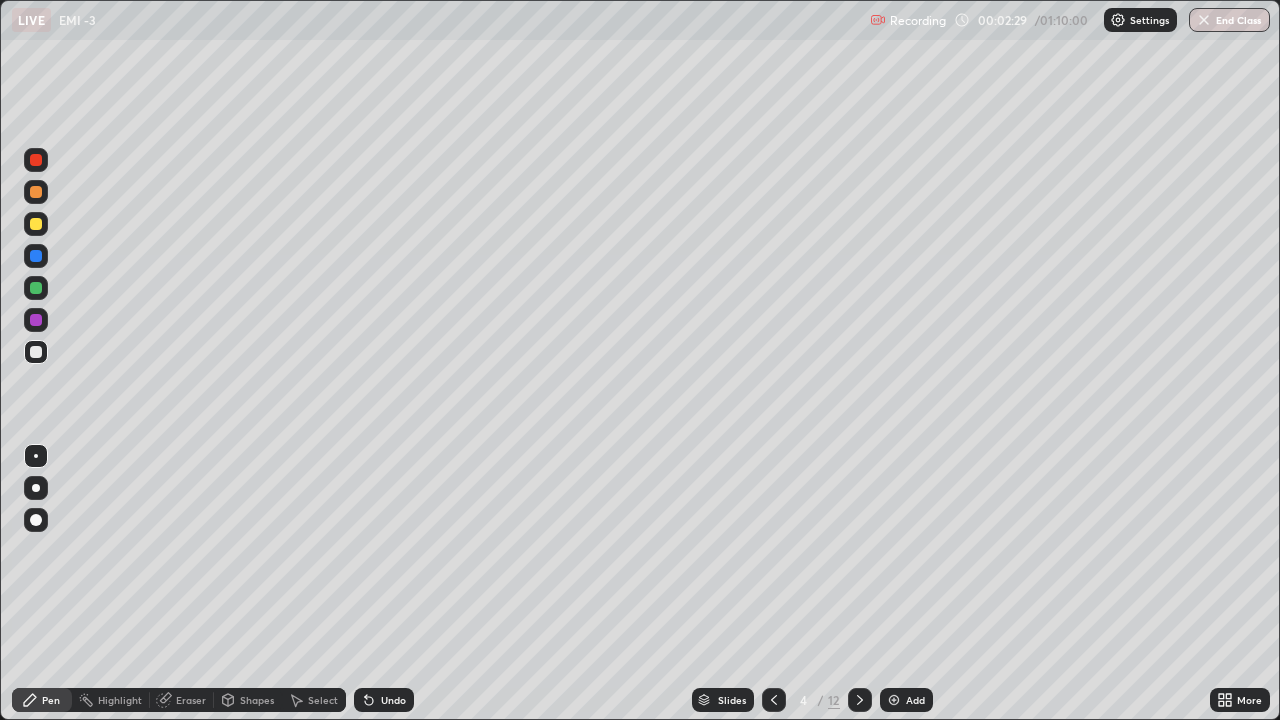 click at bounding box center (36, 256) 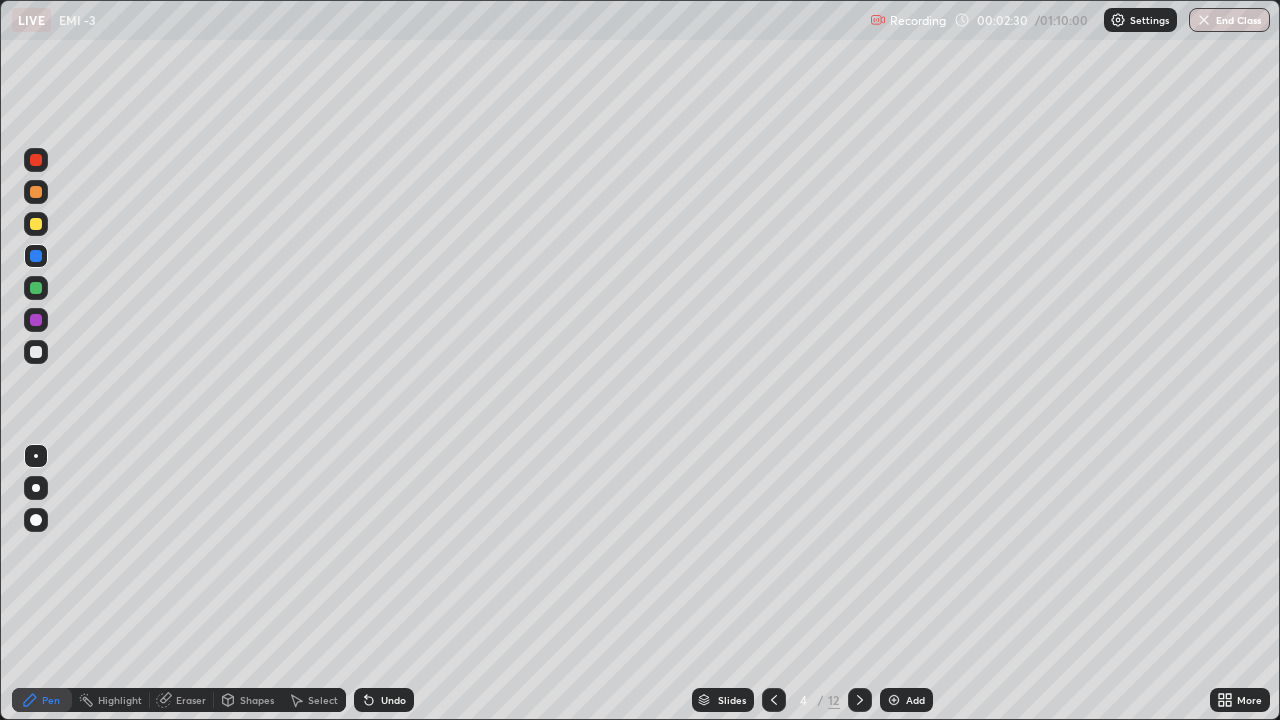 click at bounding box center [36, 224] 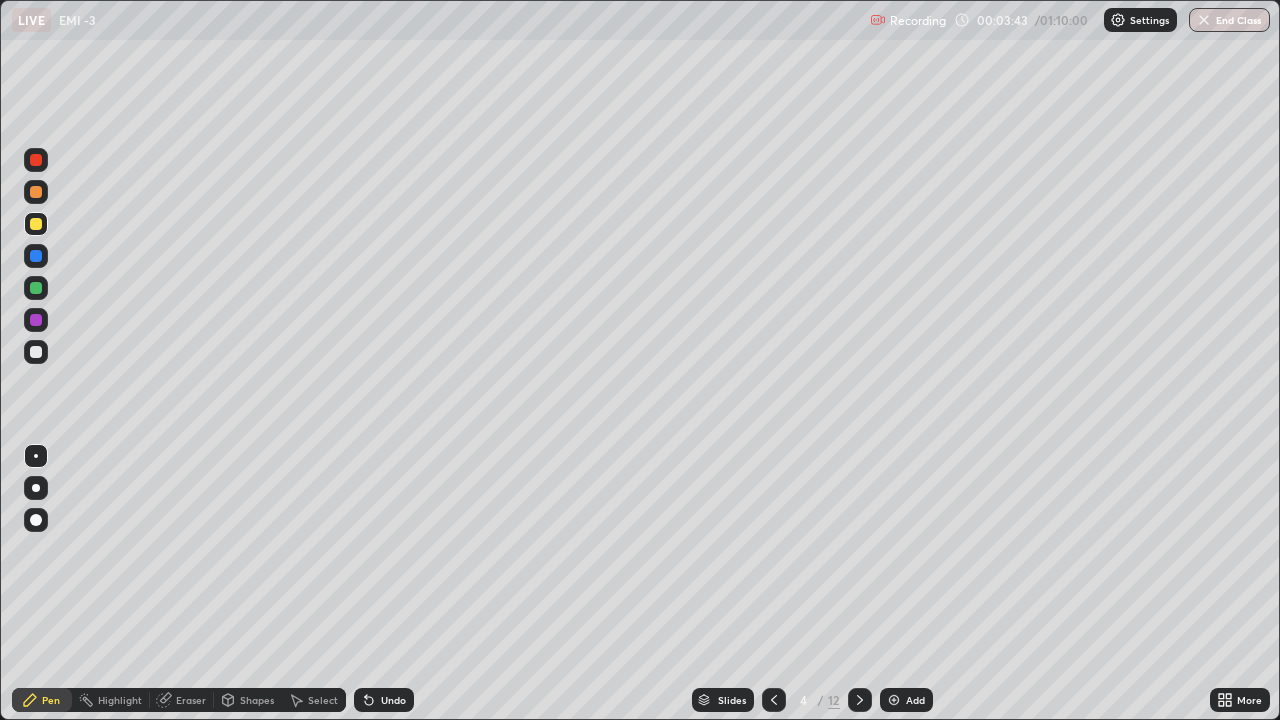 click at bounding box center [36, 192] 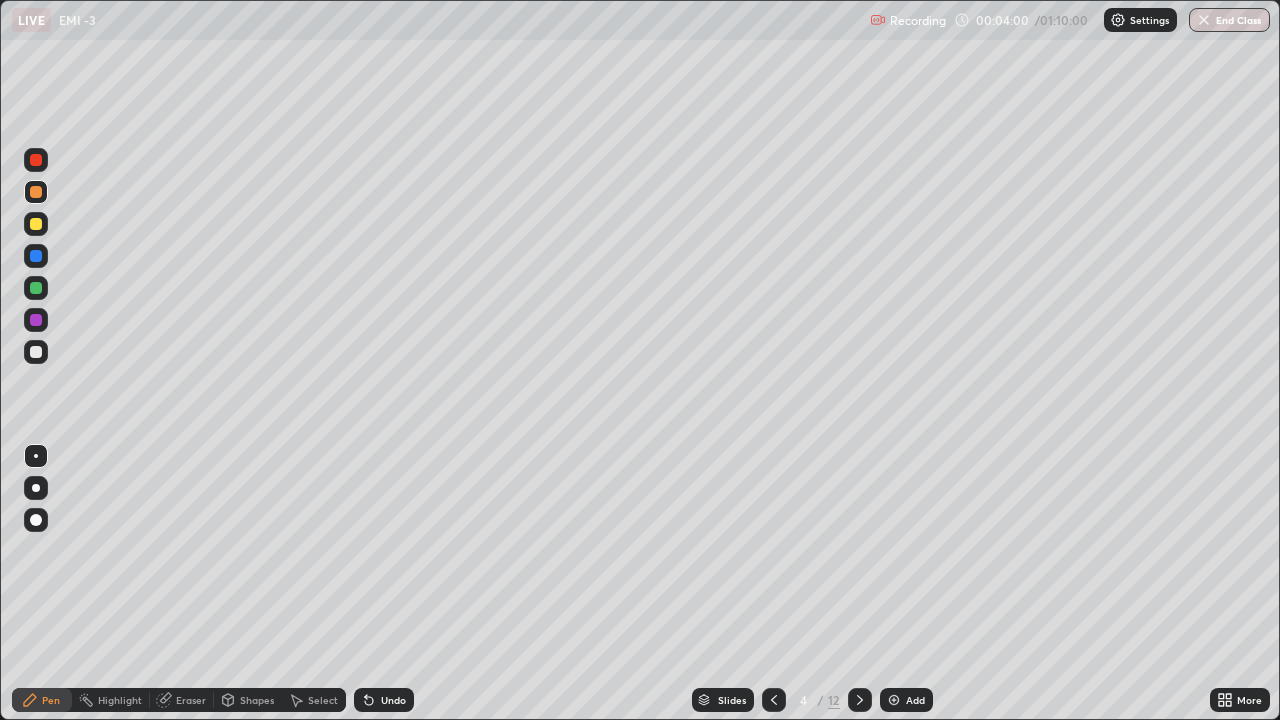 click at bounding box center (36, 224) 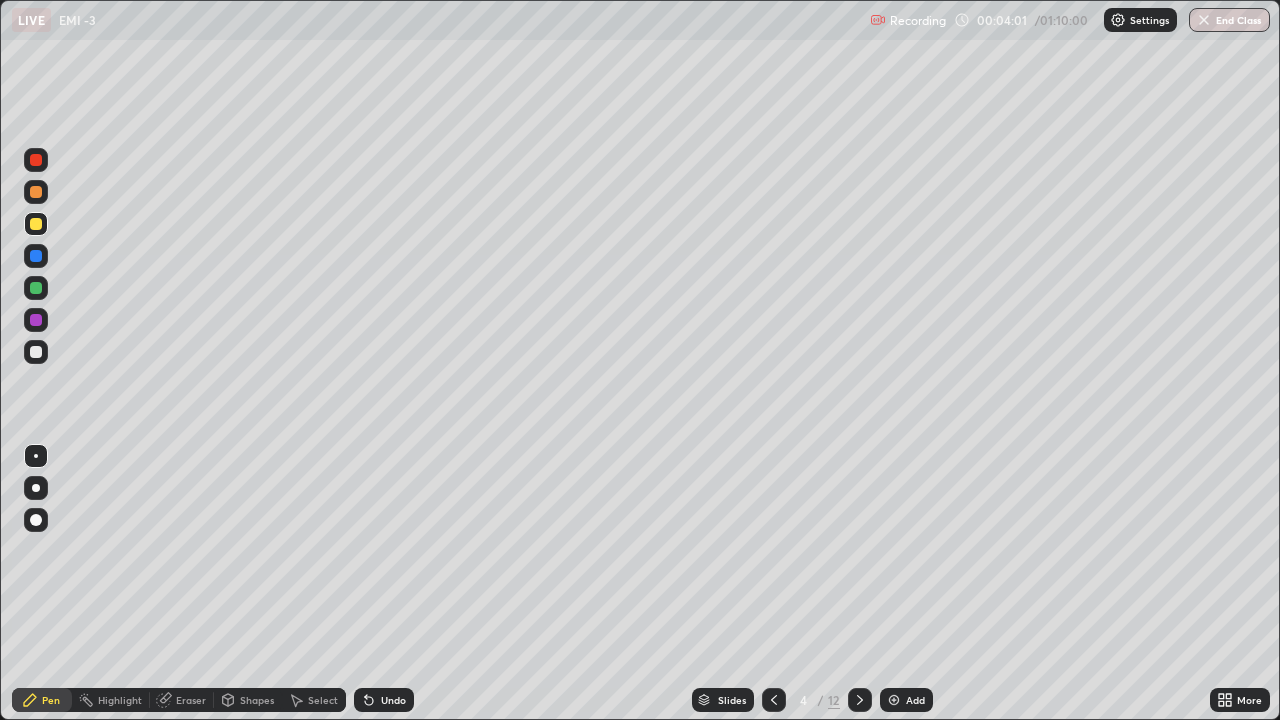 click at bounding box center [36, 288] 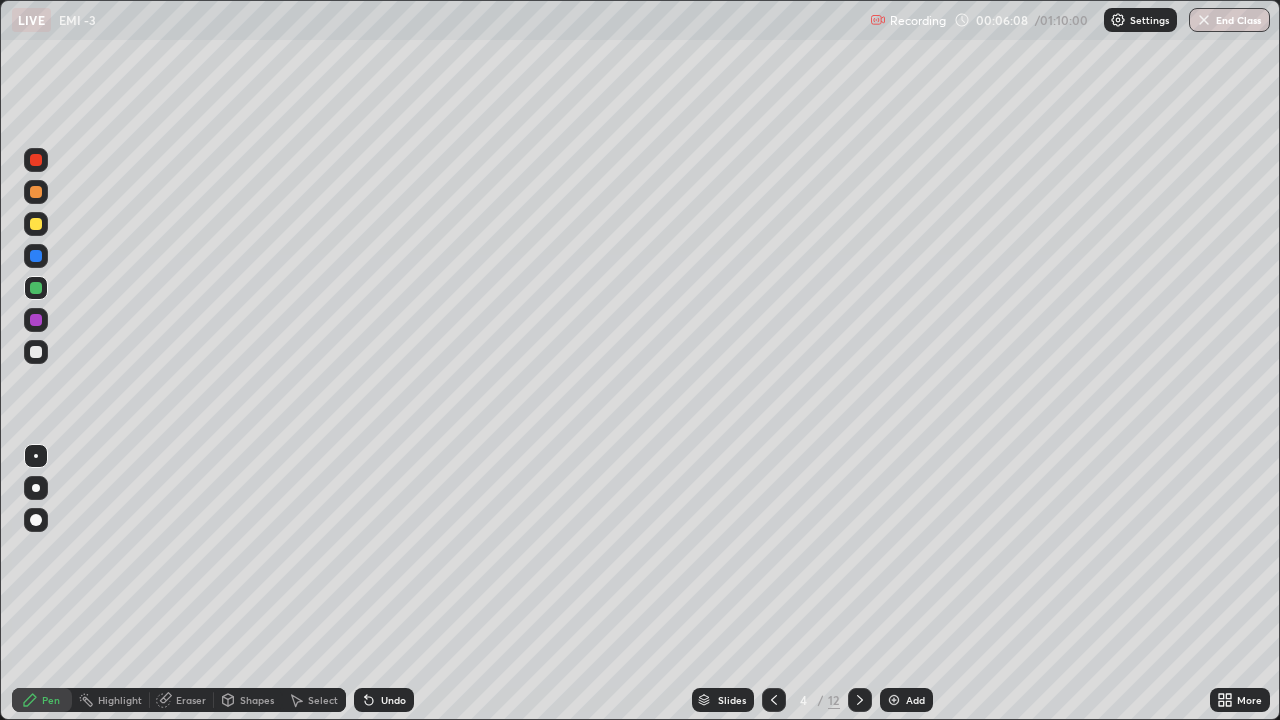 click 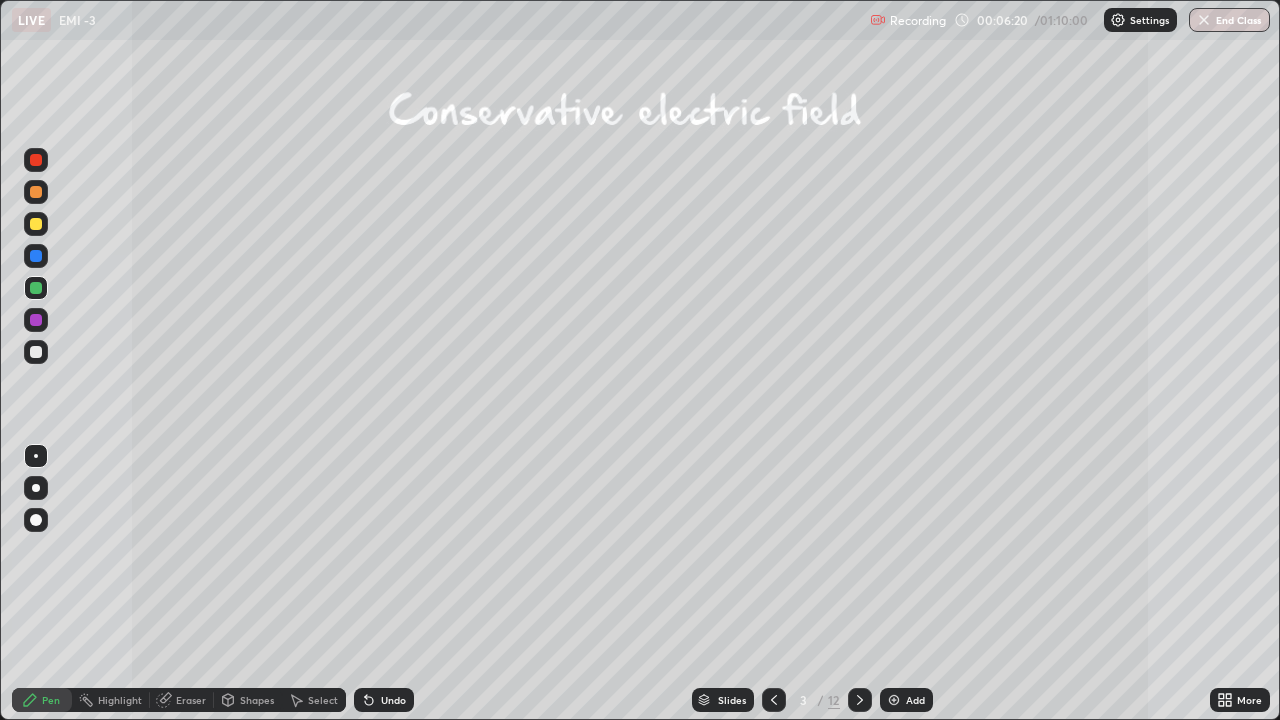 click 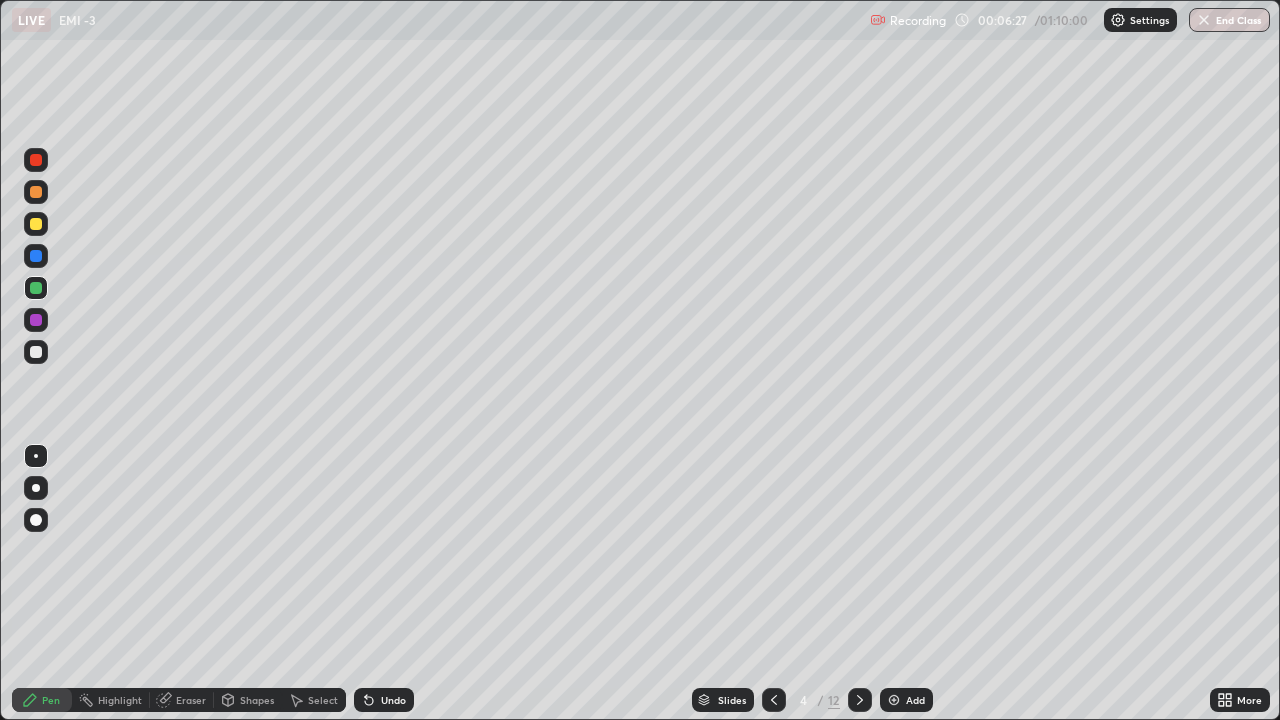 click 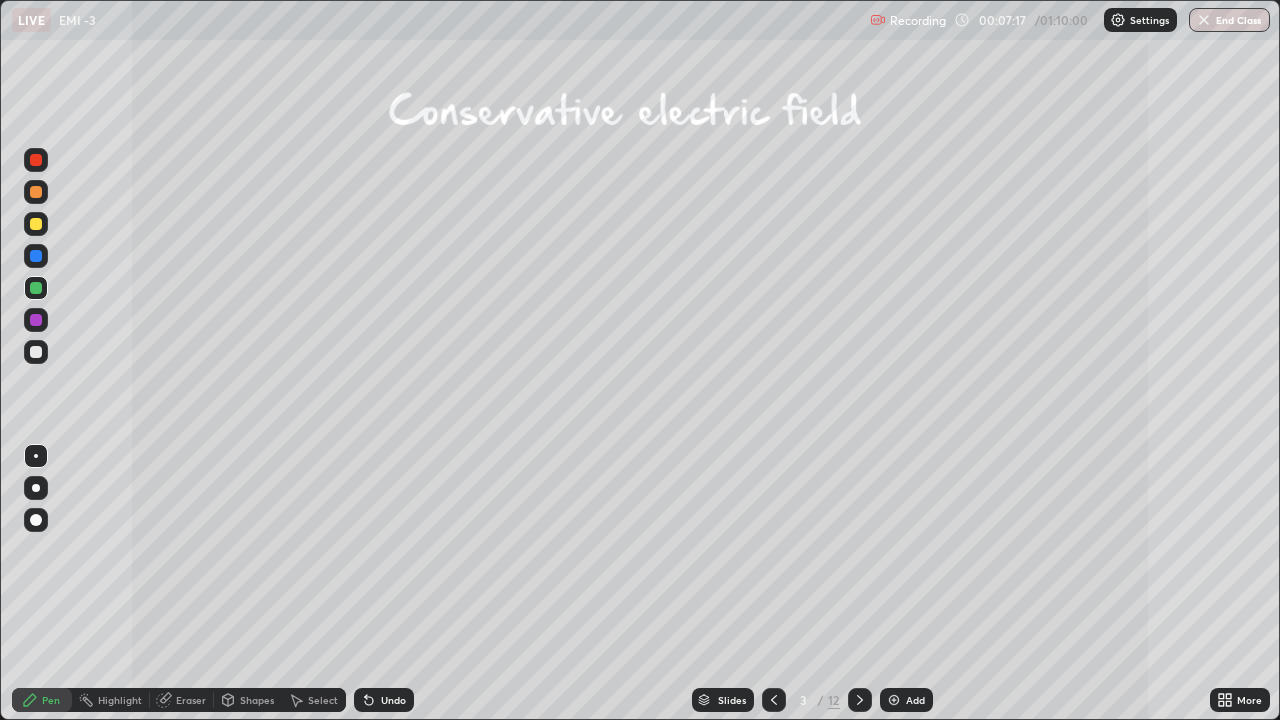 click 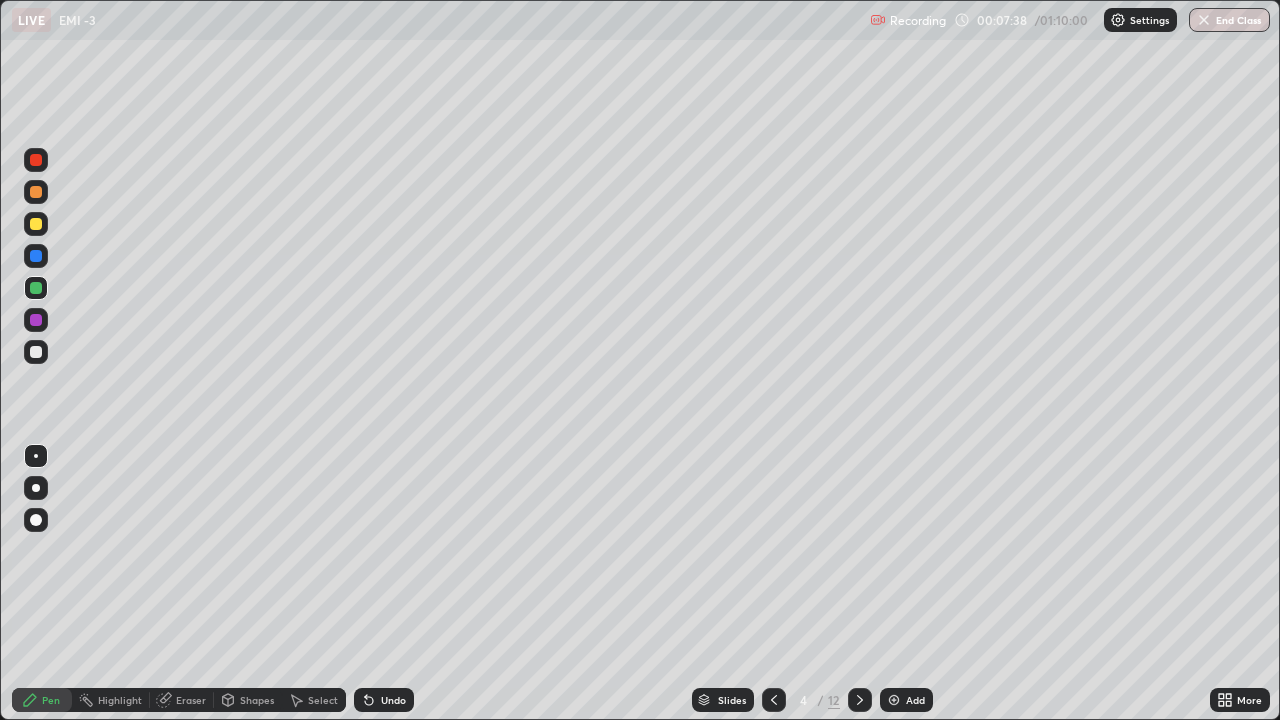 click at bounding box center (36, 160) 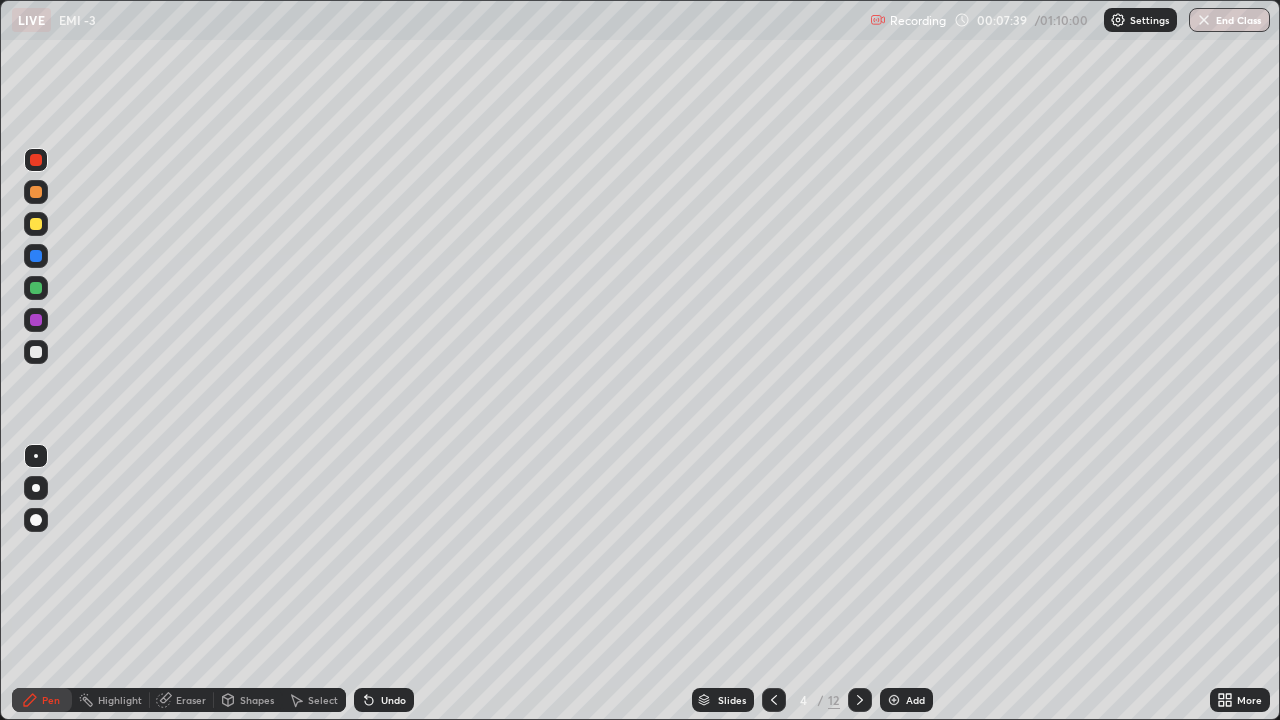 click 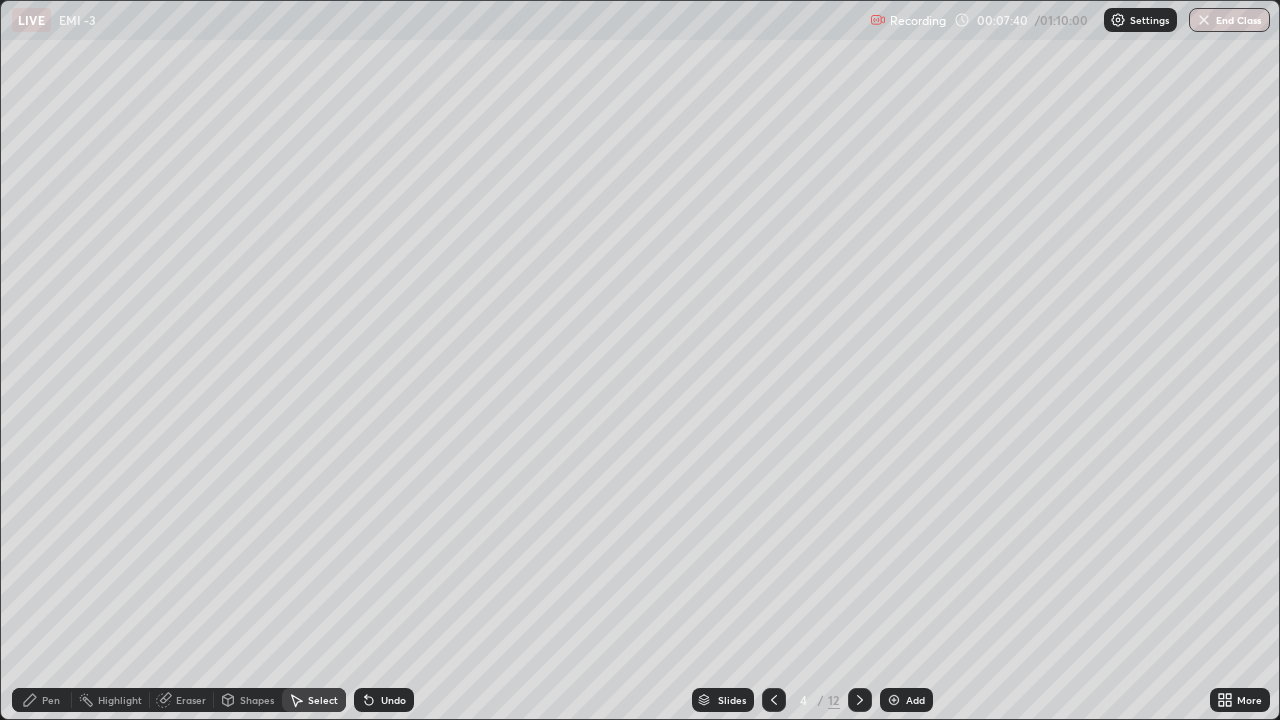click on "Shapes" at bounding box center (257, 700) 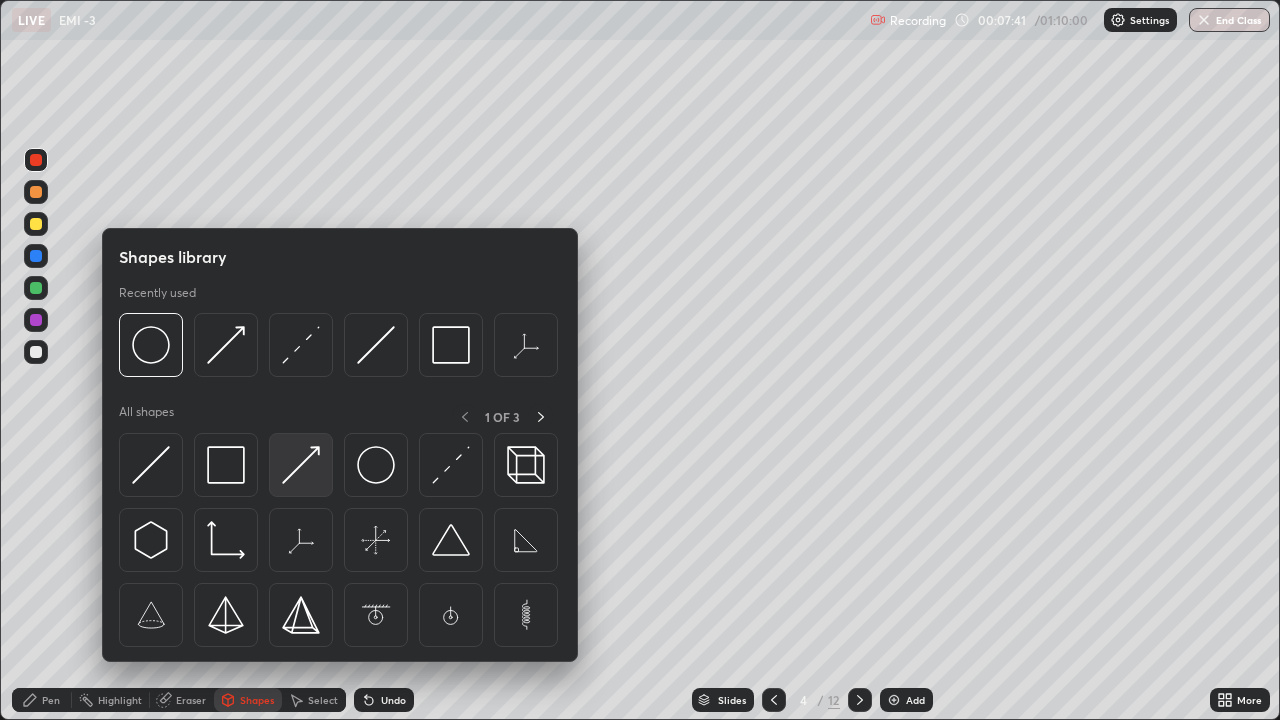 click at bounding box center [301, 465] 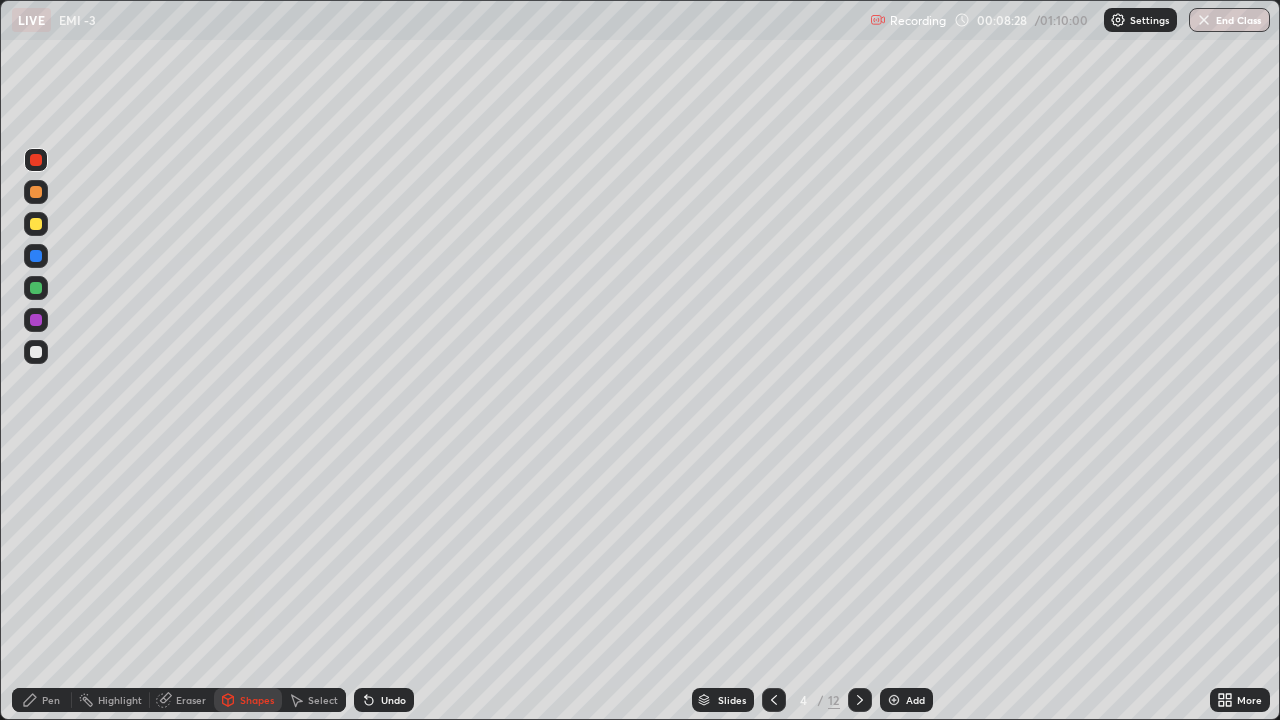 click 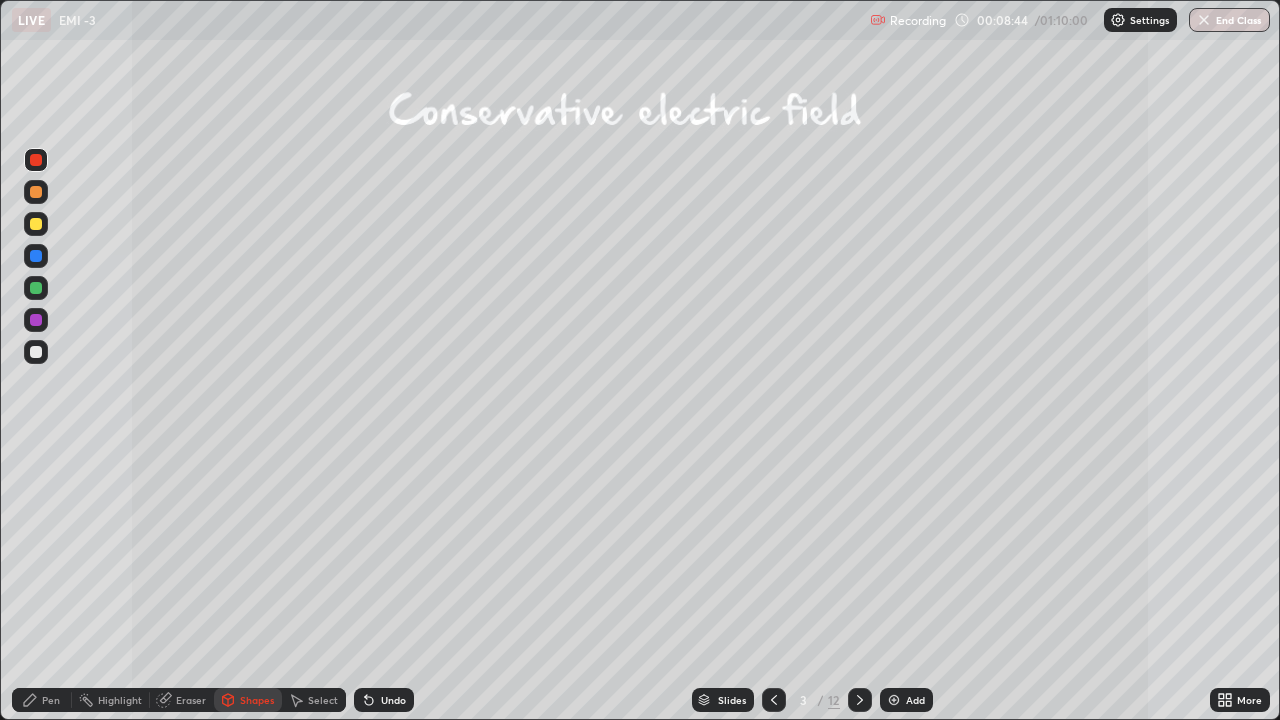 click on "Undo" at bounding box center (393, 700) 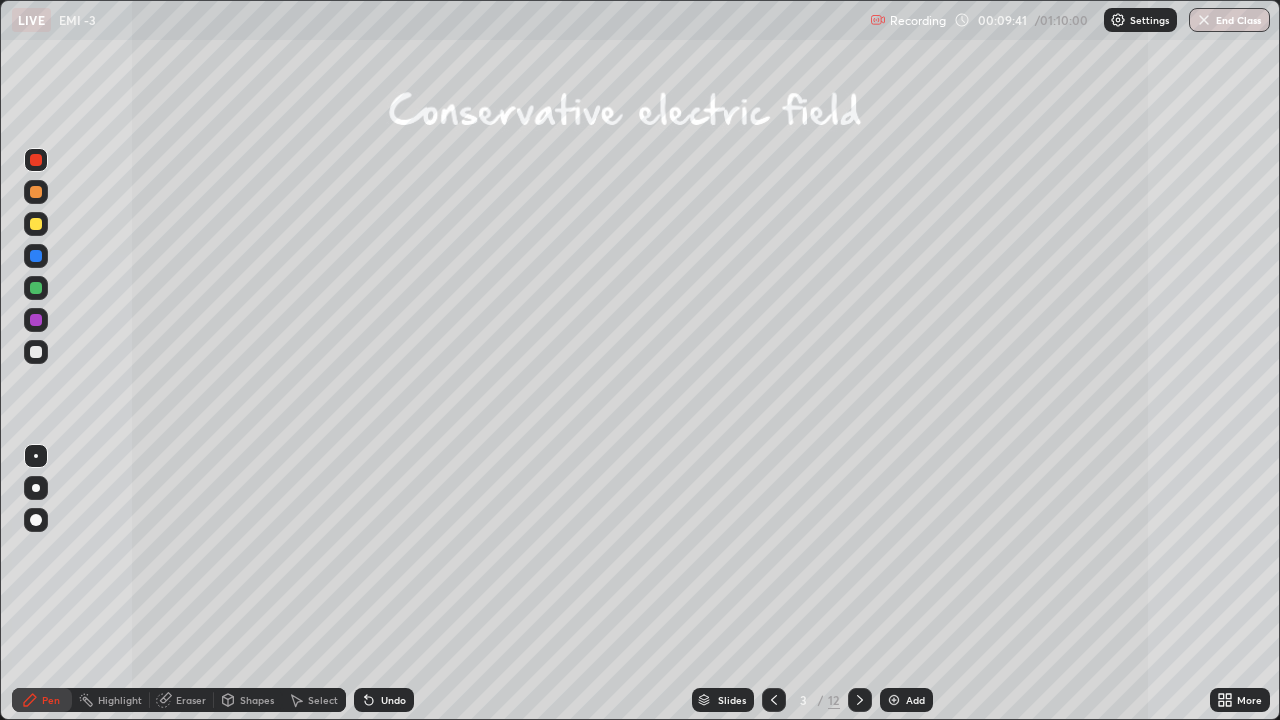 click on "Undo" at bounding box center [393, 700] 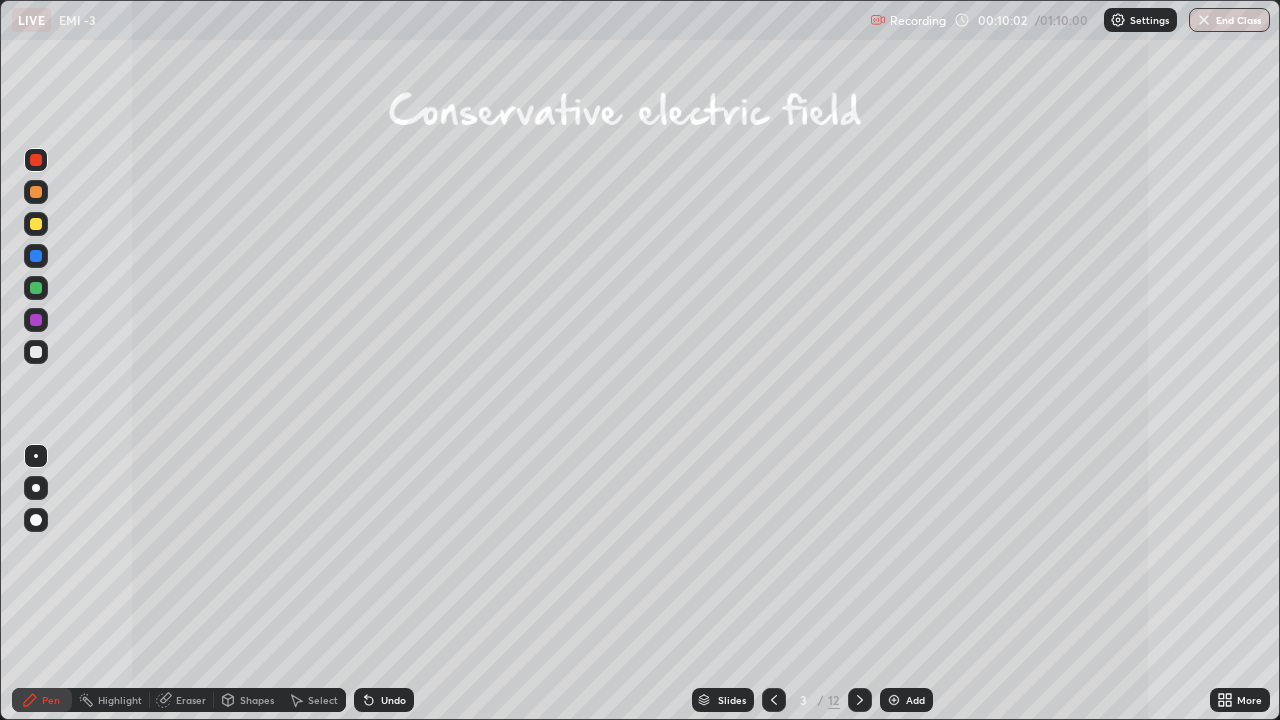 click on "Undo" at bounding box center (393, 700) 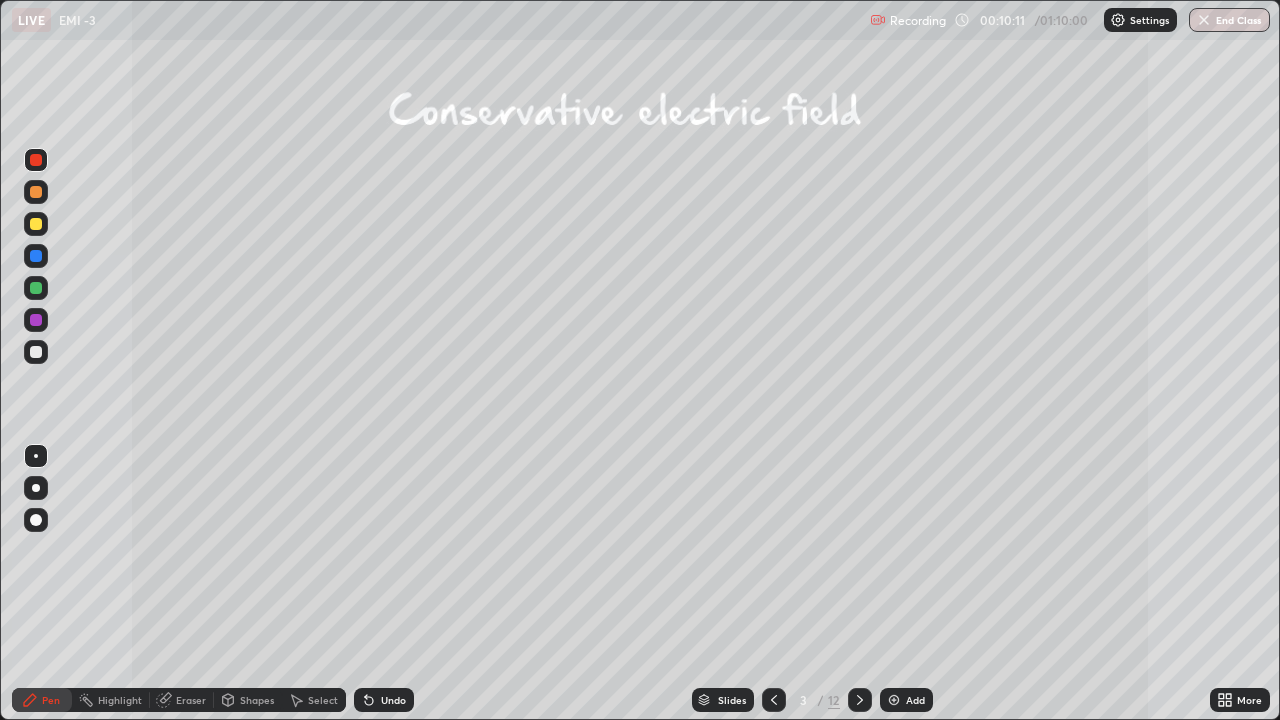 click on "Undo" at bounding box center (393, 700) 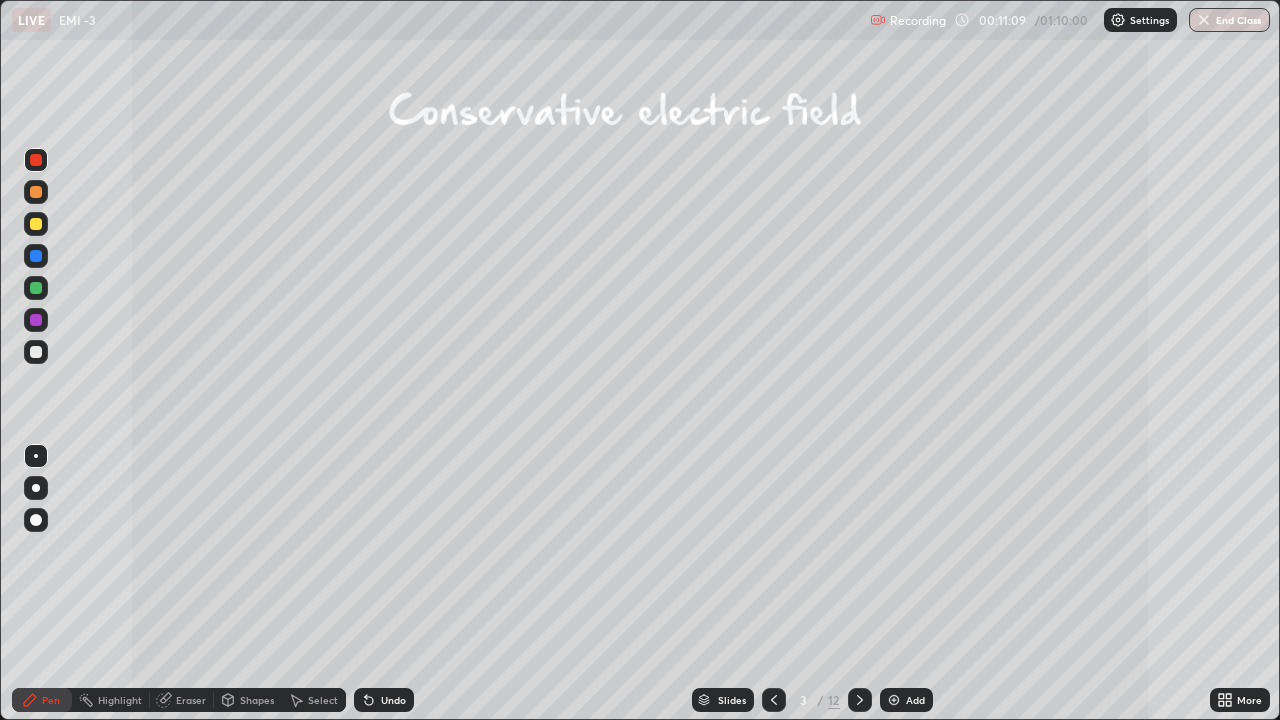click 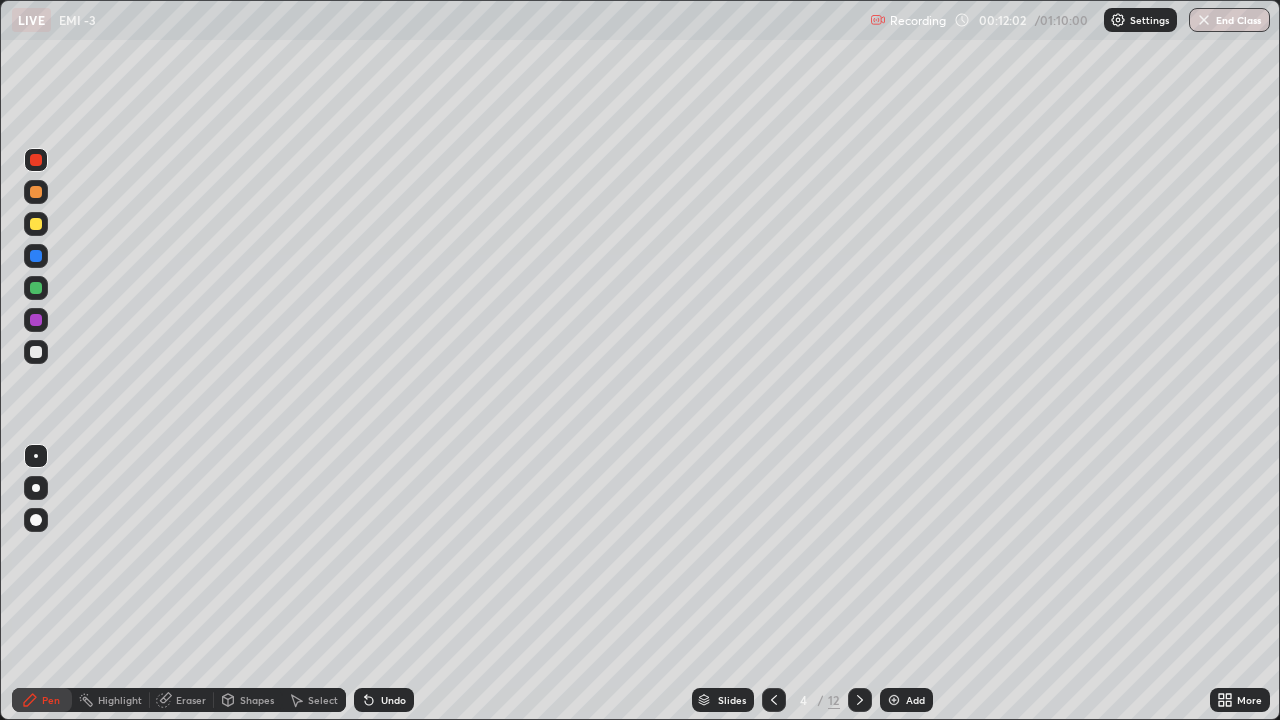 click on "Undo" at bounding box center (393, 700) 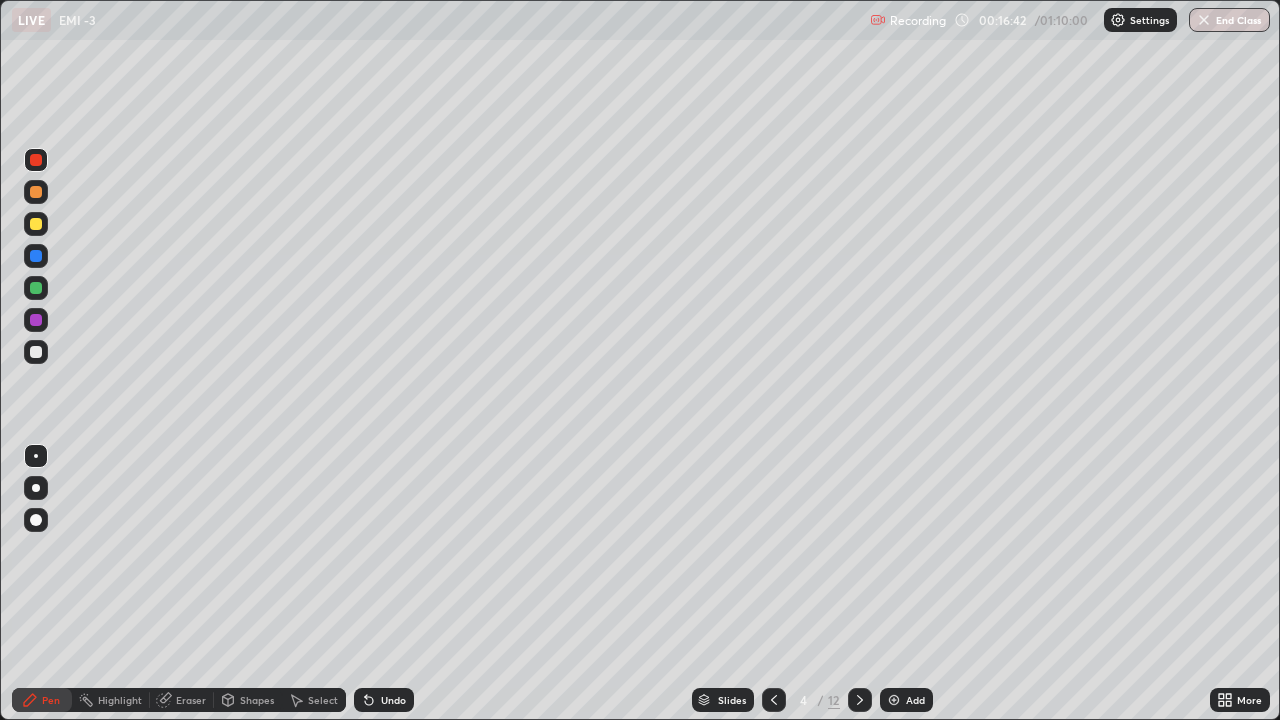 click 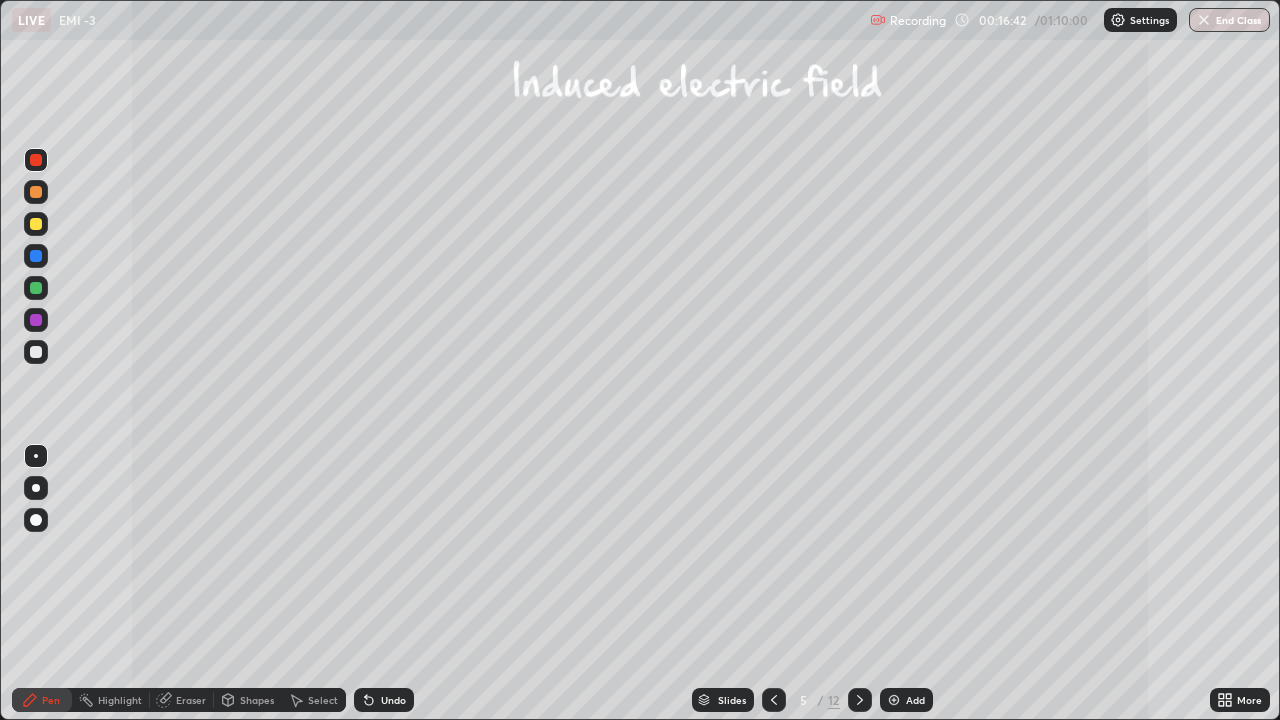 click 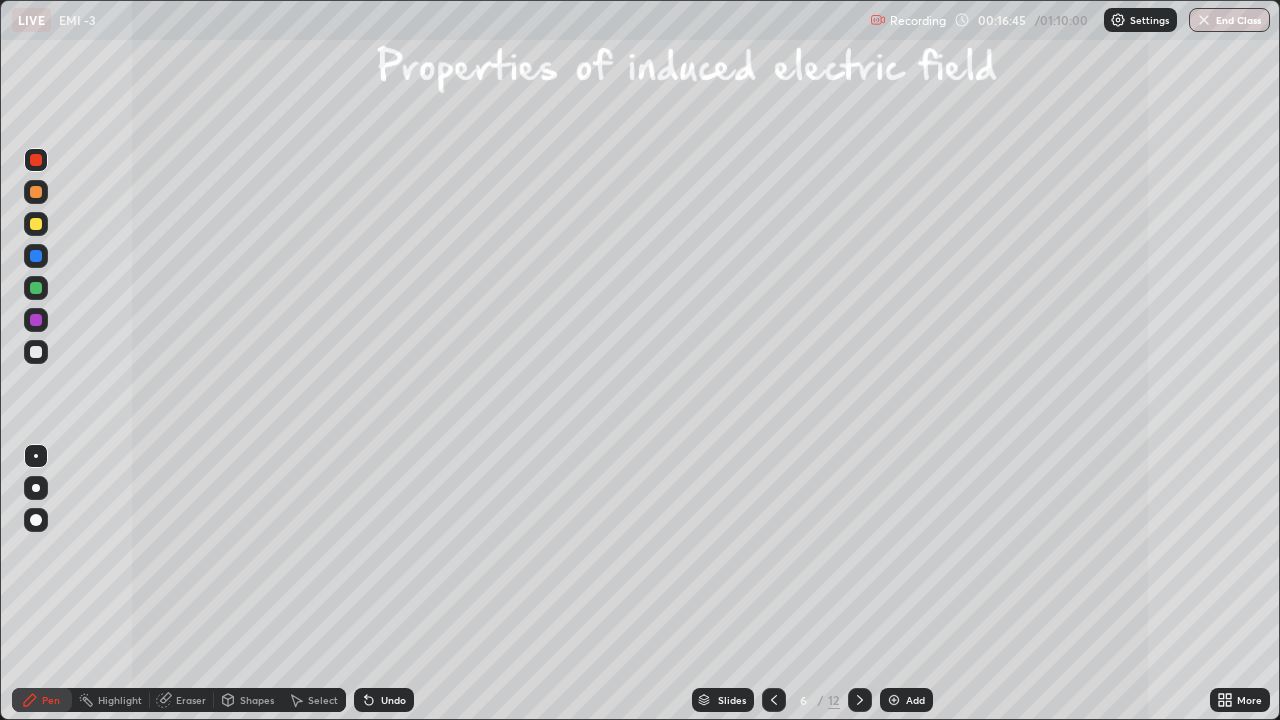 click at bounding box center (860, 700) 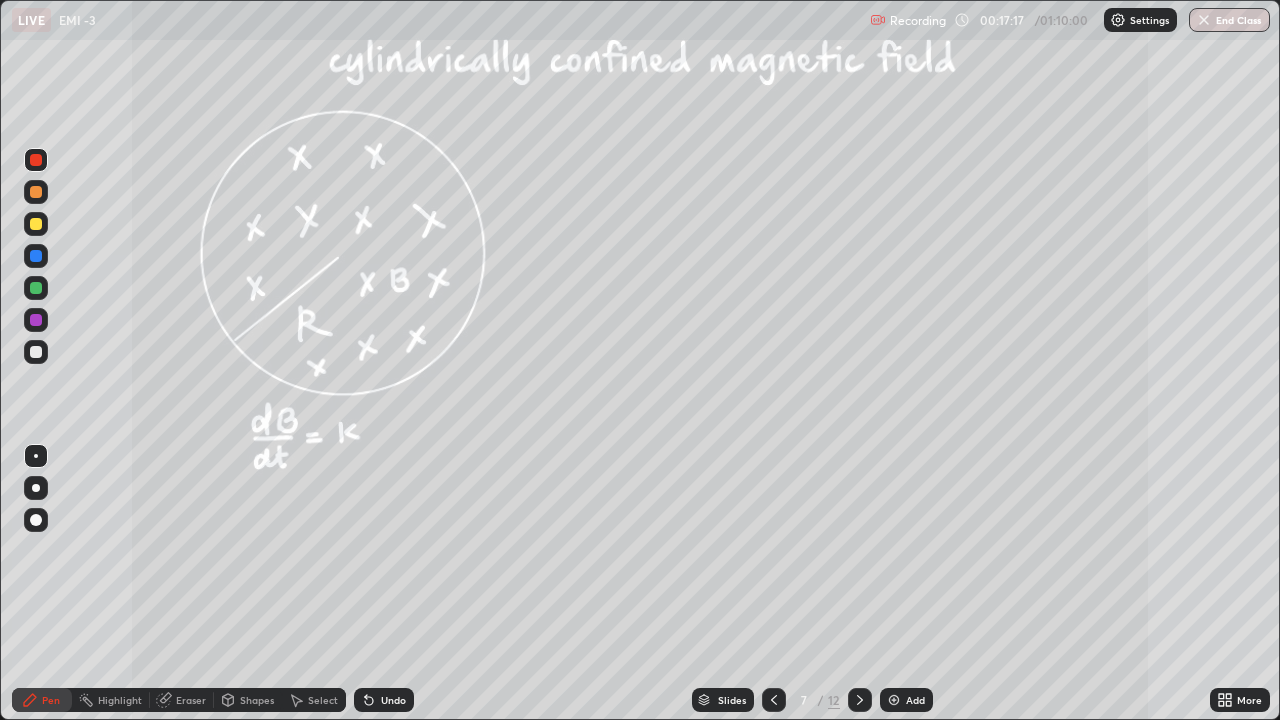 click at bounding box center (36, 288) 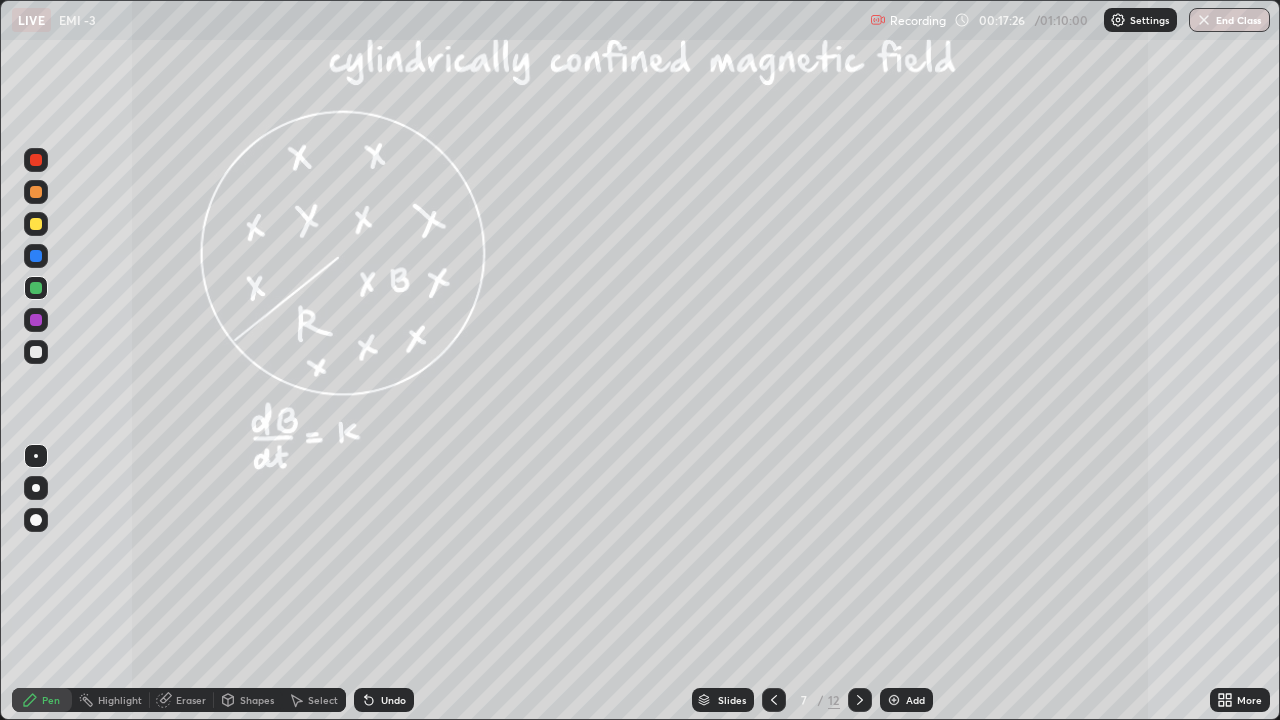 click on "Undo" at bounding box center [384, 700] 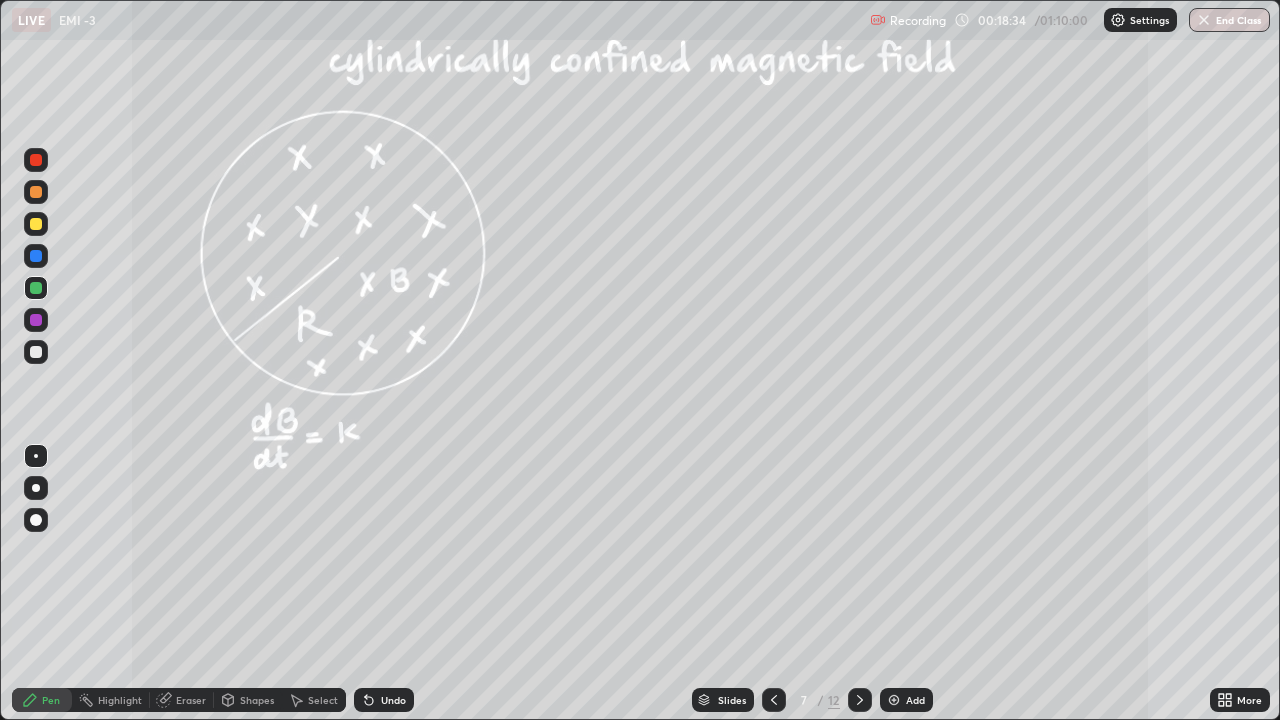 click on "Slides 7 / 12 Add" at bounding box center (812, 700) 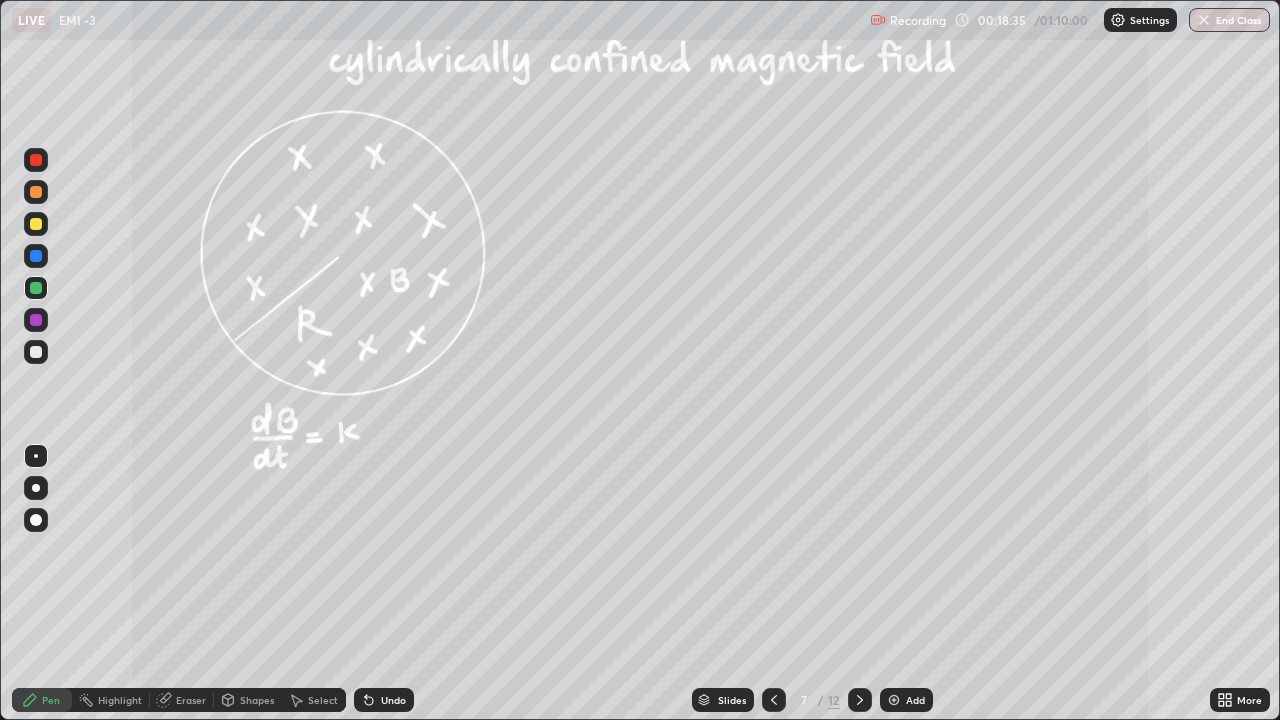 click on "Undo" at bounding box center [393, 700] 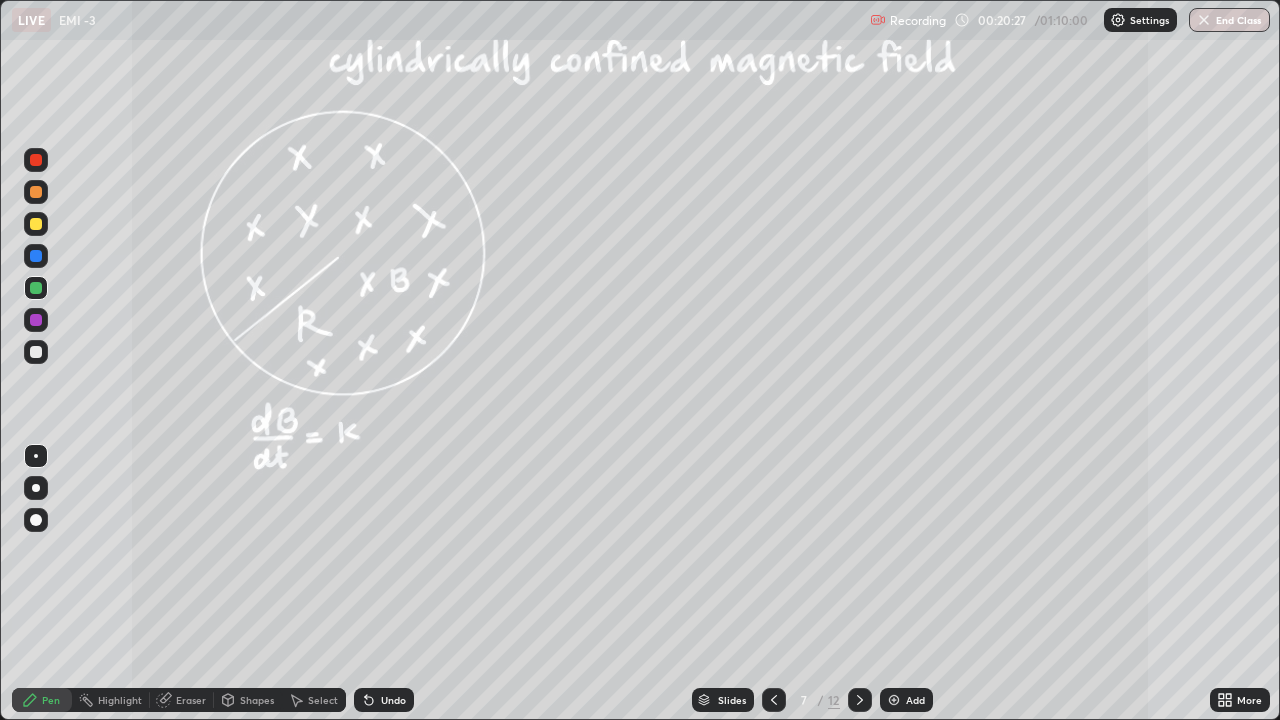 click on "Undo" at bounding box center [393, 700] 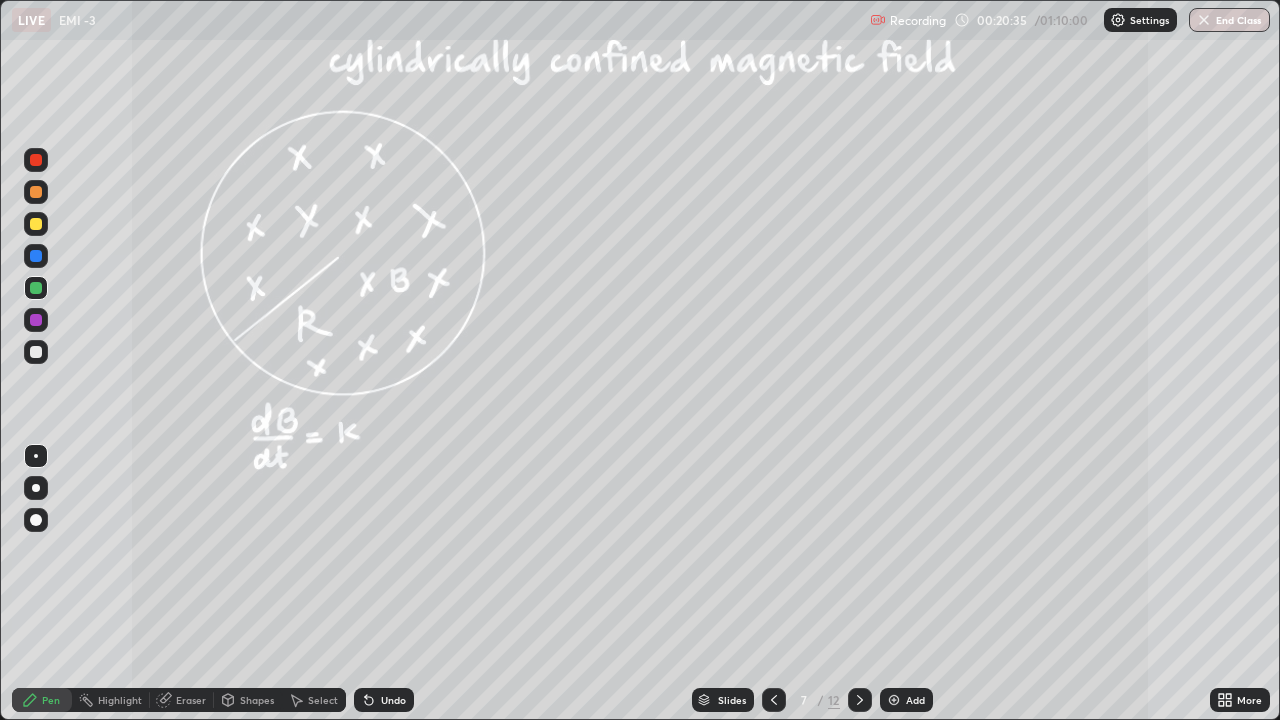 click on "Eraser" at bounding box center [191, 700] 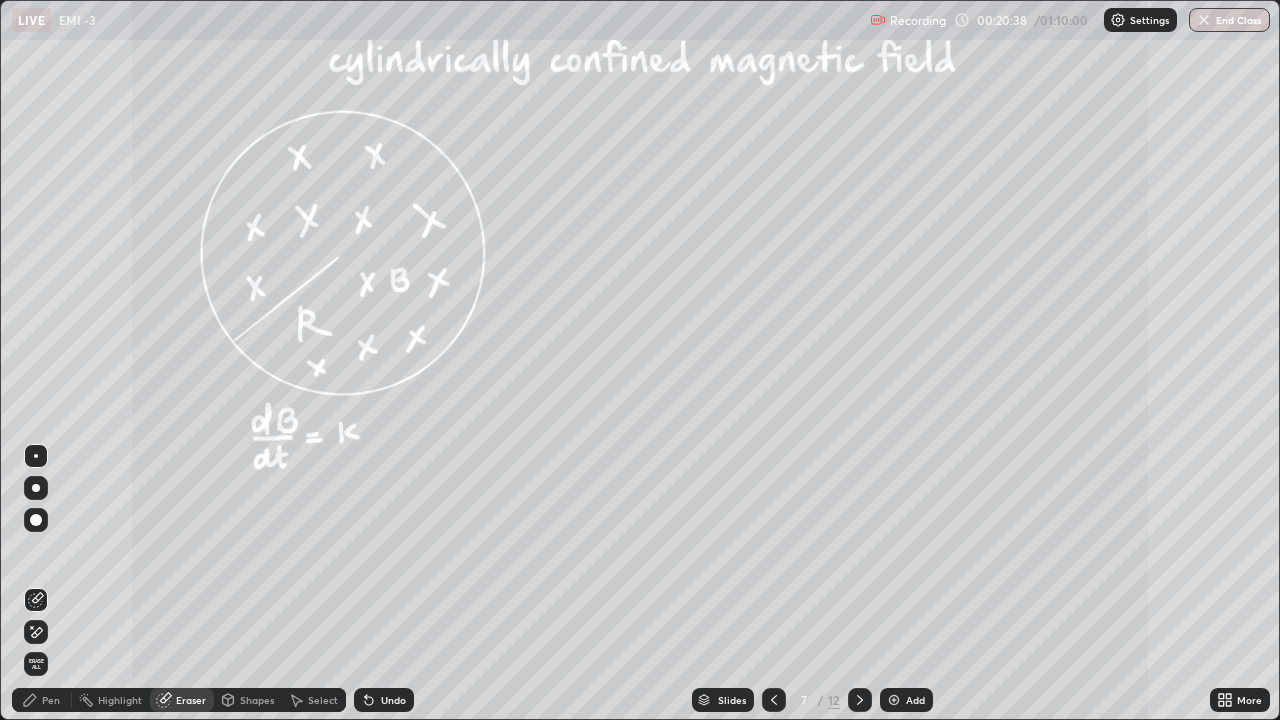 click on "Pen" at bounding box center (42, 700) 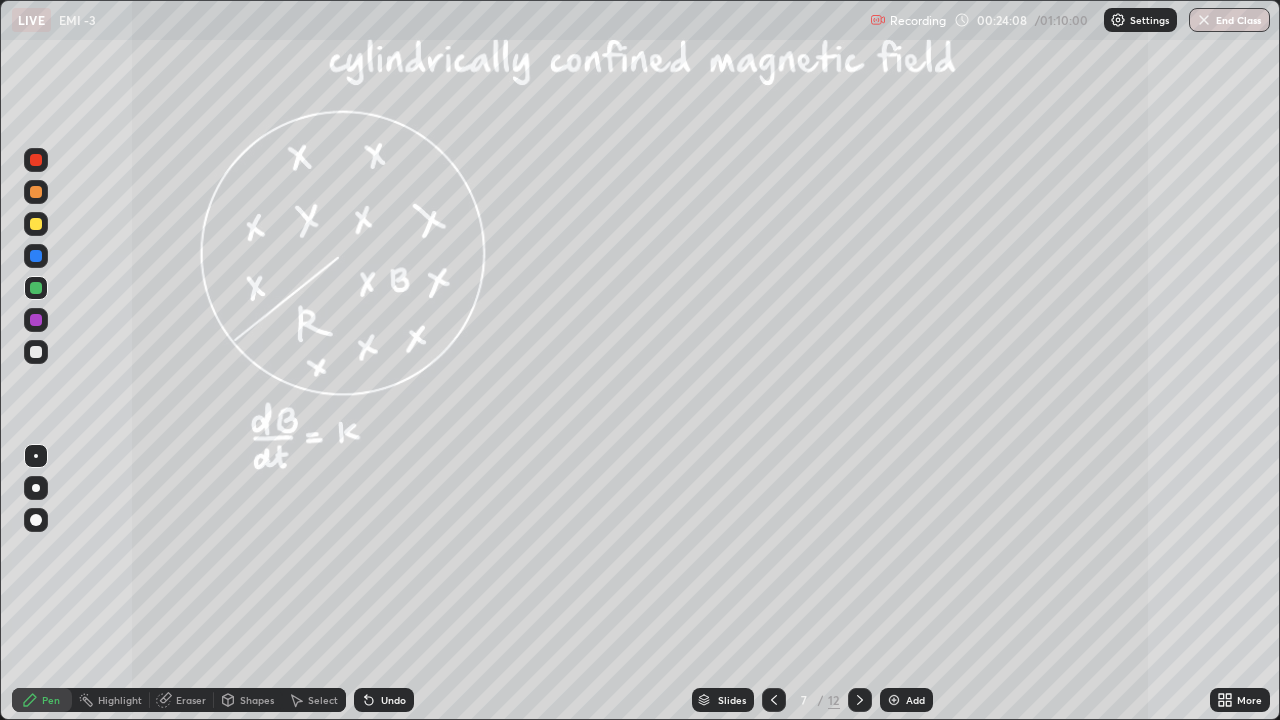 click on "Add" at bounding box center (906, 700) 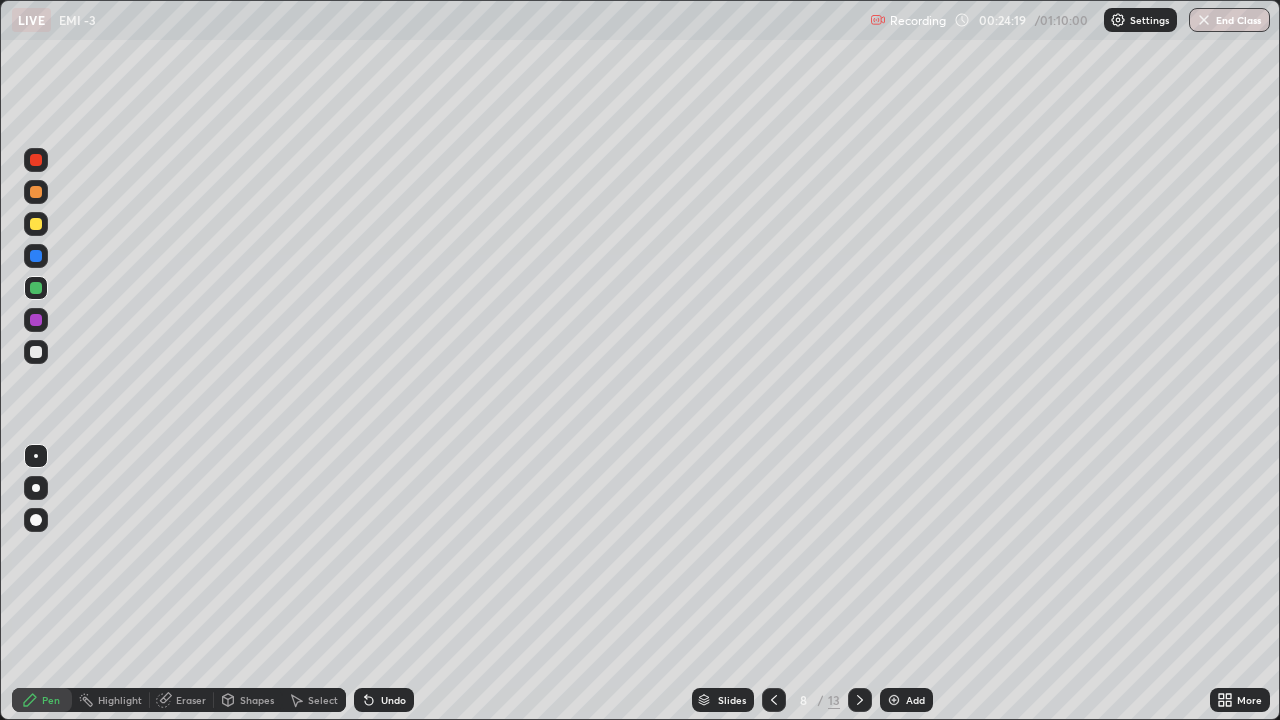 click on "Undo" at bounding box center (393, 700) 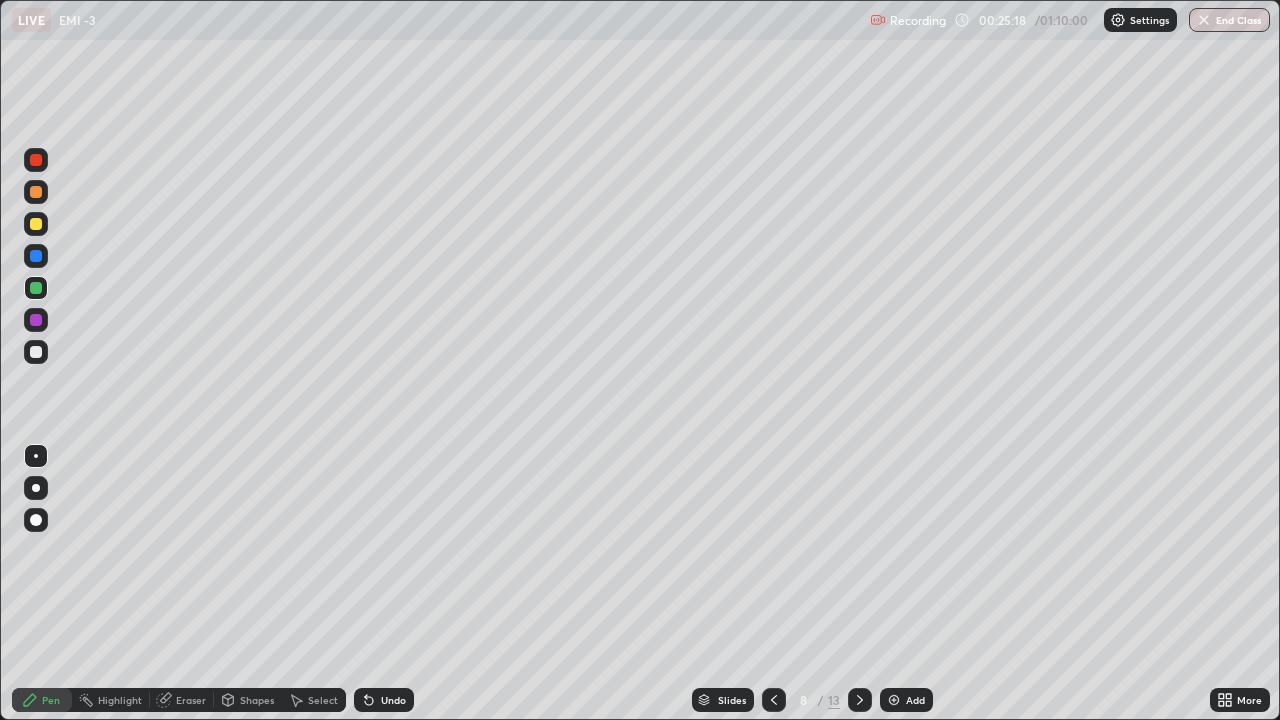 click on "Undo" at bounding box center [384, 700] 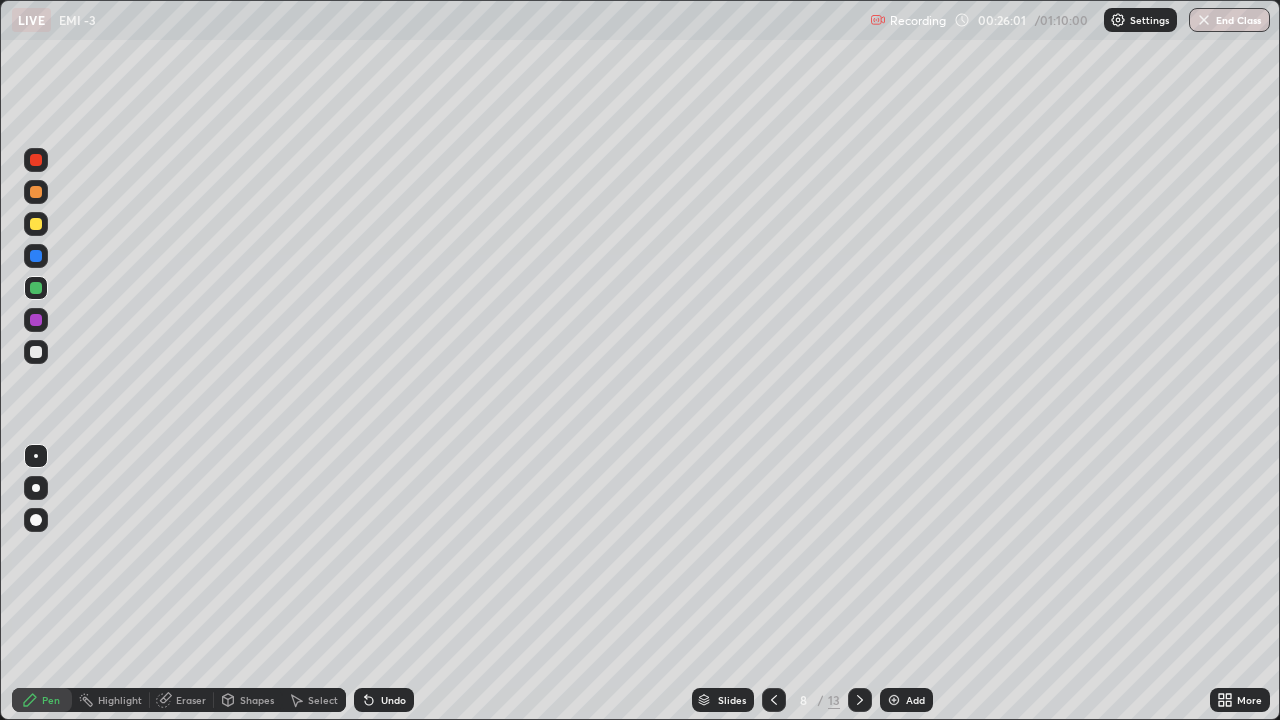 click on "Undo" at bounding box center (384, 700) 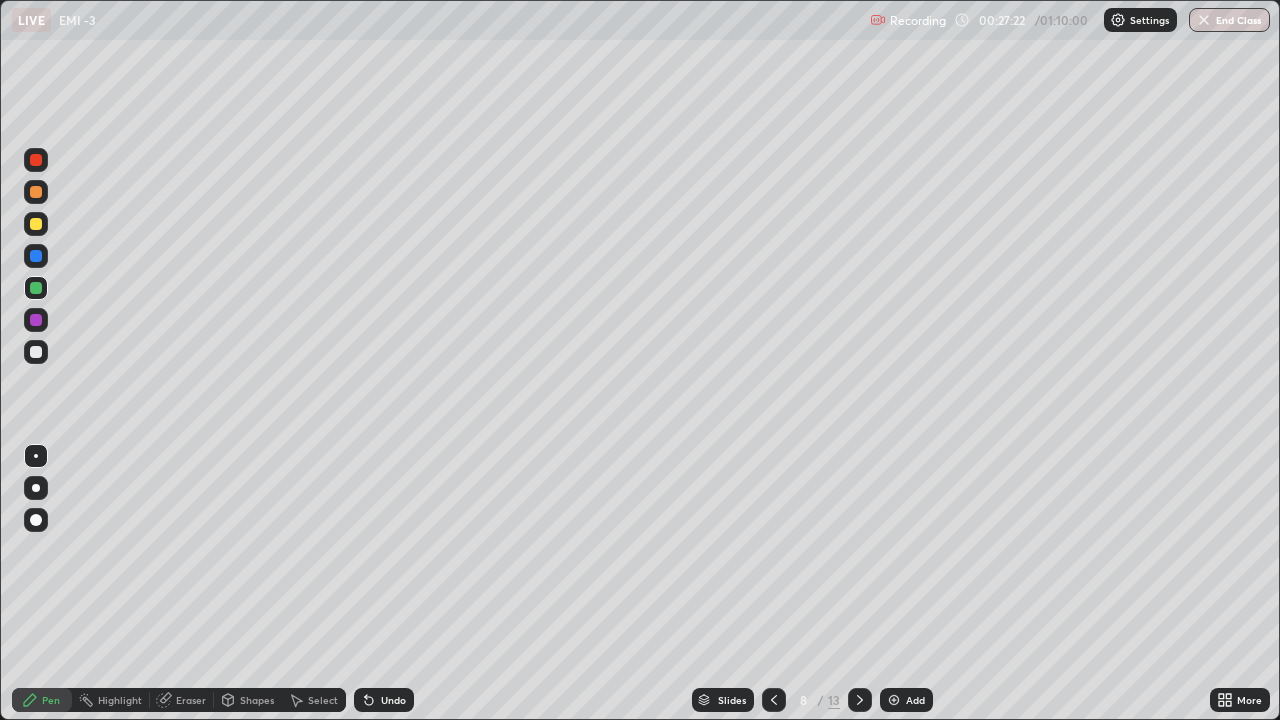 click on "Add" at bounding box center (915, 700) 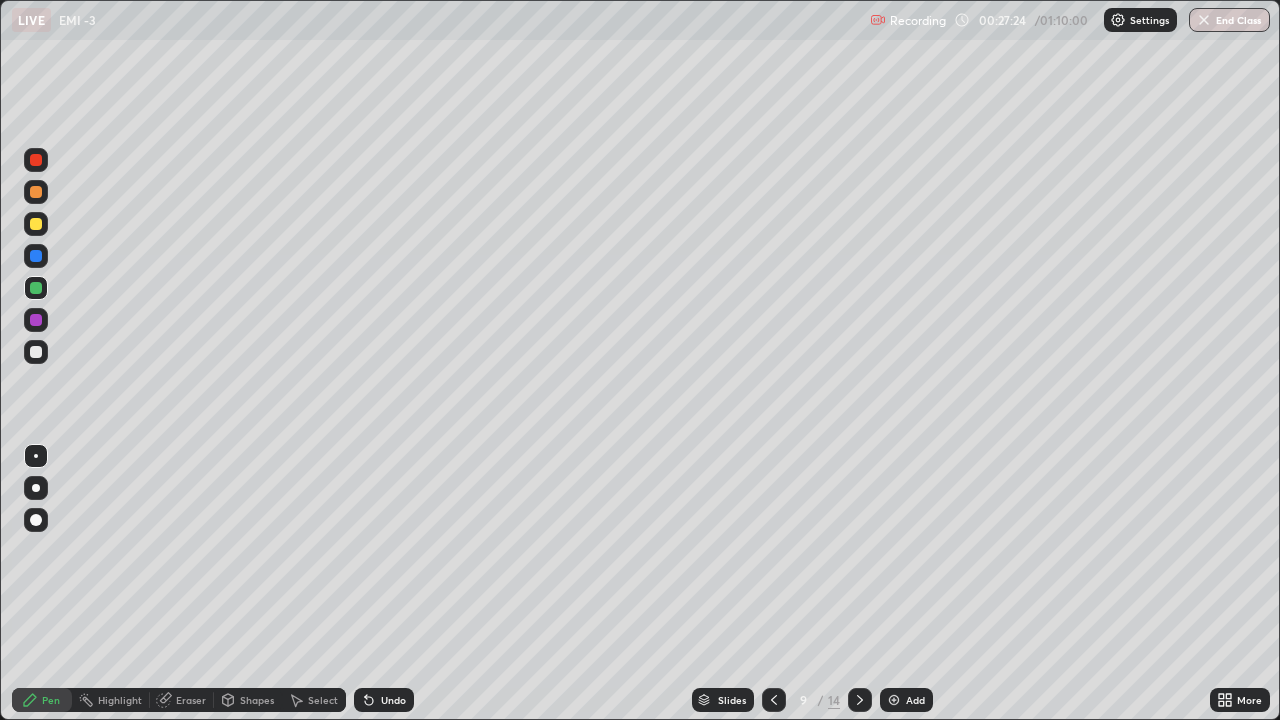 click 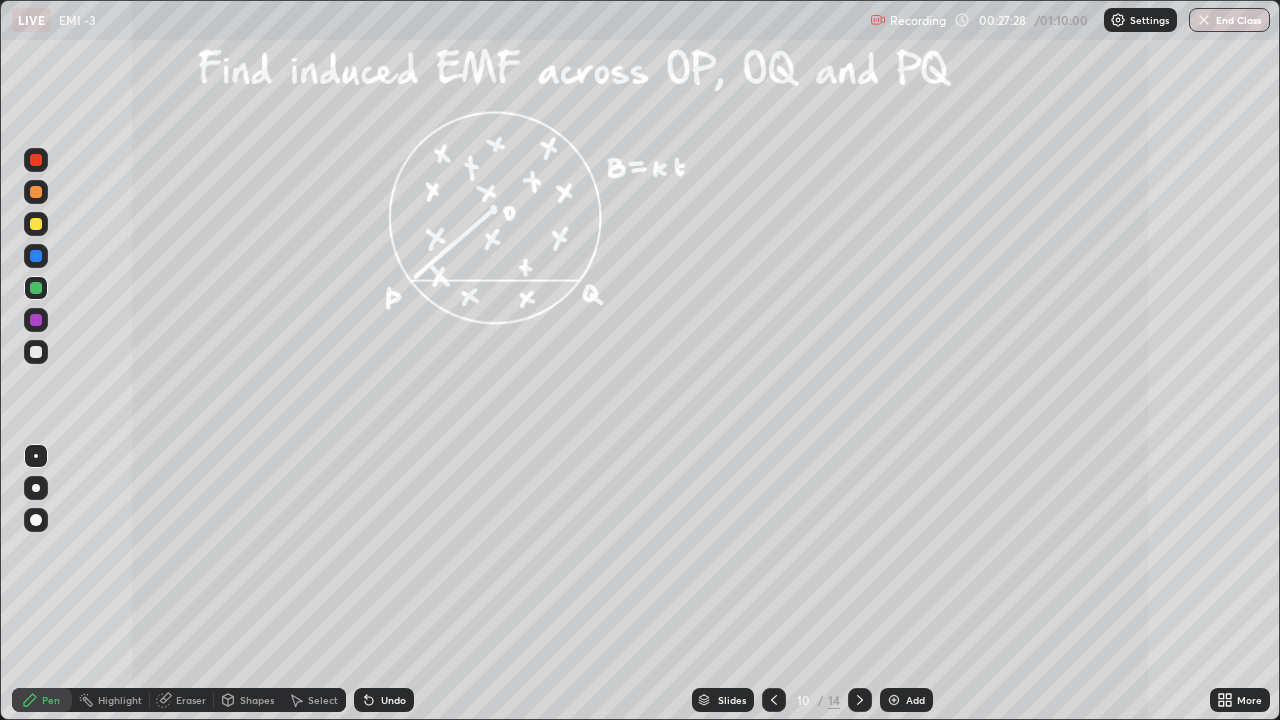 click 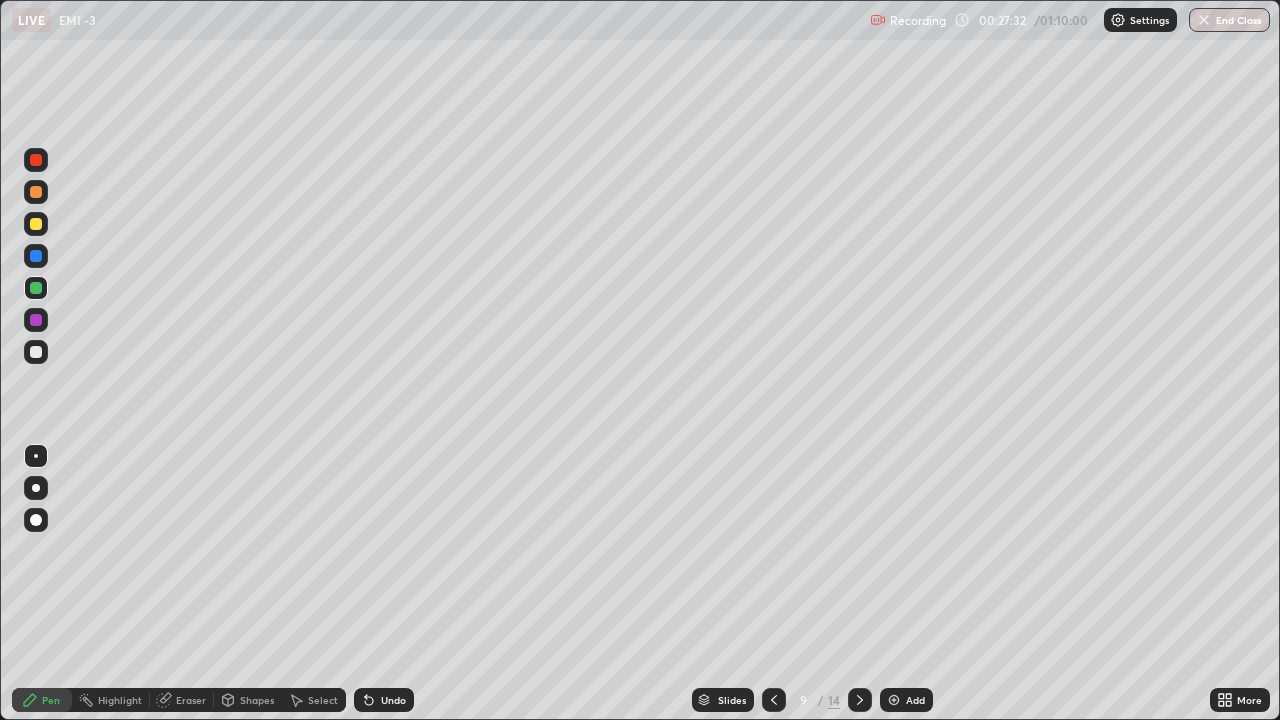 click on "Undo" at bounding box center [384, 700] 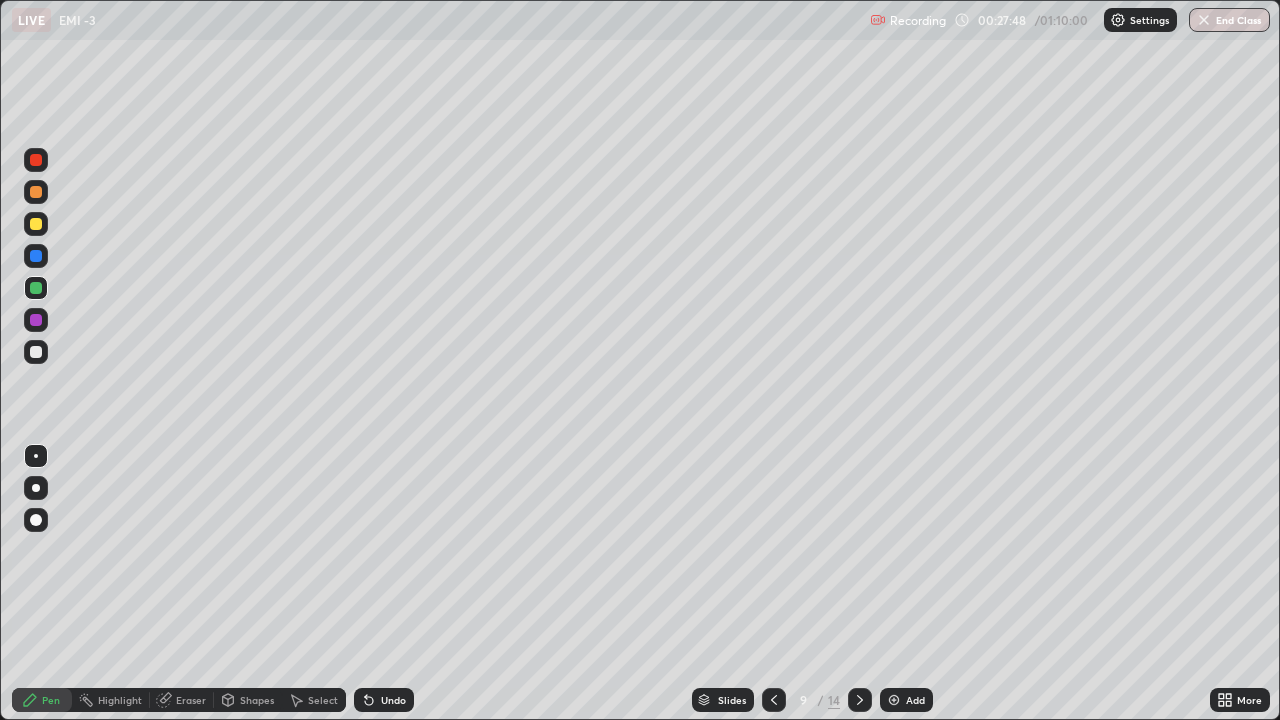 click on "Eraser" at bounding box center [191, 700] 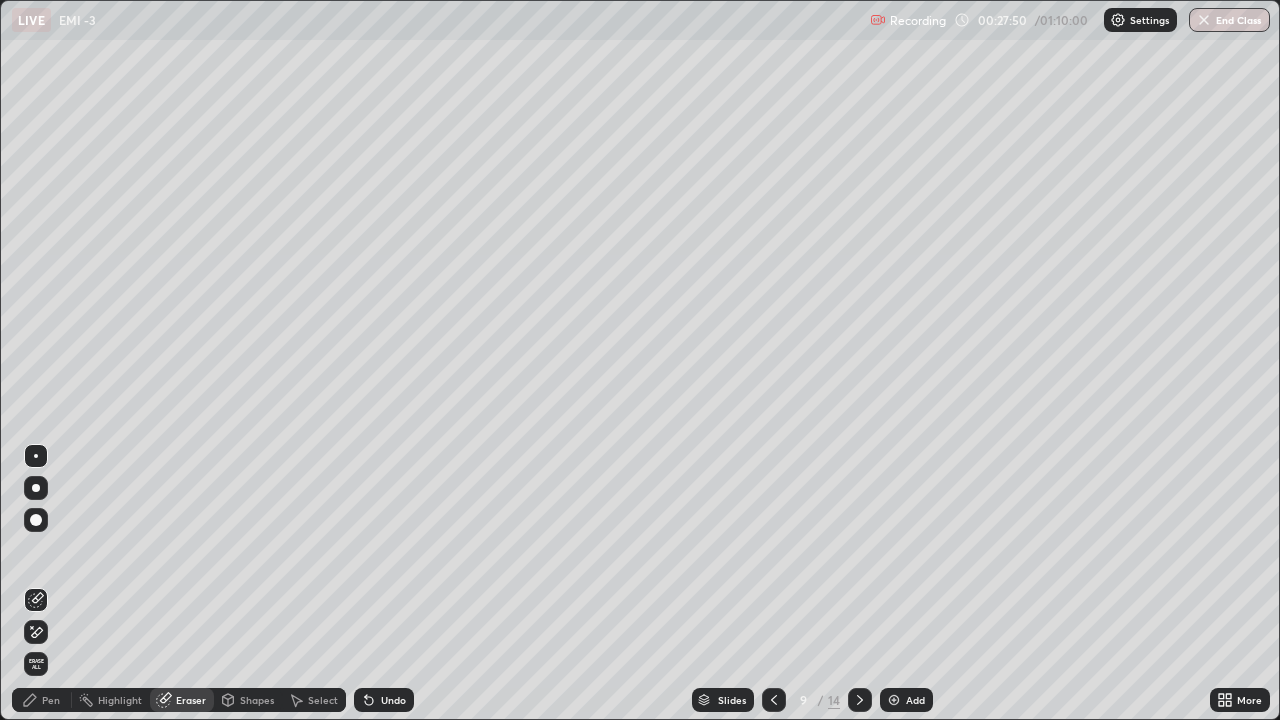 click on "Pen" at bounding box center [51, 700] 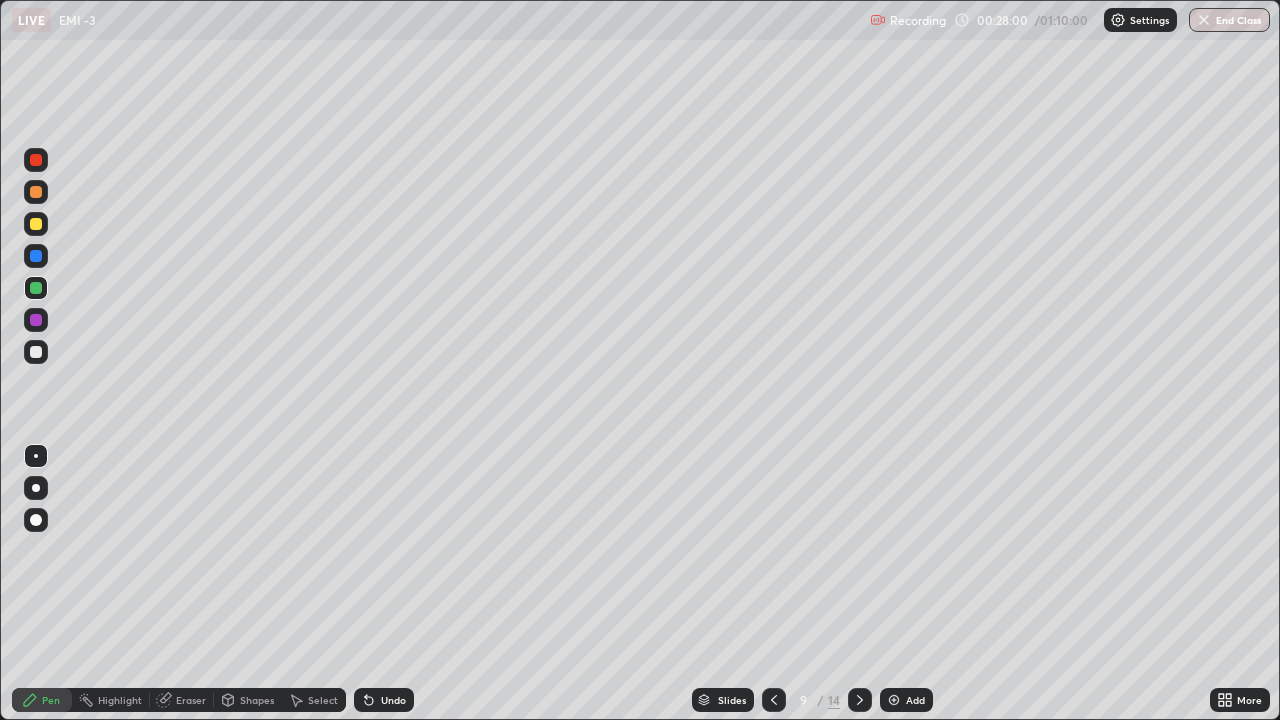 click on "Undo" at bounding box center [384, 700] 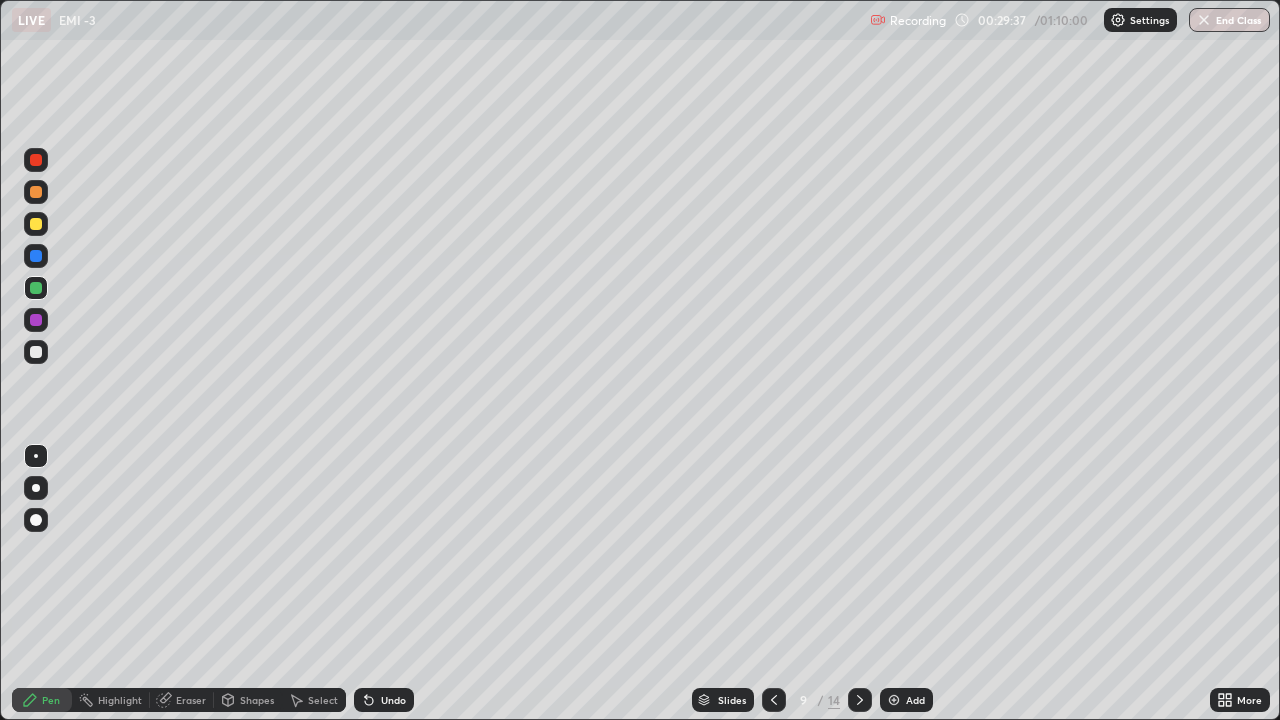 click 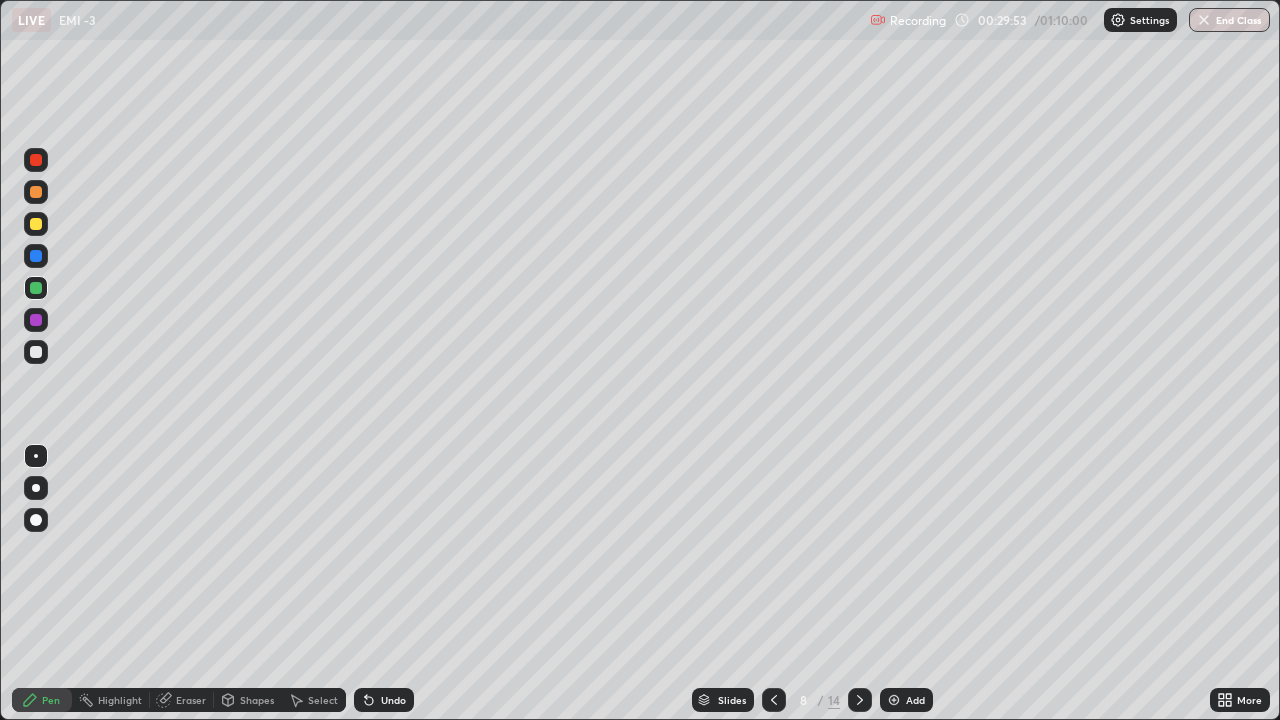 click 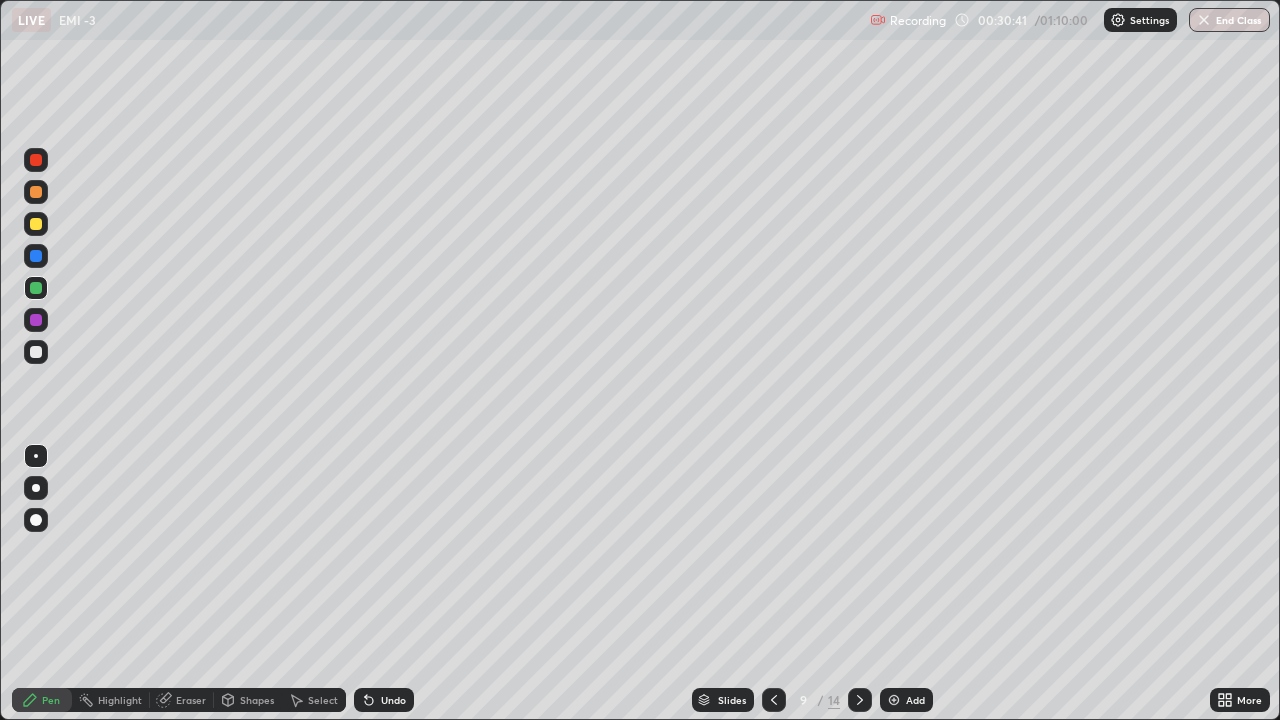 click at bounding box center (774, 700) 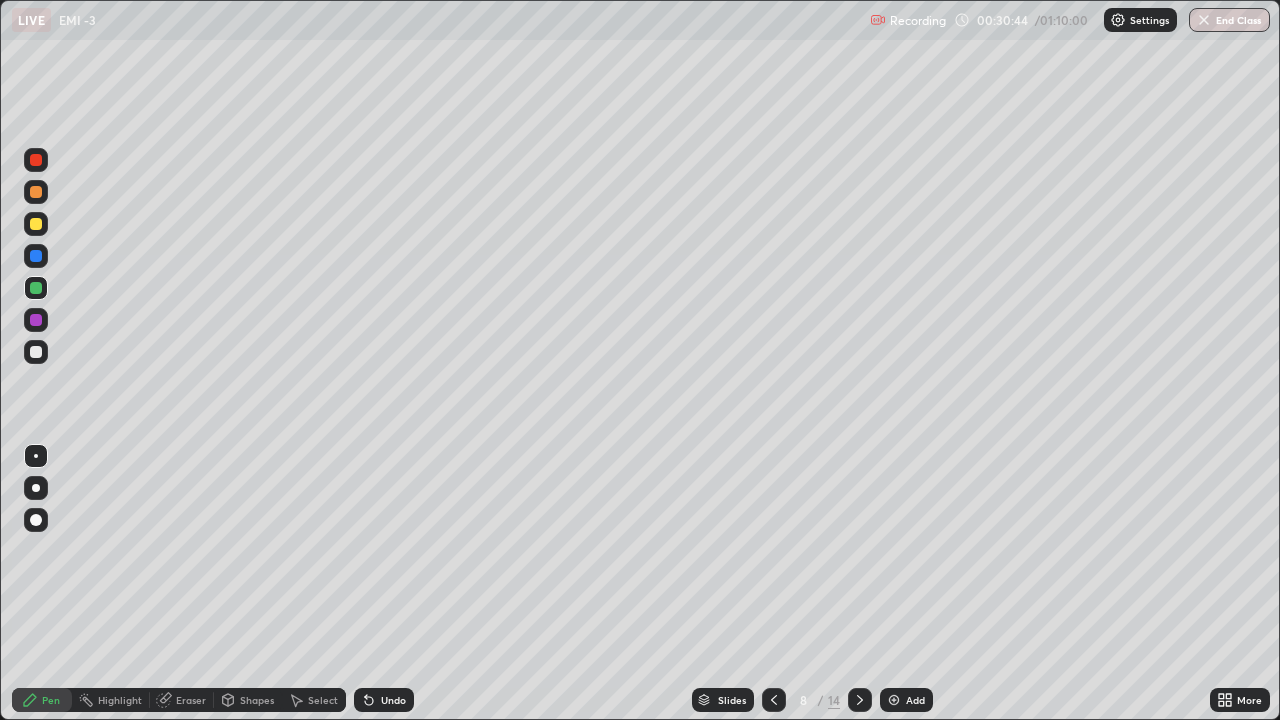 click 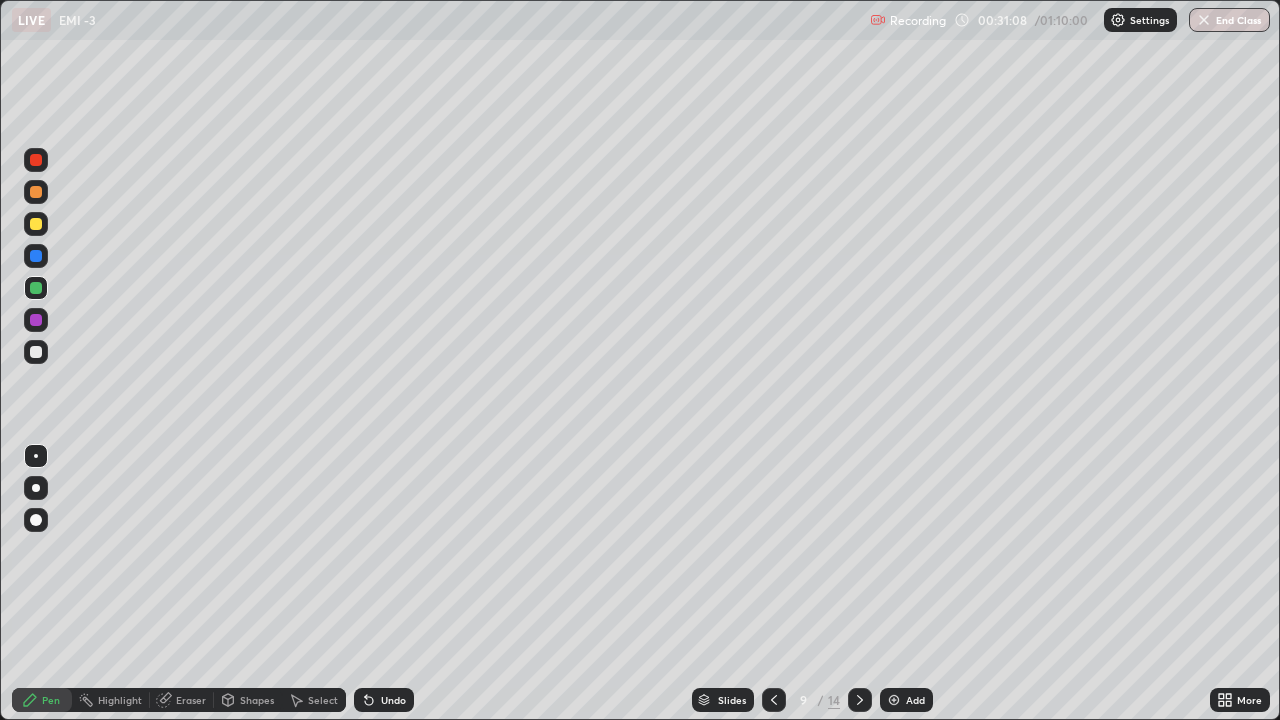 click on "Eraser" at bounding box center (191, 700) 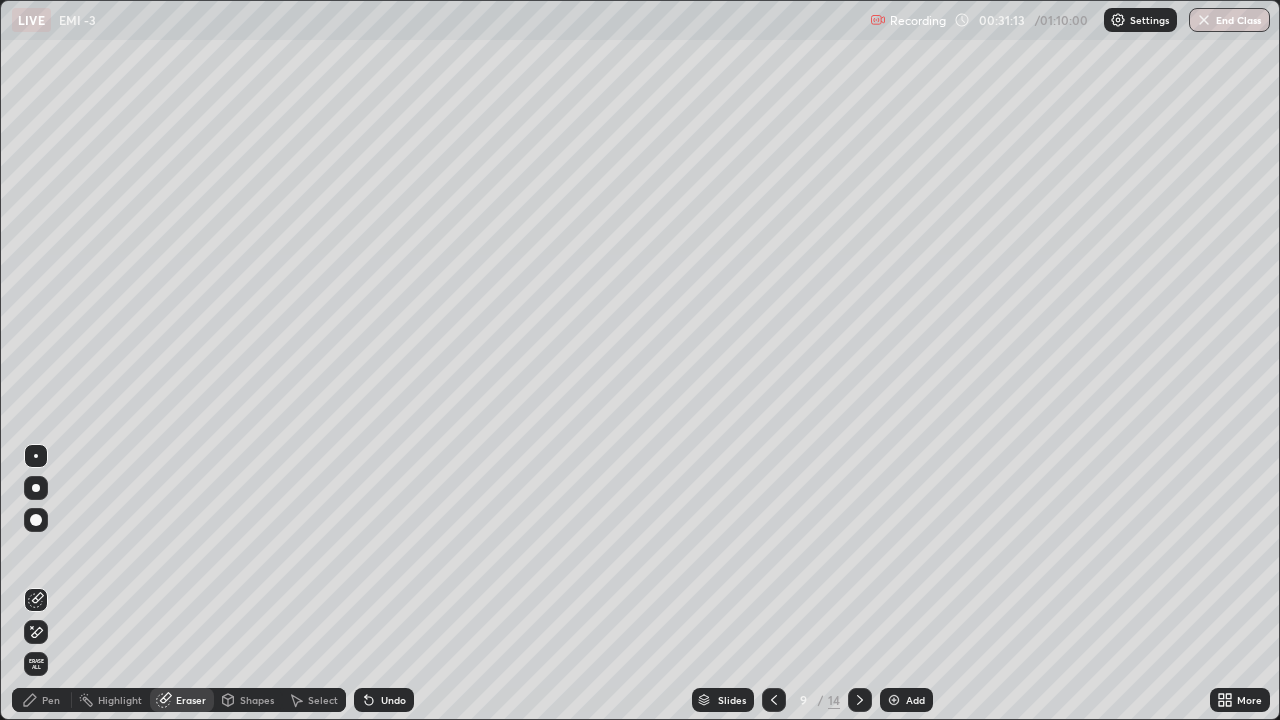 click on "Pen" at bounding box center [42, 700] 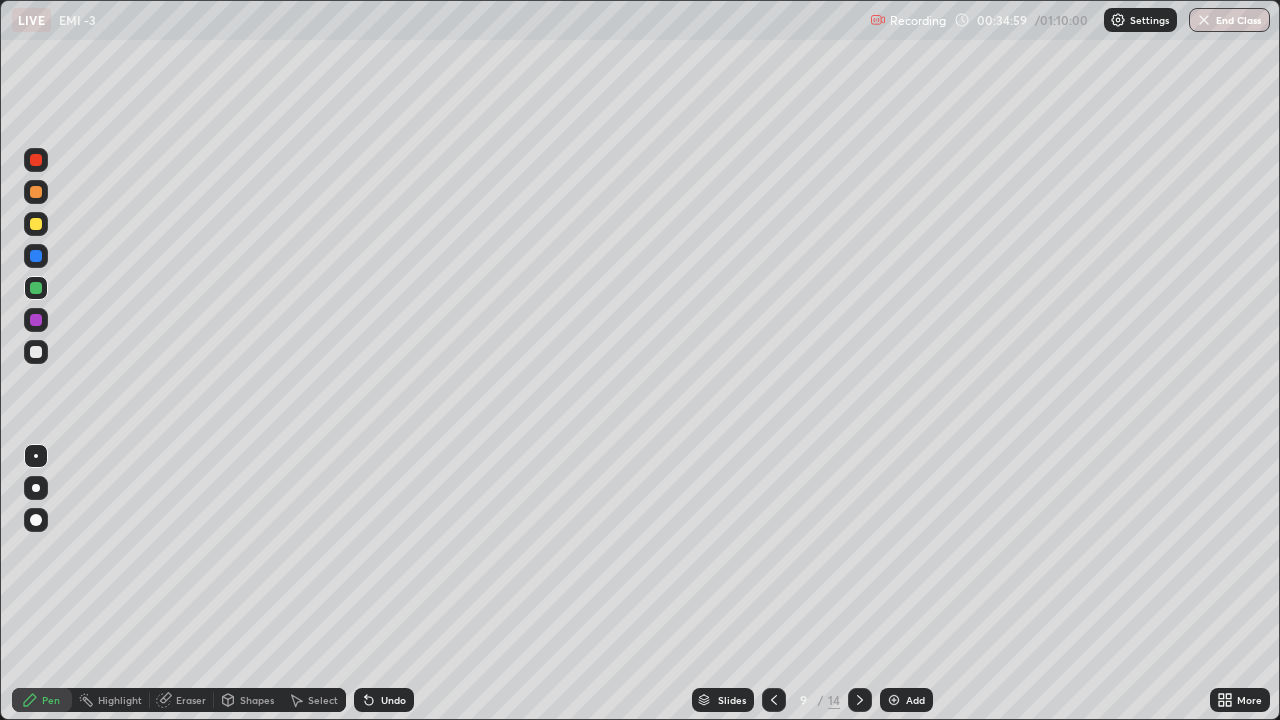 click at bounding box center [860, 700] 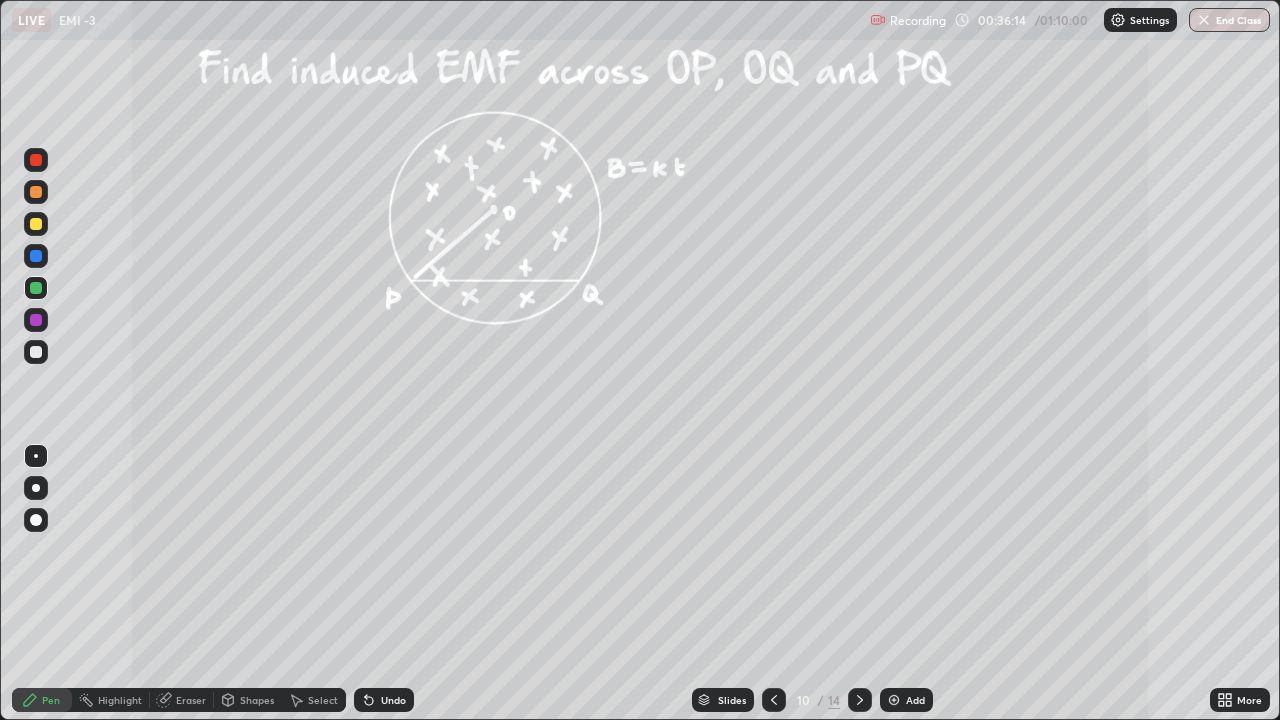 click at bounding box center (36, 224) 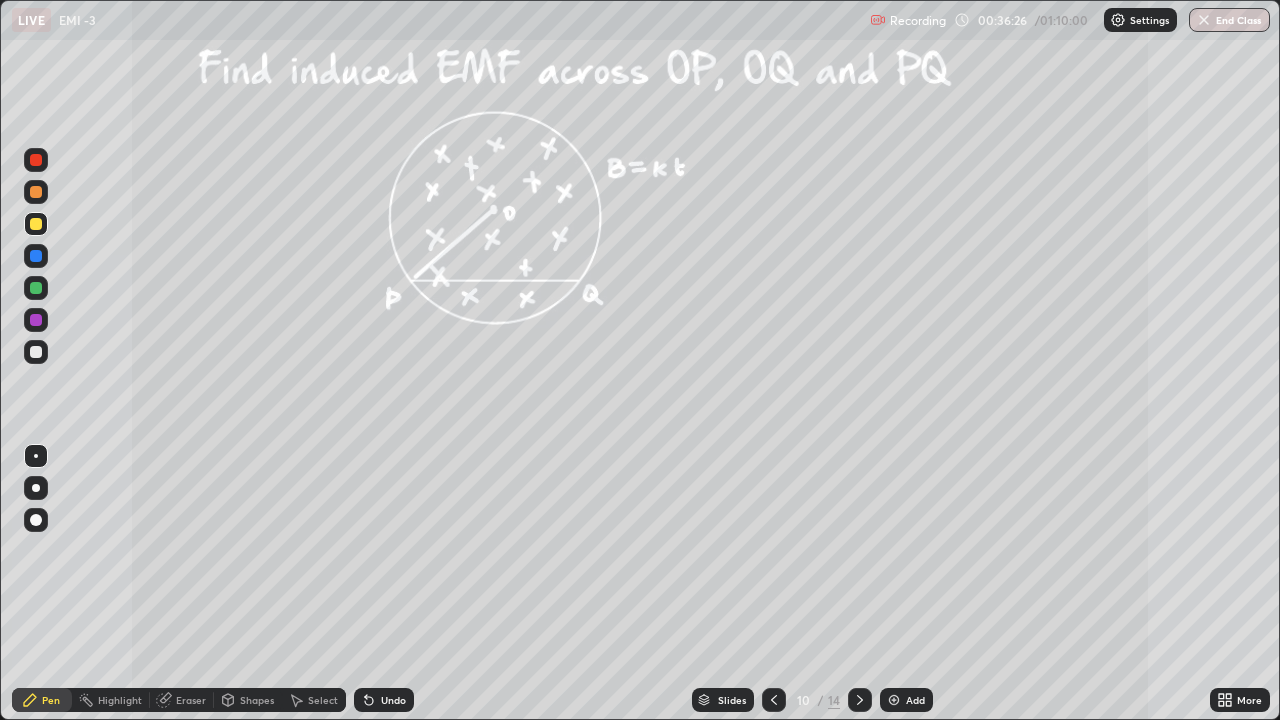 click at bounding box center [36, 192] 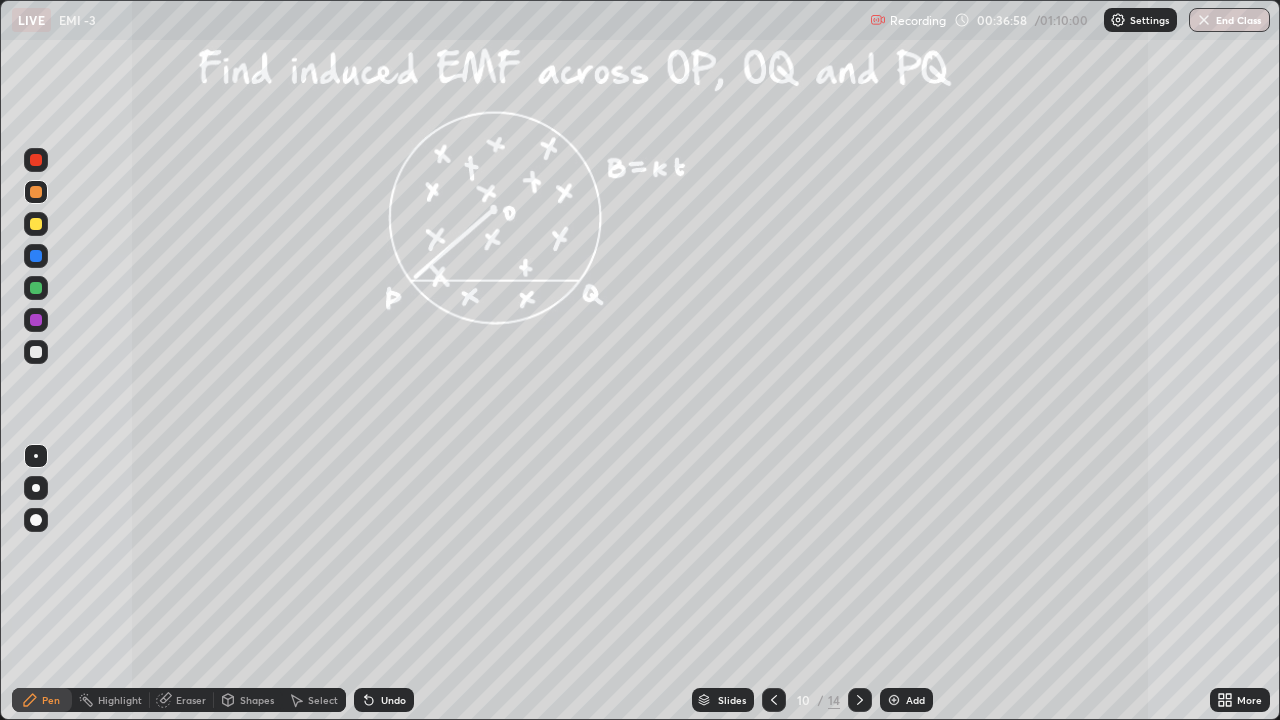 click on "Undo" at bounding box center [384, 700] 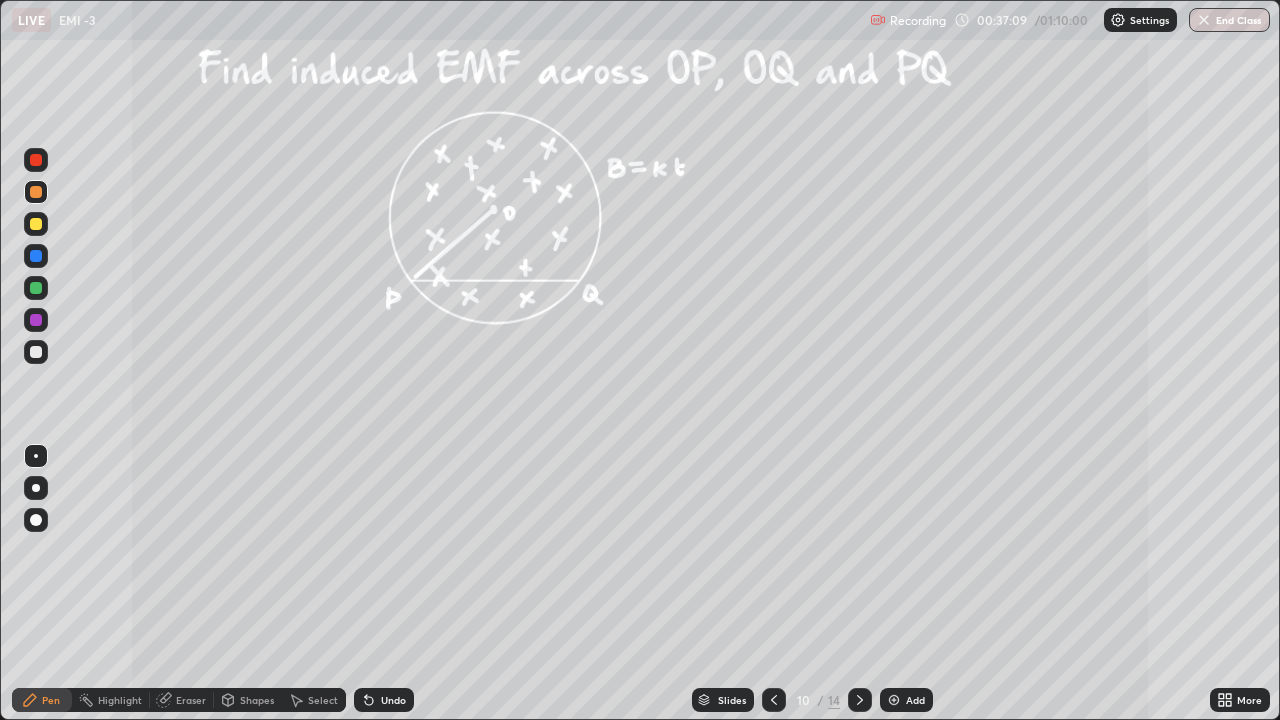 click at bounding box center (36, 224) 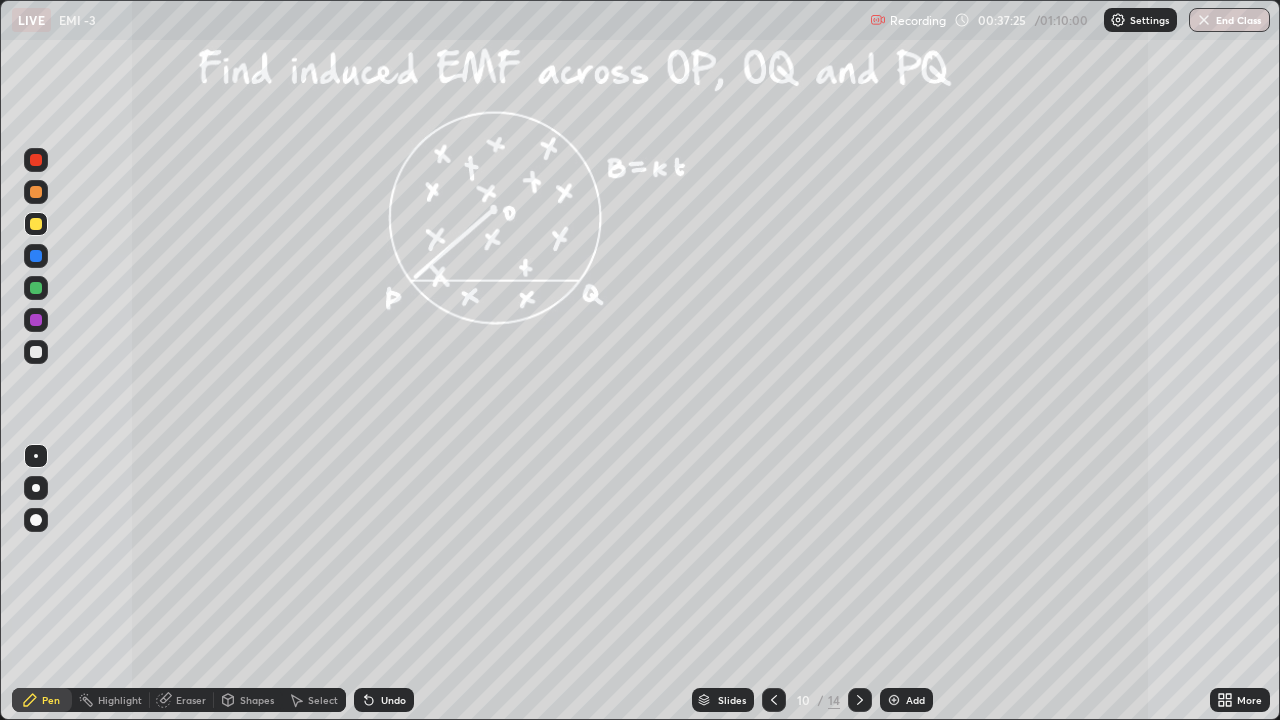 click on "Undo" at bounding box center [384, 700] 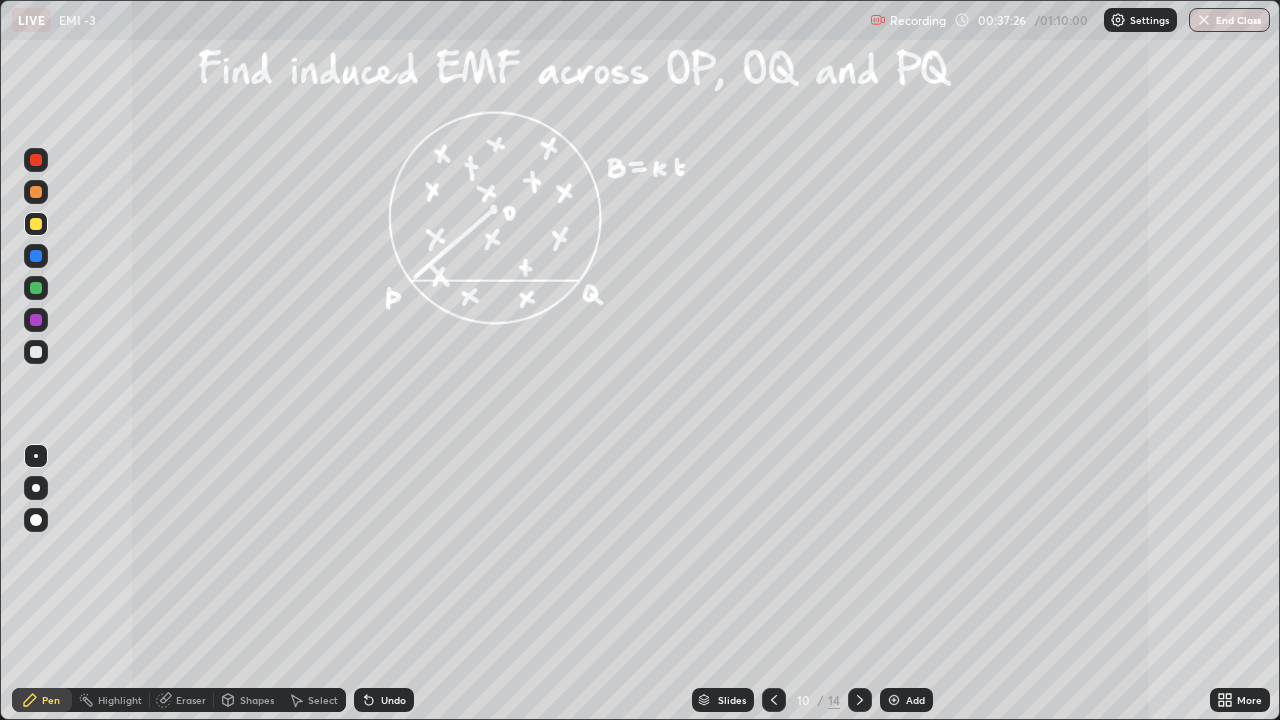 click on "Undo" at bounding box center [393, 700] 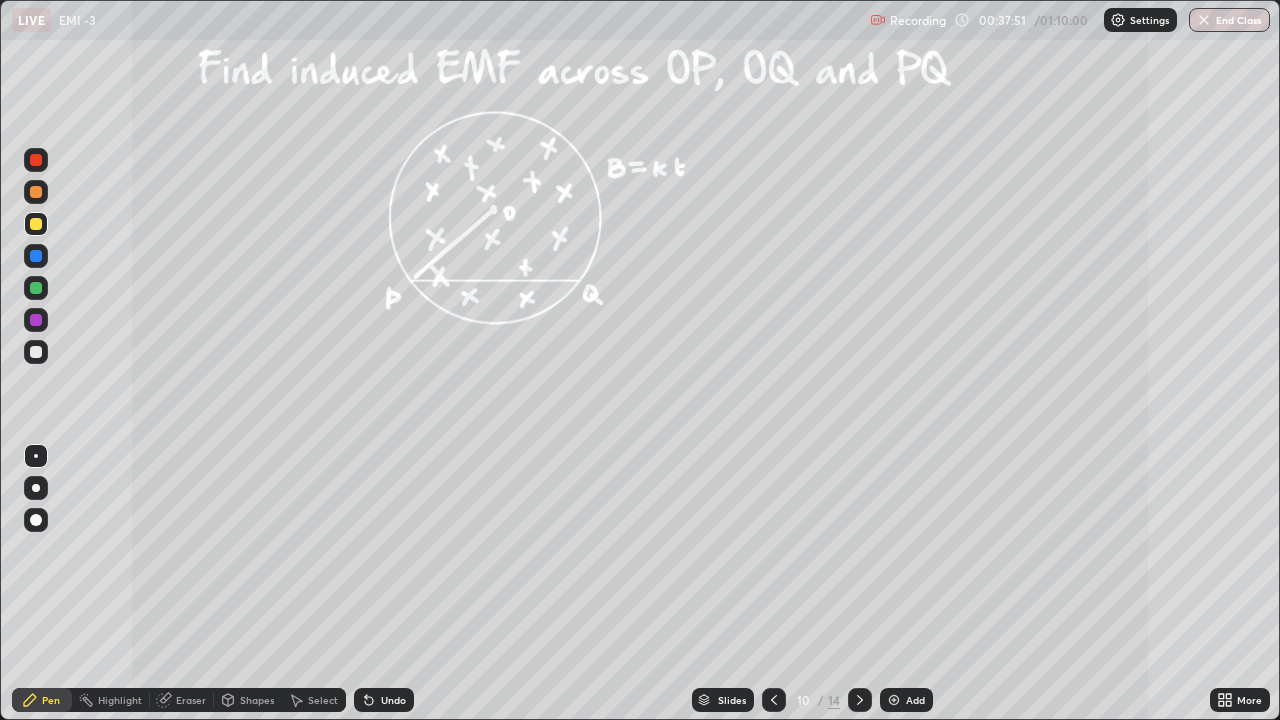 click on "Undo" at bounding box center [393, 700] 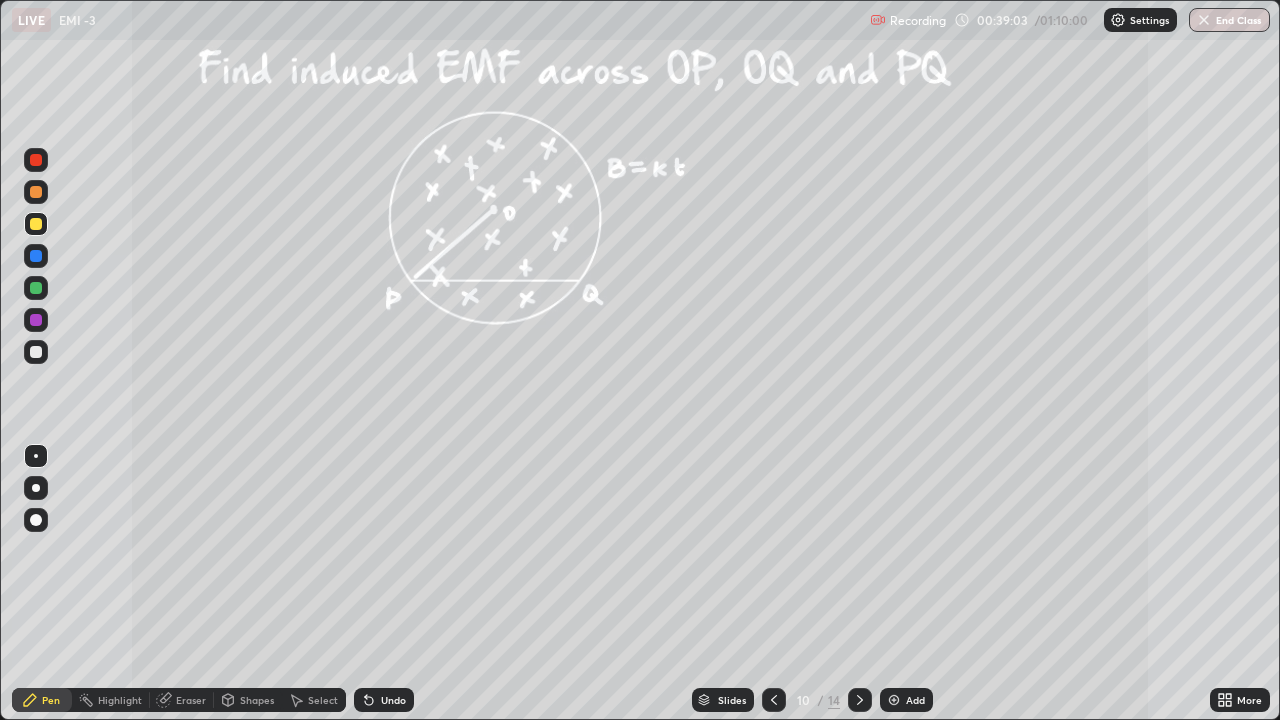 click 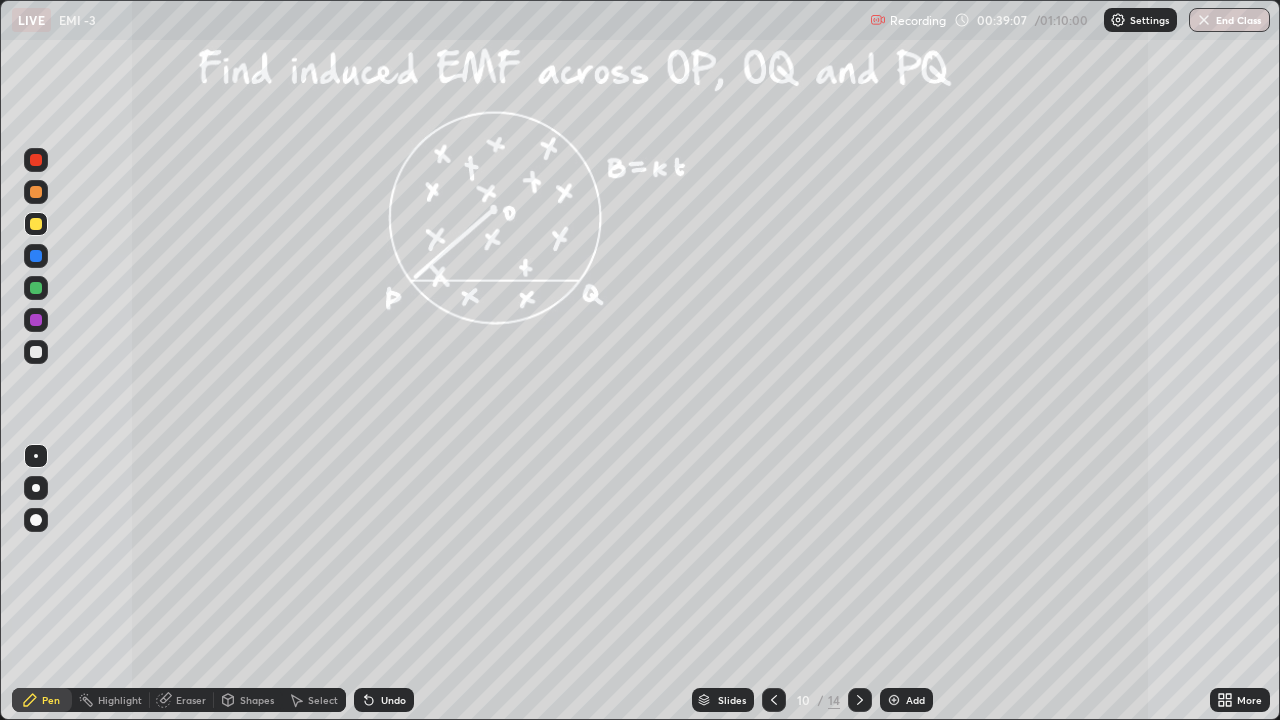 click on "Shapes" at bounding box center [248, 700] 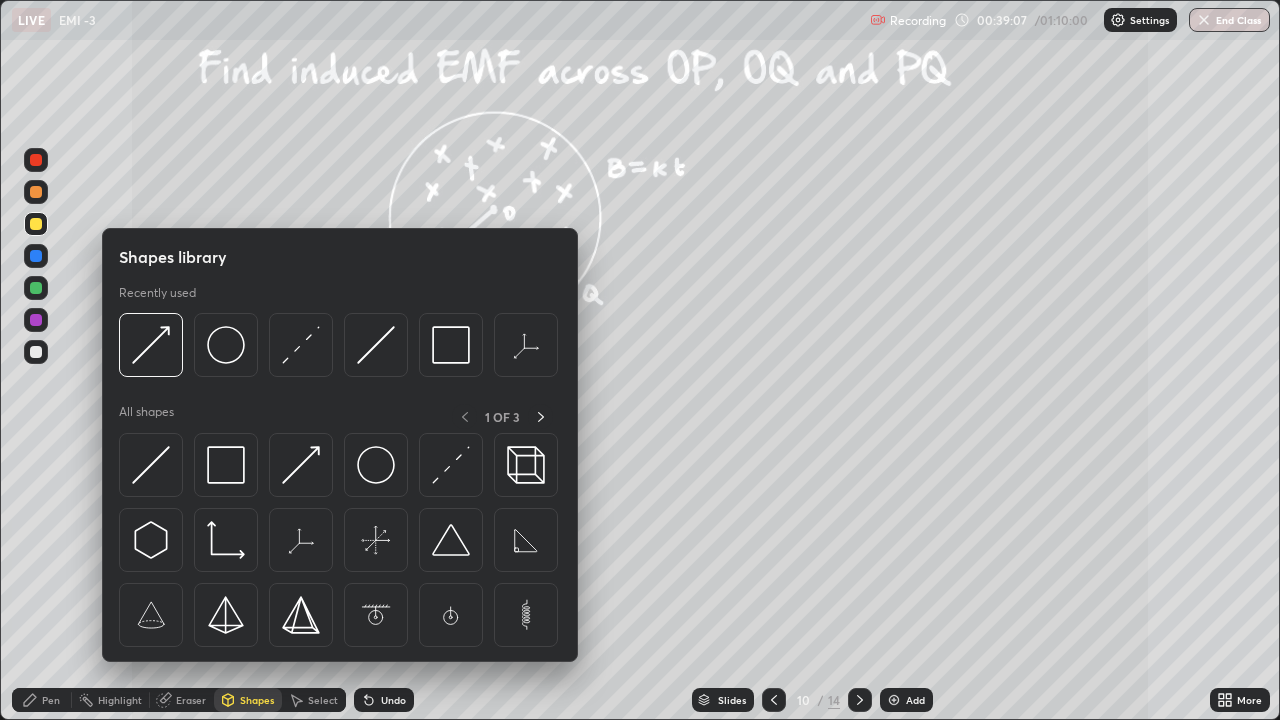 click on "Eraser" at bounding box center (191, 700) 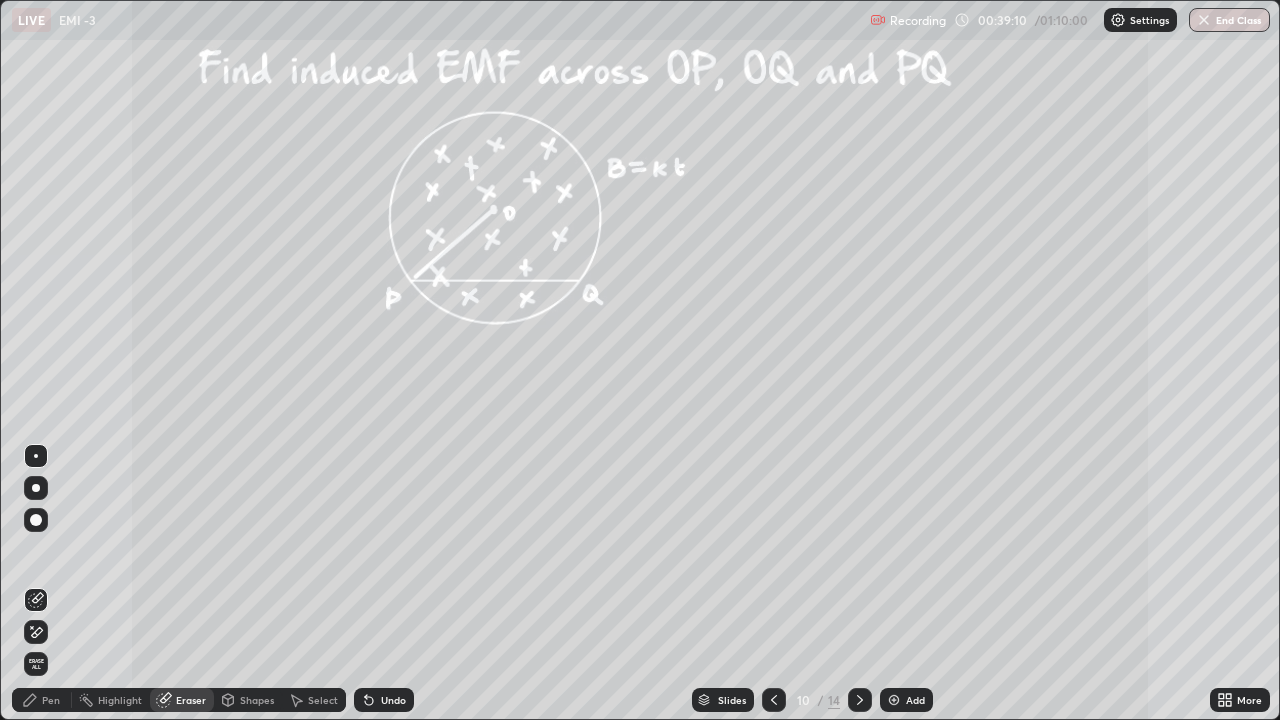 click on "Pen" at bounding box center (51, 700) 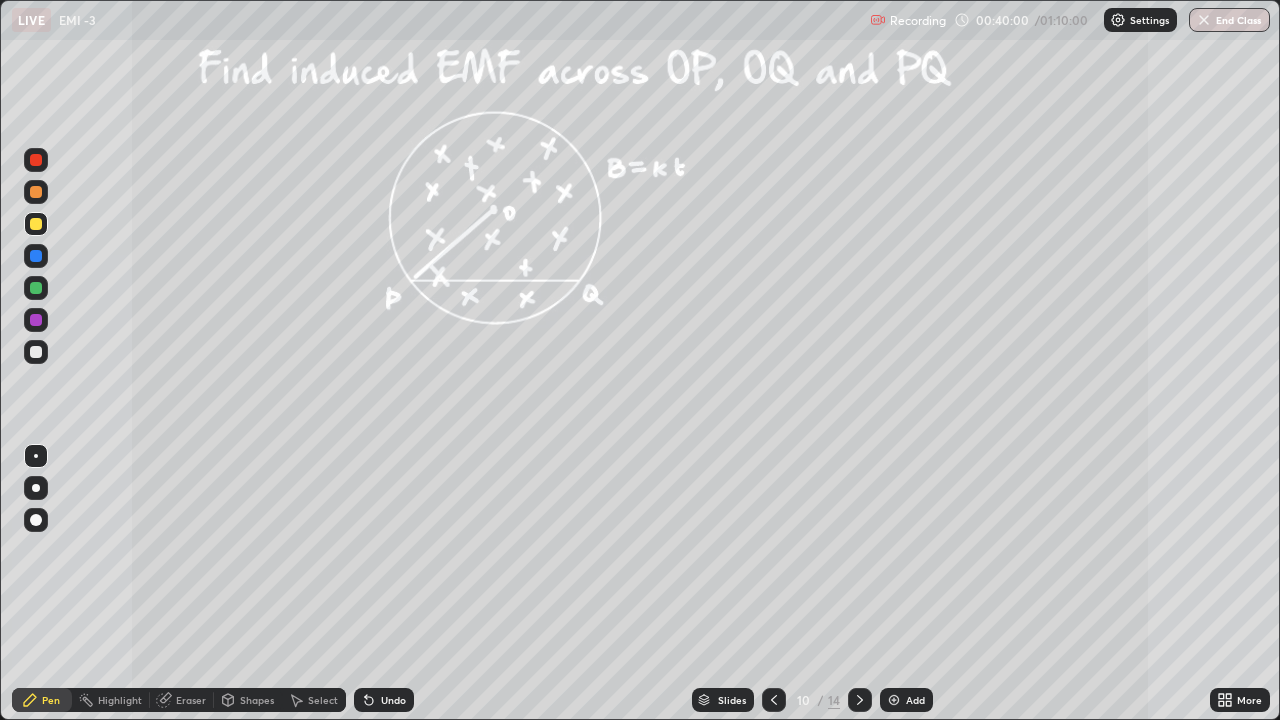 click on "Undo" at bounding box center (393, 700) 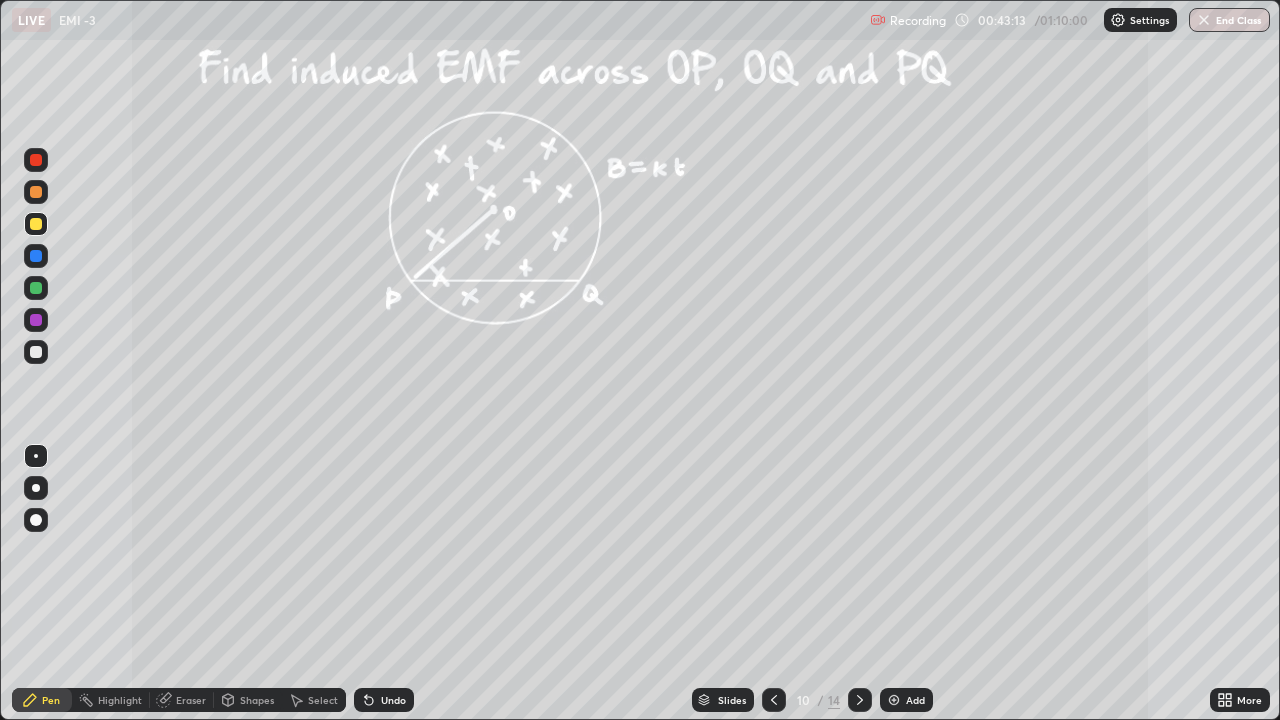 click on "Eraser" at bounding box center (191, 700) 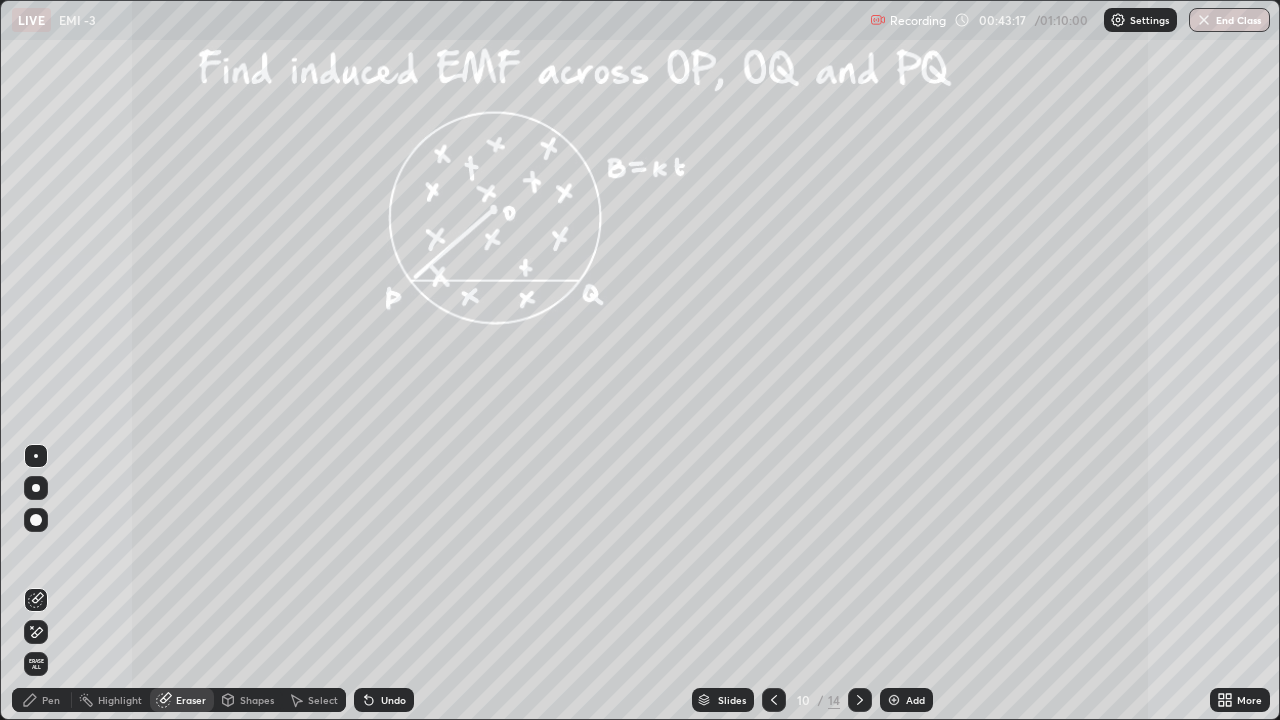 click 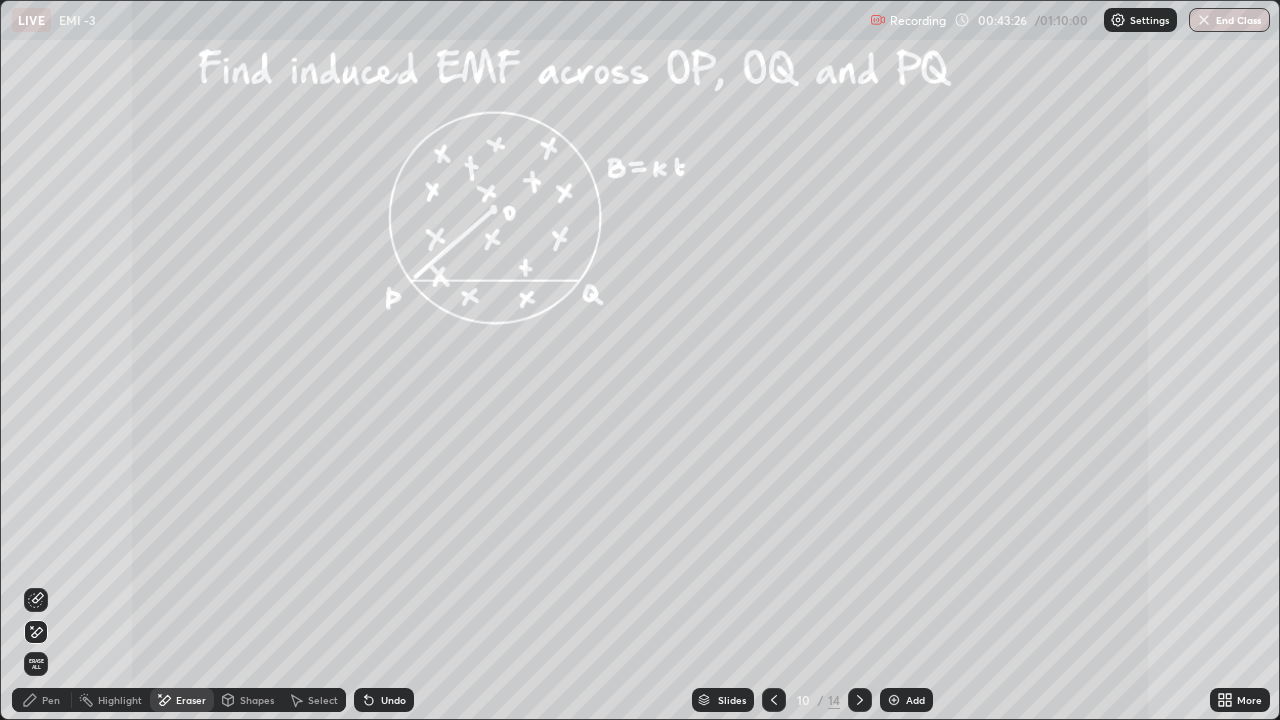 click on "Pen" at bounding box center (42, 700) 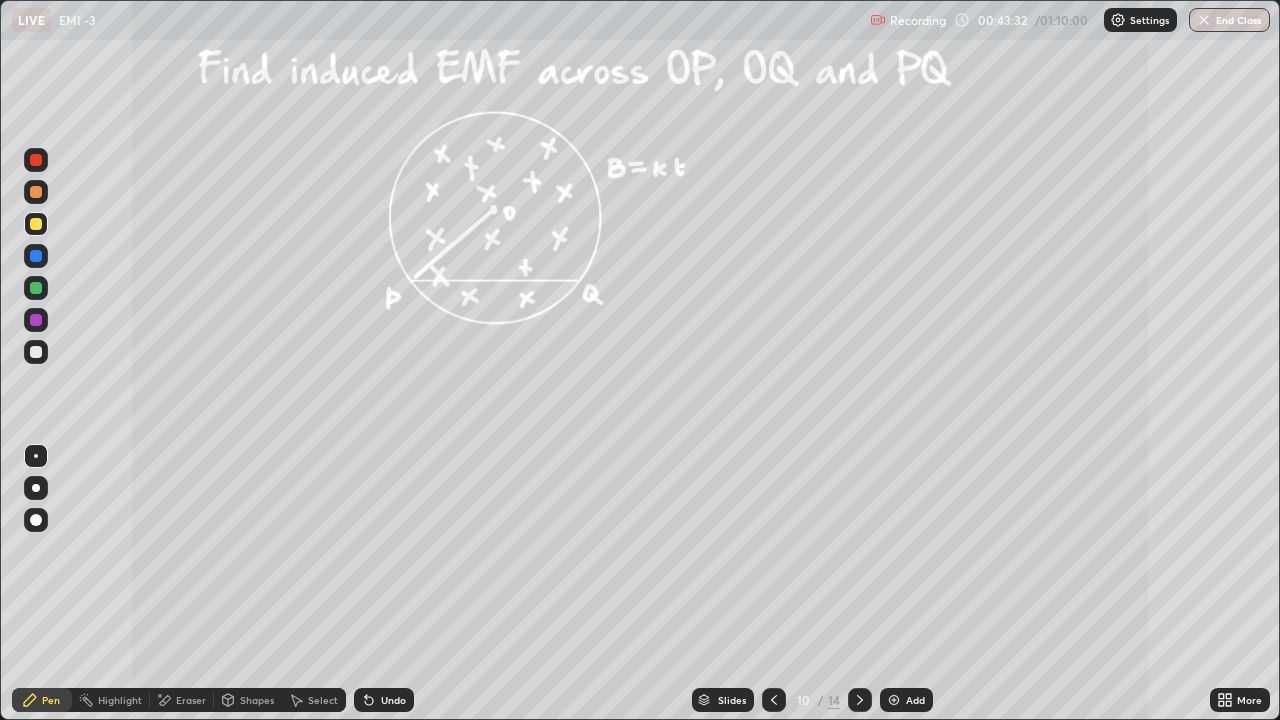 click on "Select" at bounding box center (314, 700) 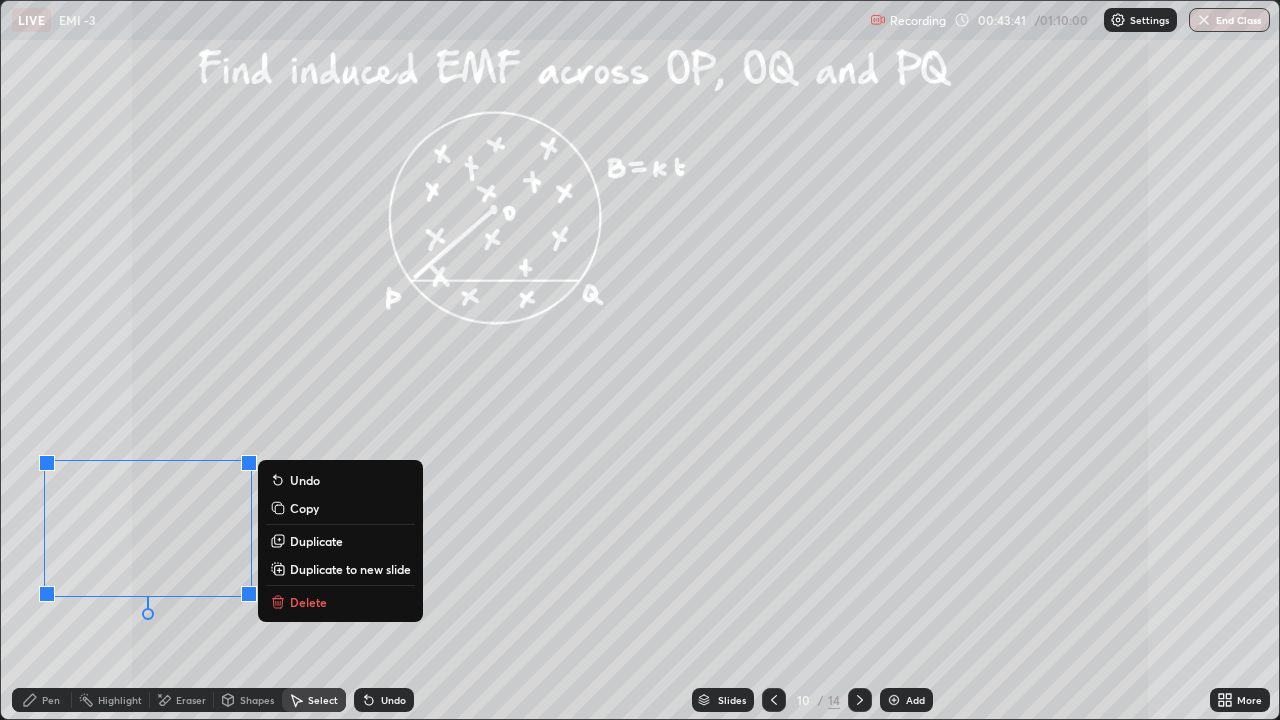 click on "Duplicate to new slide" at bounding box center (350, 569) 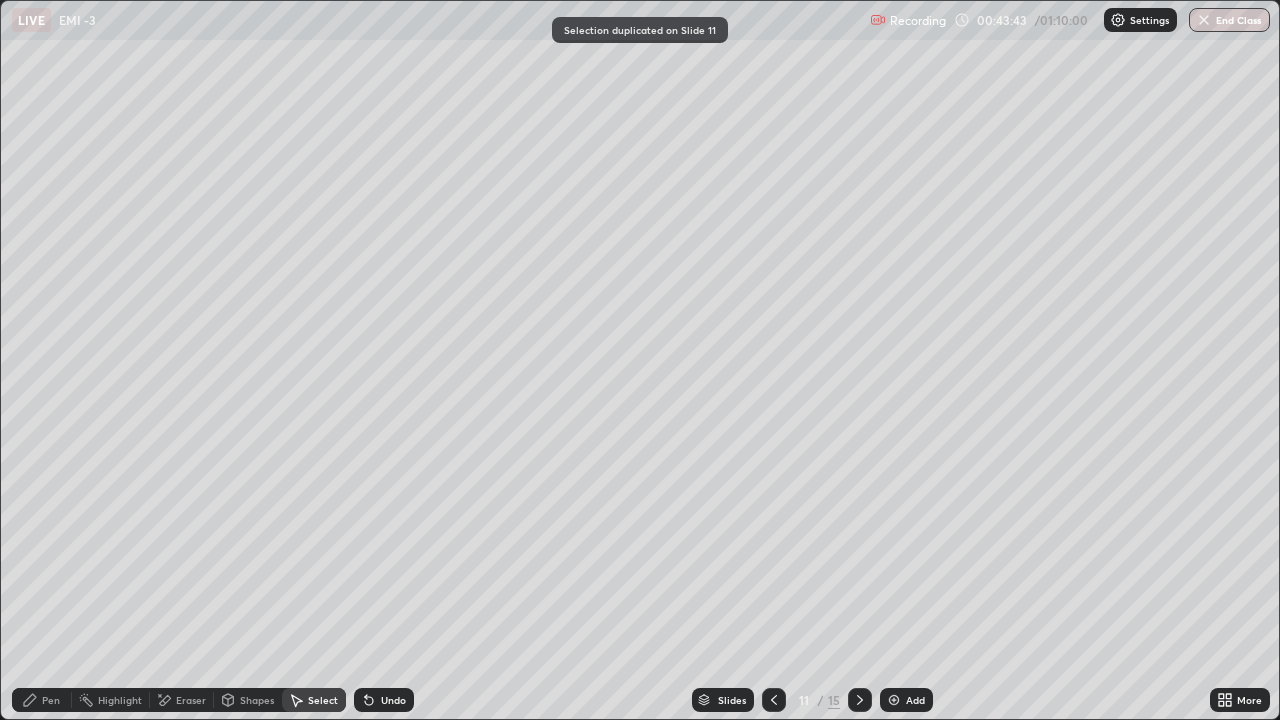 click at bounding box center (774, 700) 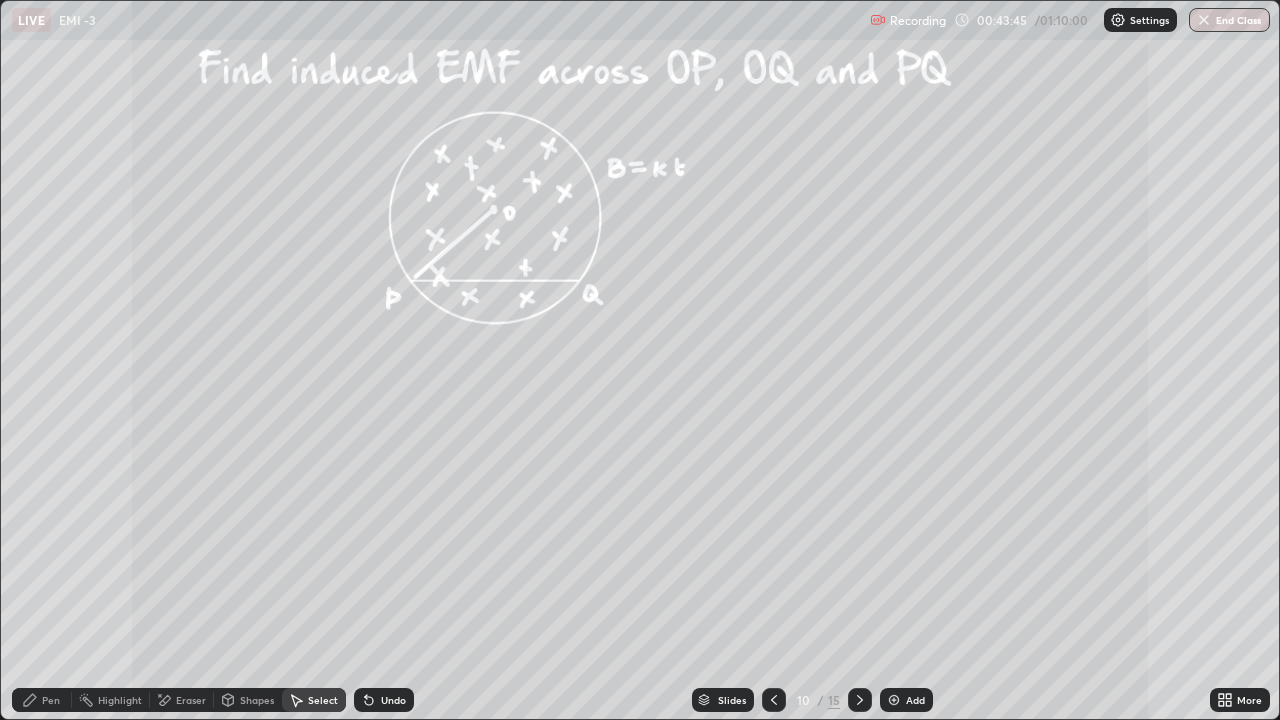 click on "Eraser" at bounding box center (191, 700) 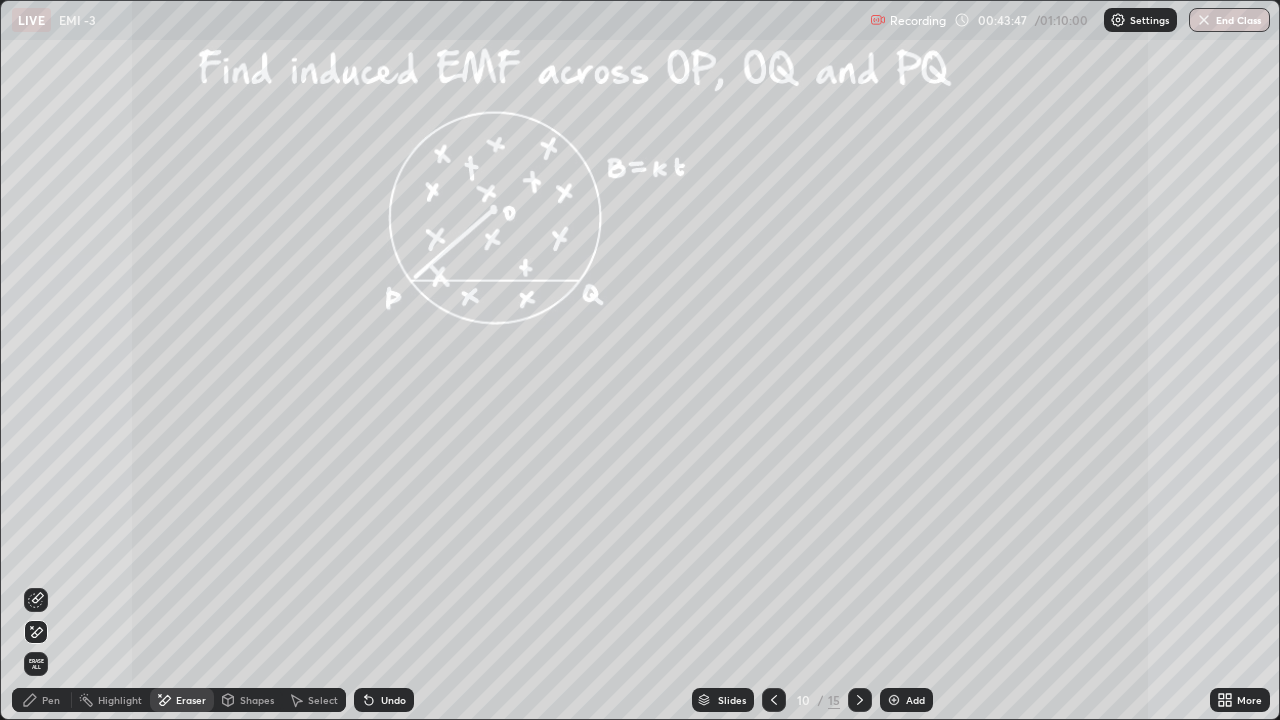 click on "Pen" at bounding box center (51, 700) 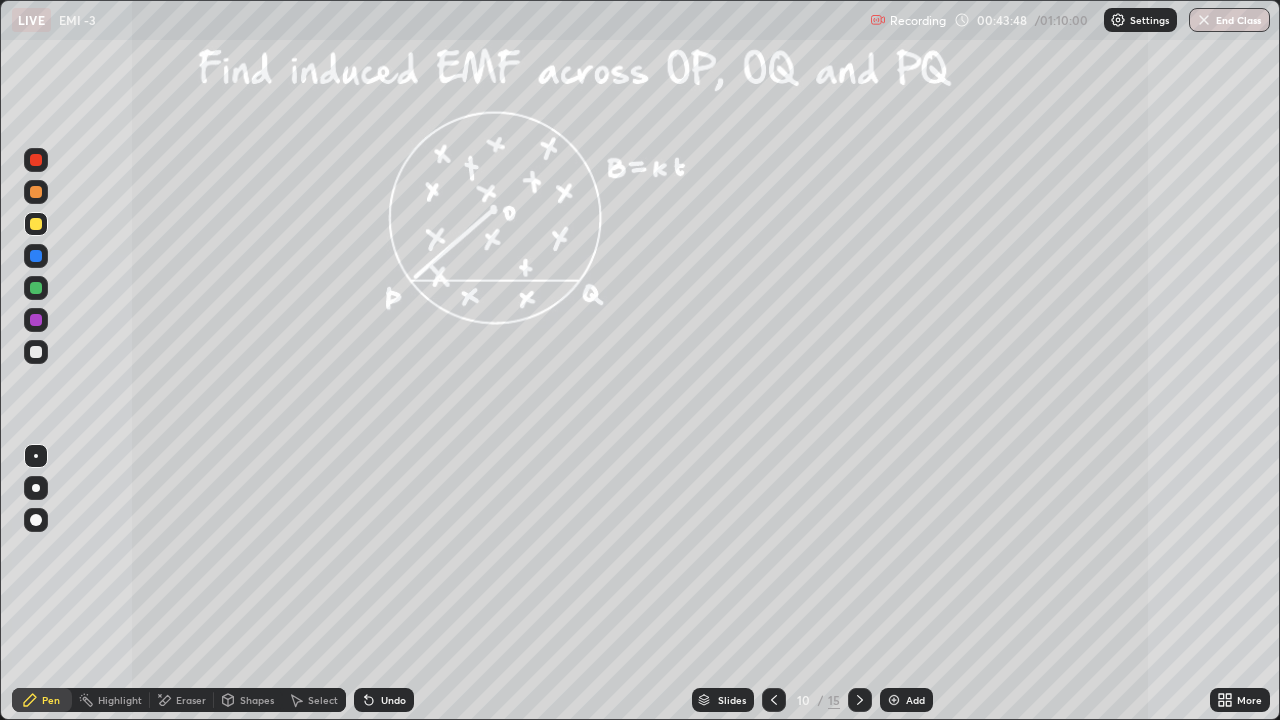 click at bounding box center [36, 560] 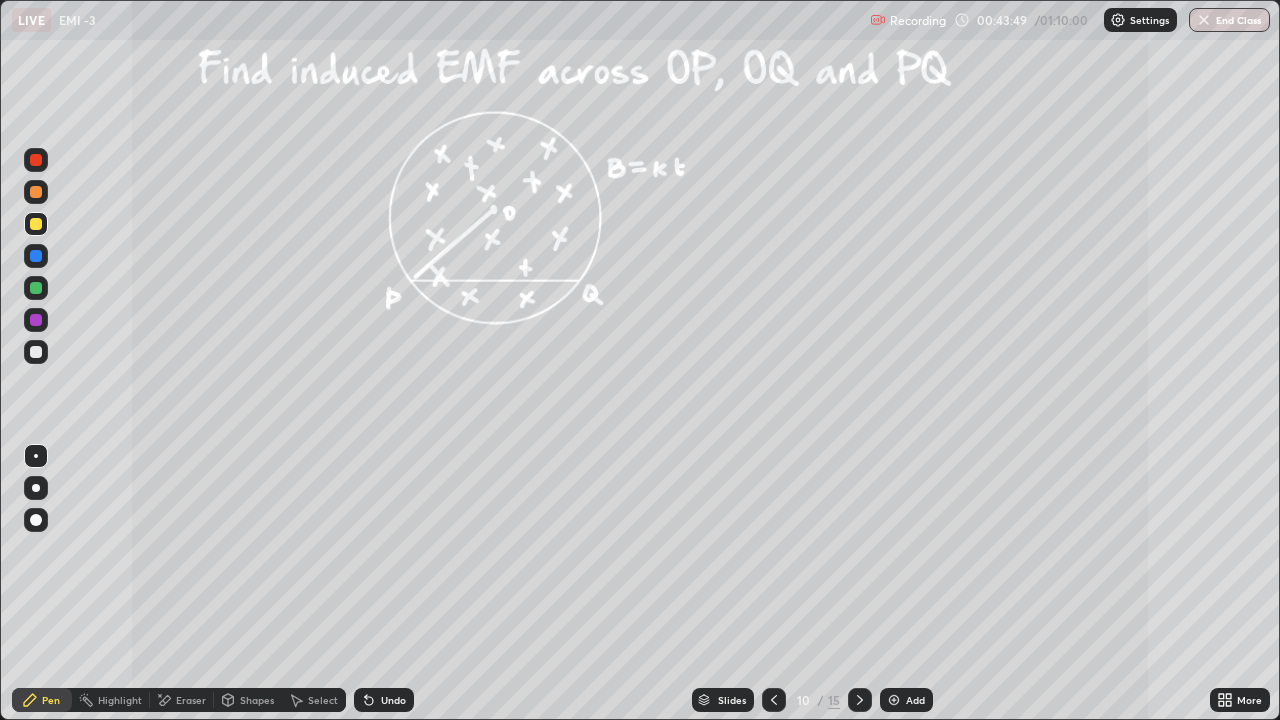 click on "Erase all" at bounding box center [36, 360] 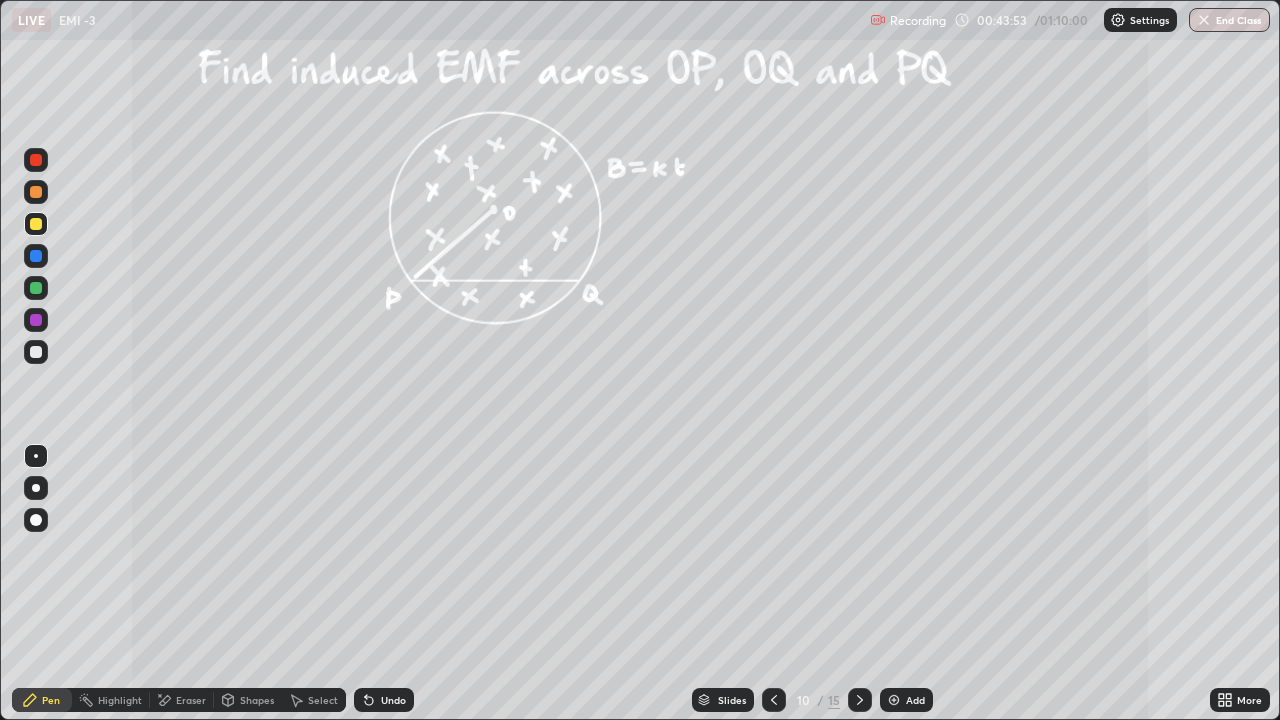 click on "Select" at bounding box center (314, 700) 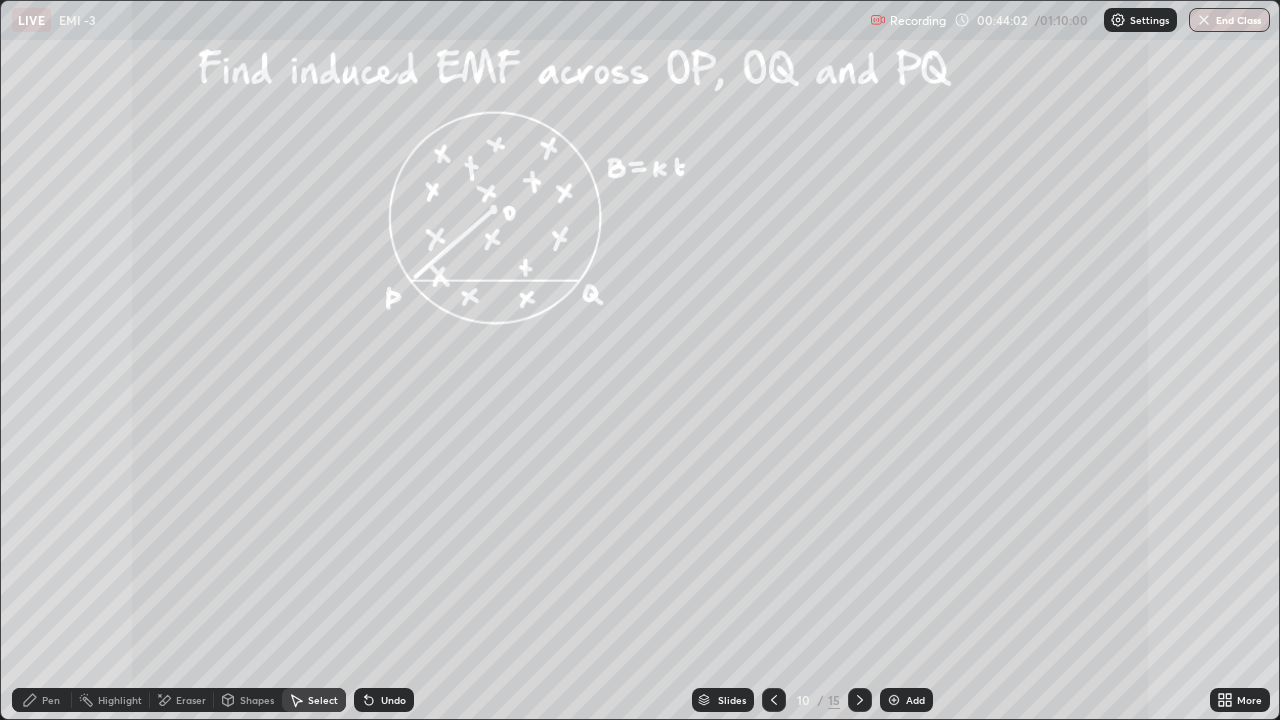 click on "0 ° Undo Copy Duplicate Duplicate to new slide Delete" at bounding box center (640, 360) 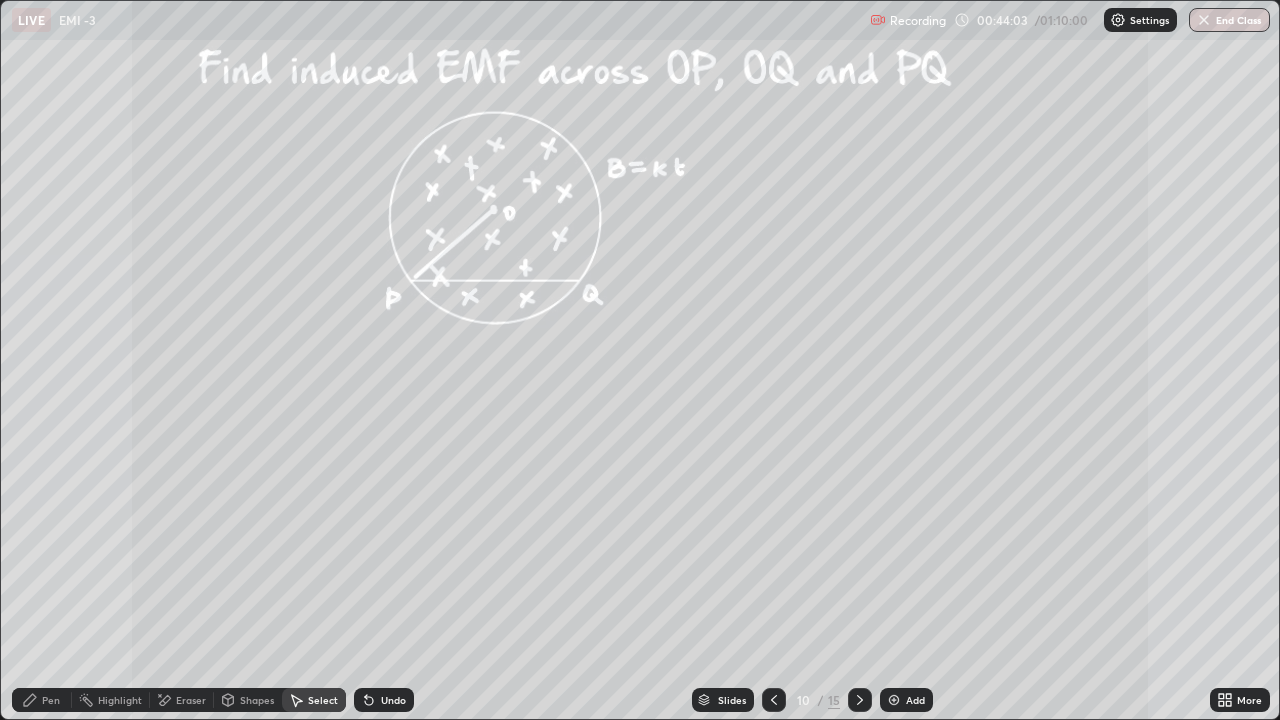click on "Eraser" at bounding box center [191, 700] 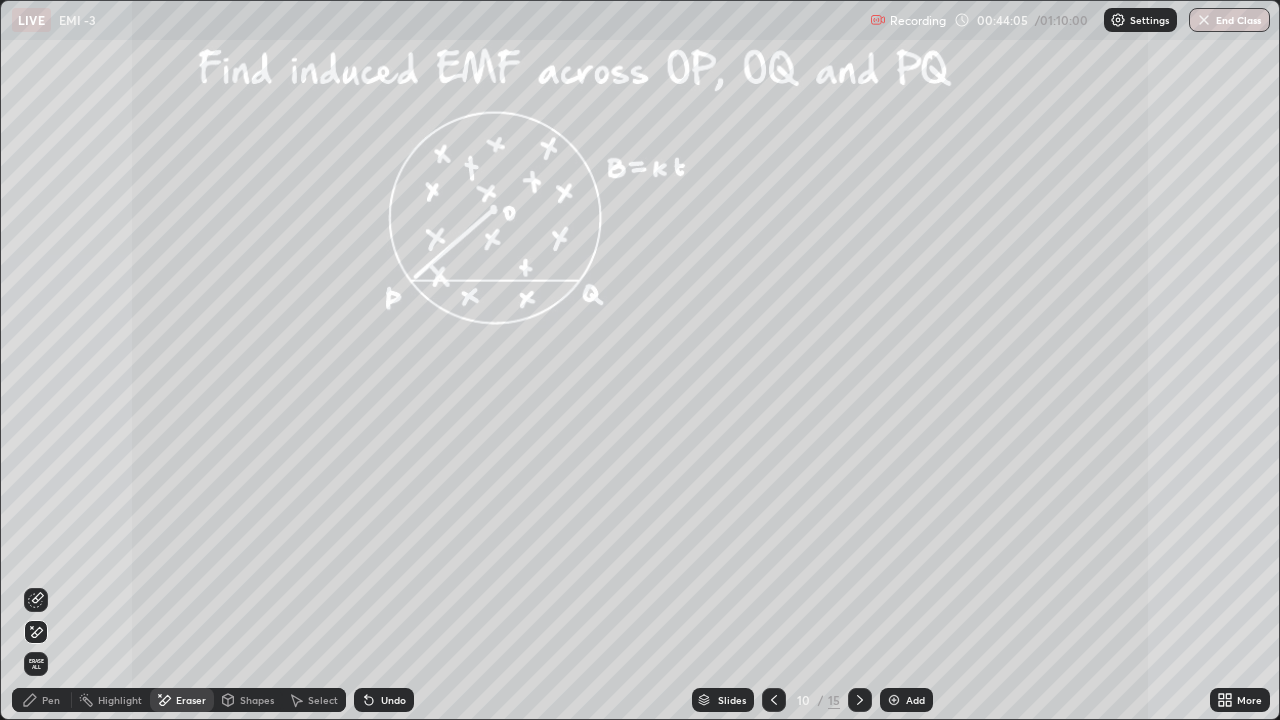 click on "Pen" at bounding box center (51, 700) 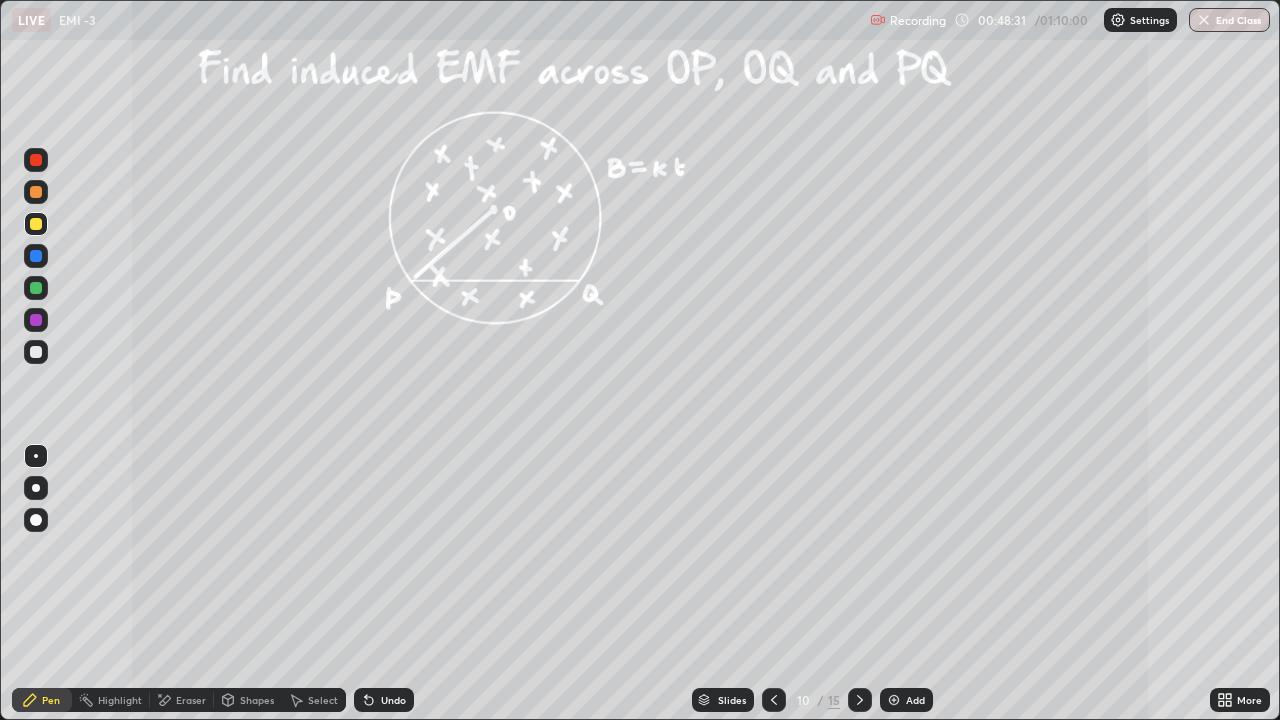 click on "Add" at bounding box center [915, 700] 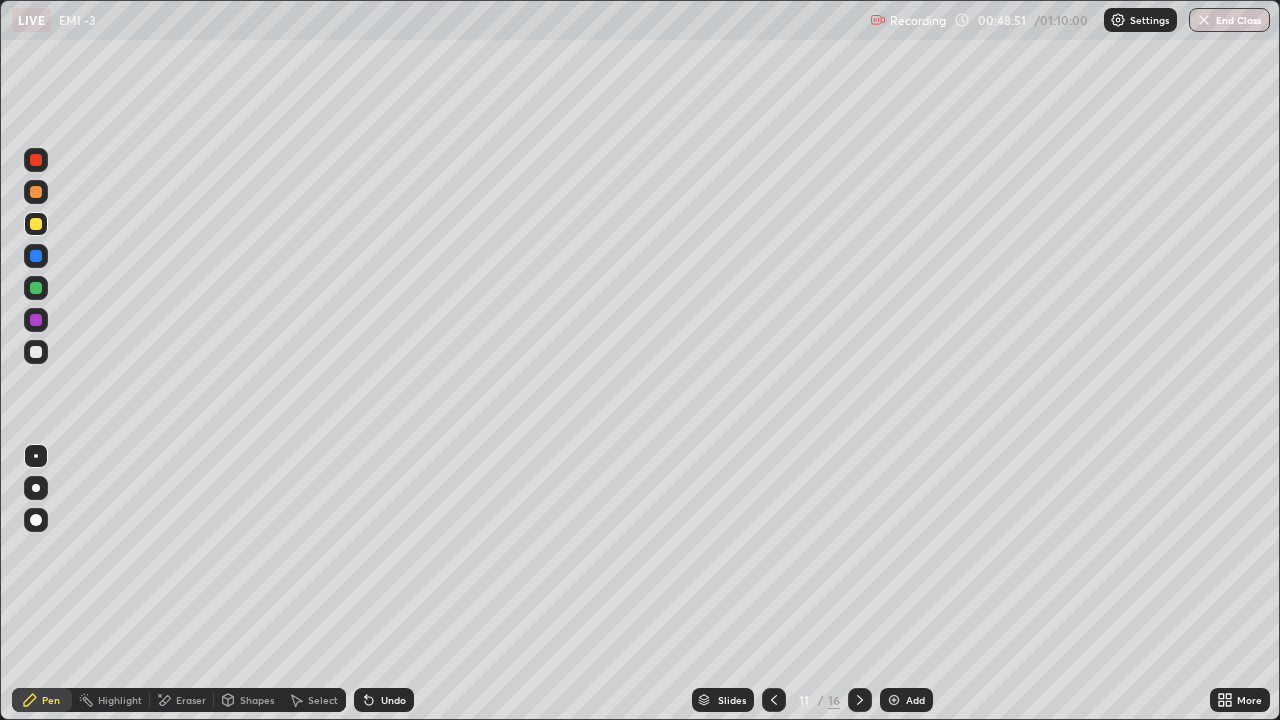 click on "Undo" at bounding box center (393, 700) 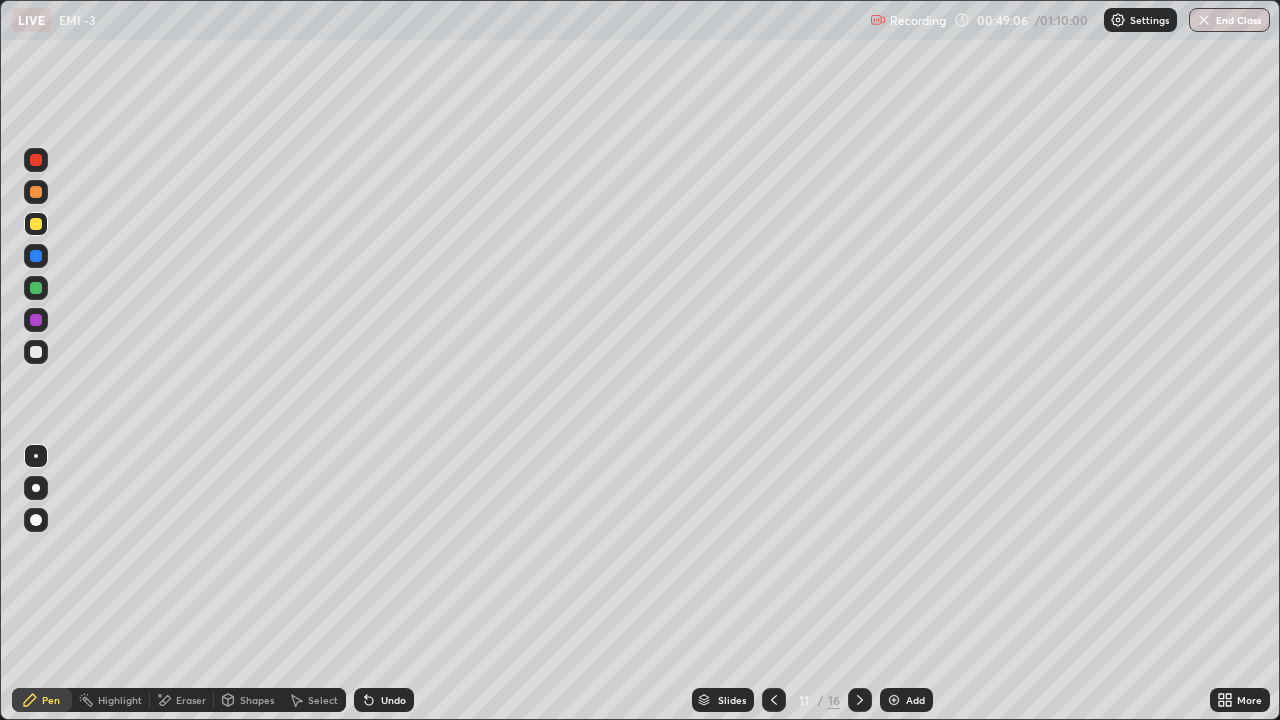 click on "Undo" at bounding box center (393, 700) 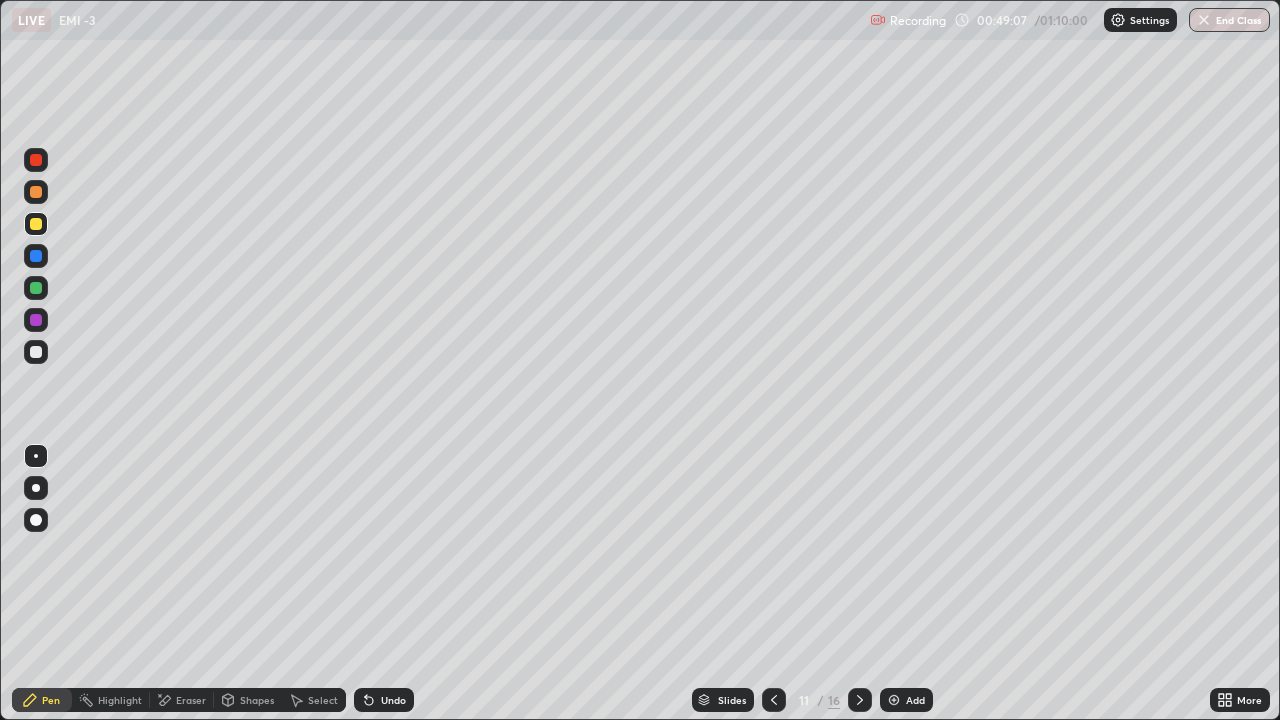 click on "Undo" at bounding box center [393, 700] 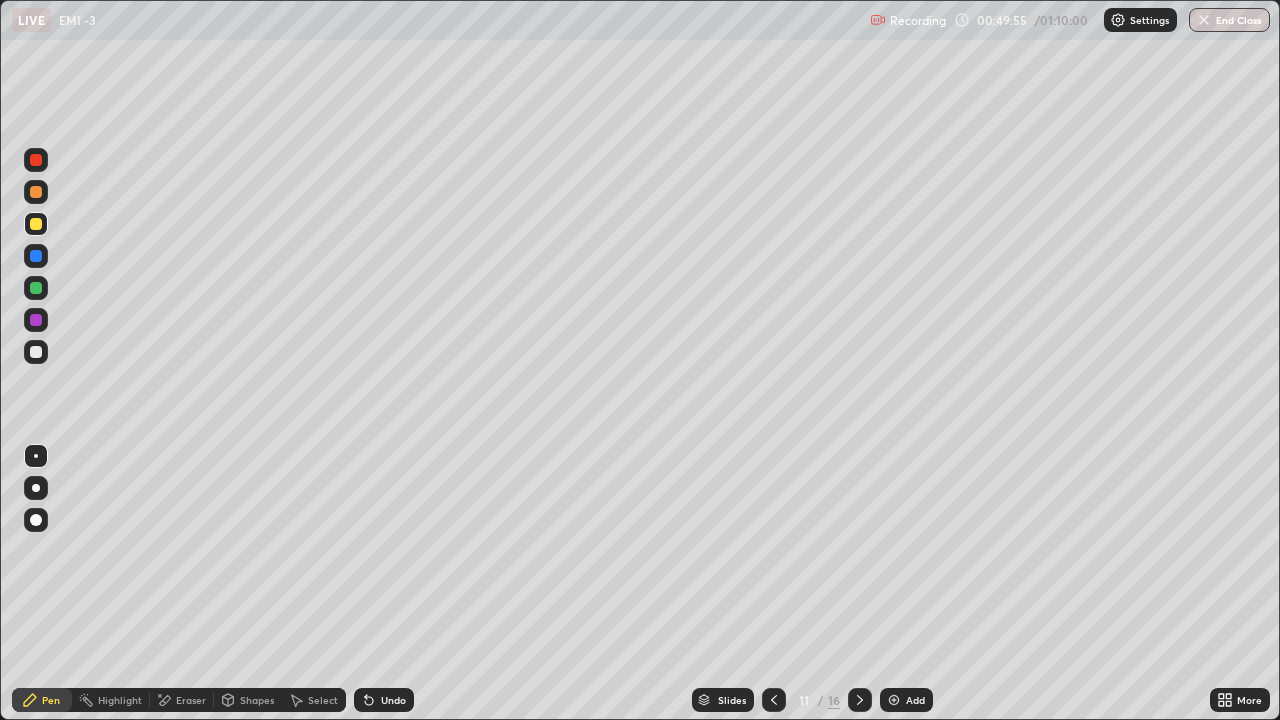click on "Undo" at bounding box center [393, 700] 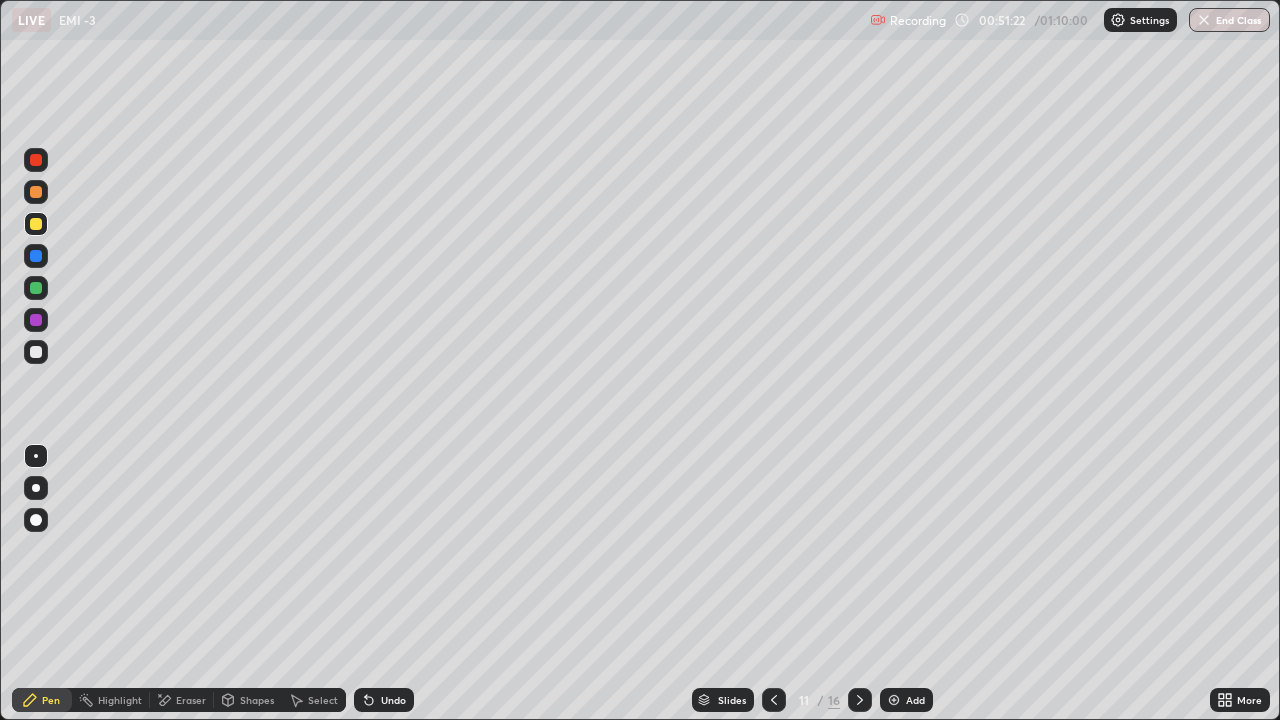 click 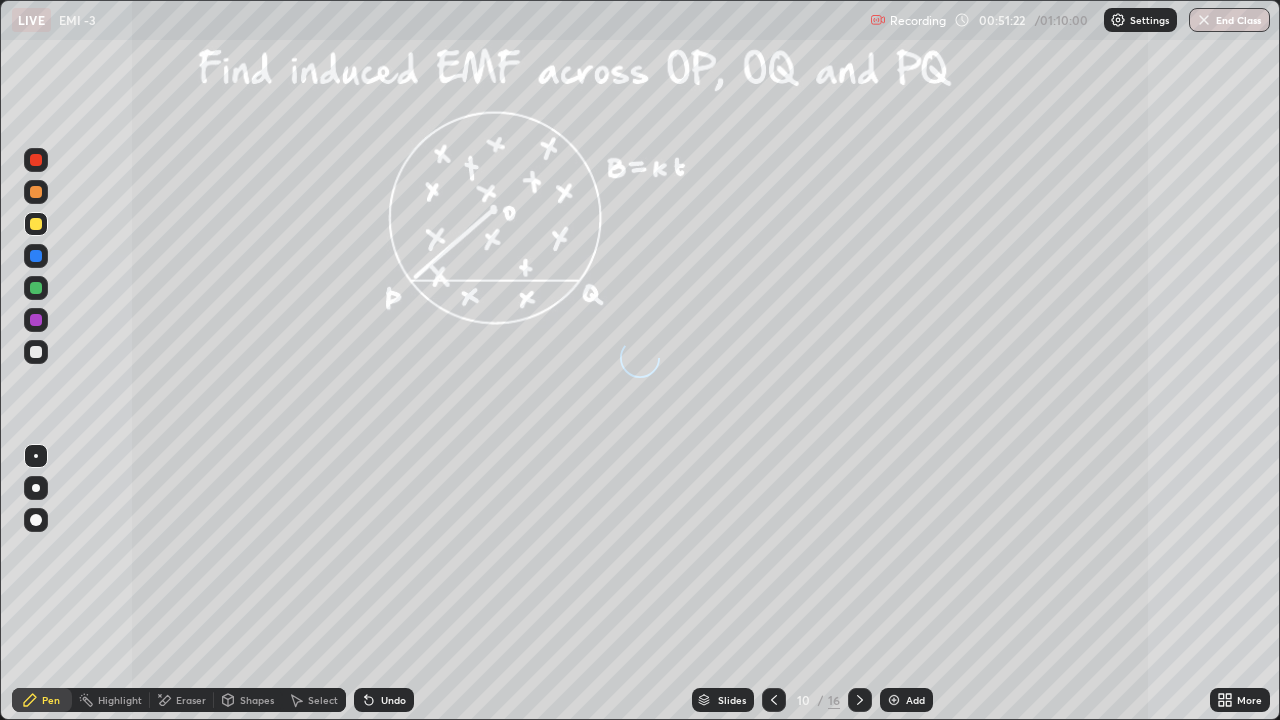 click 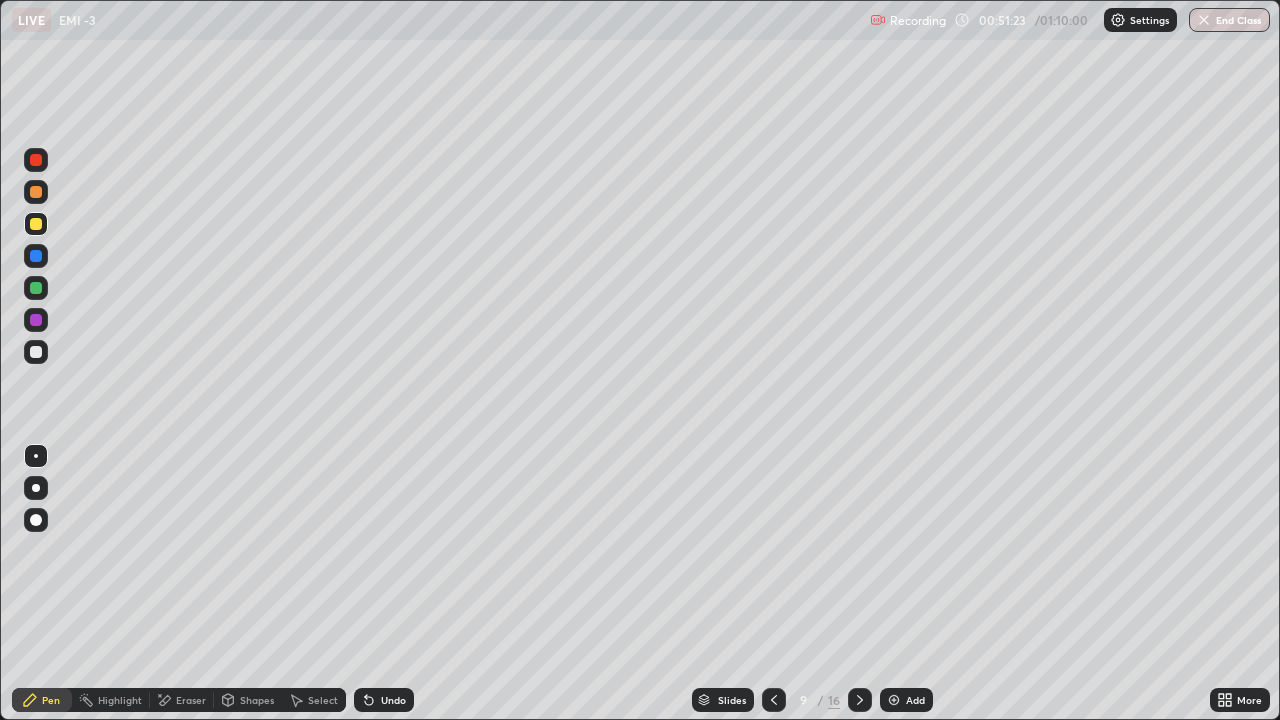 click 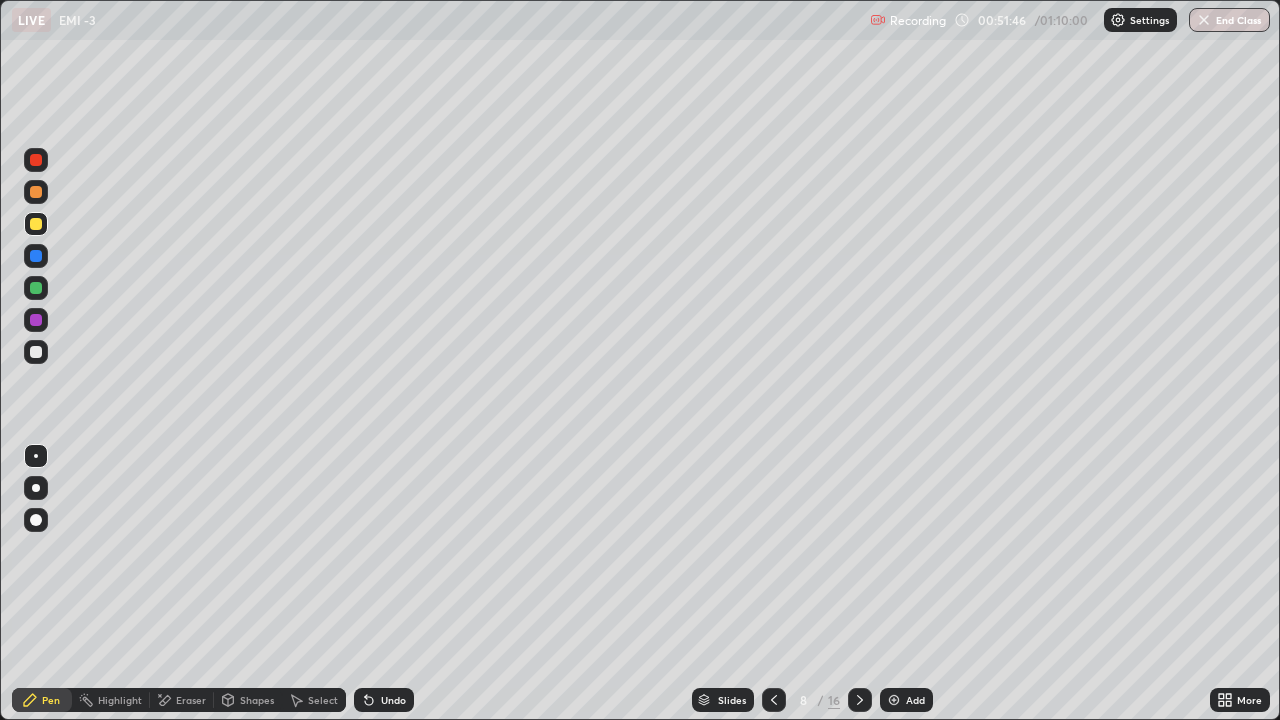 click 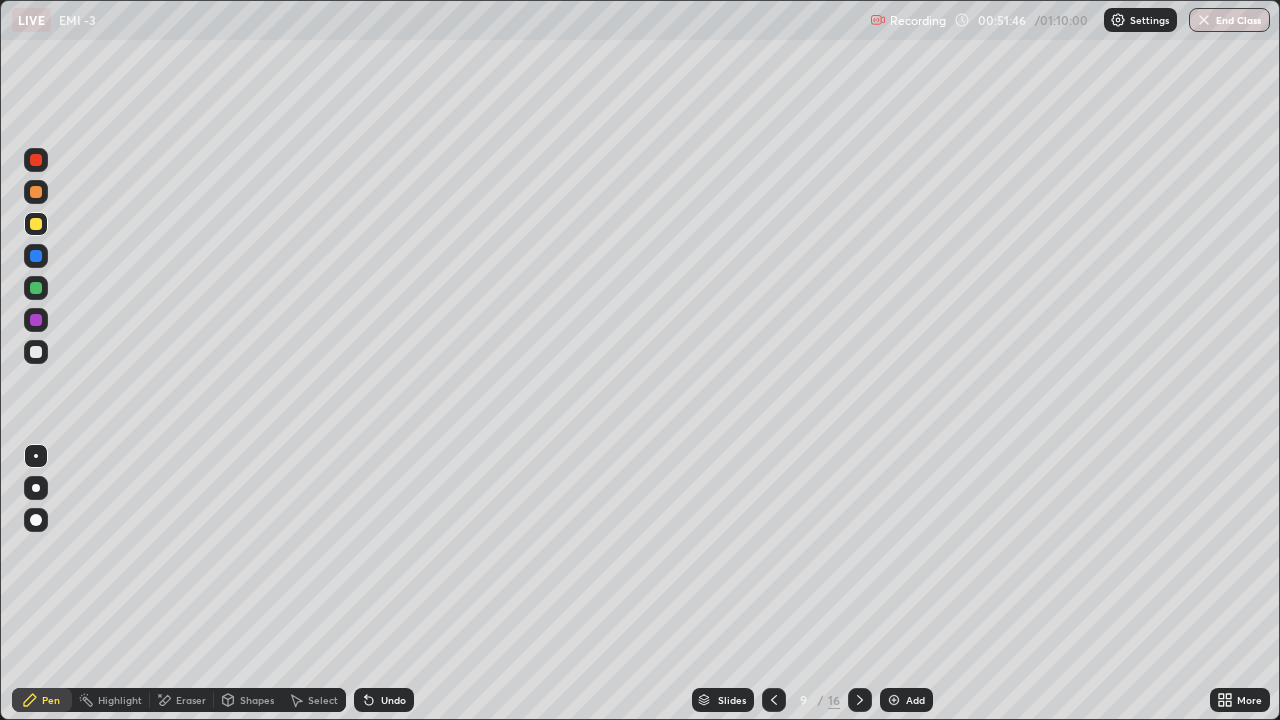 click 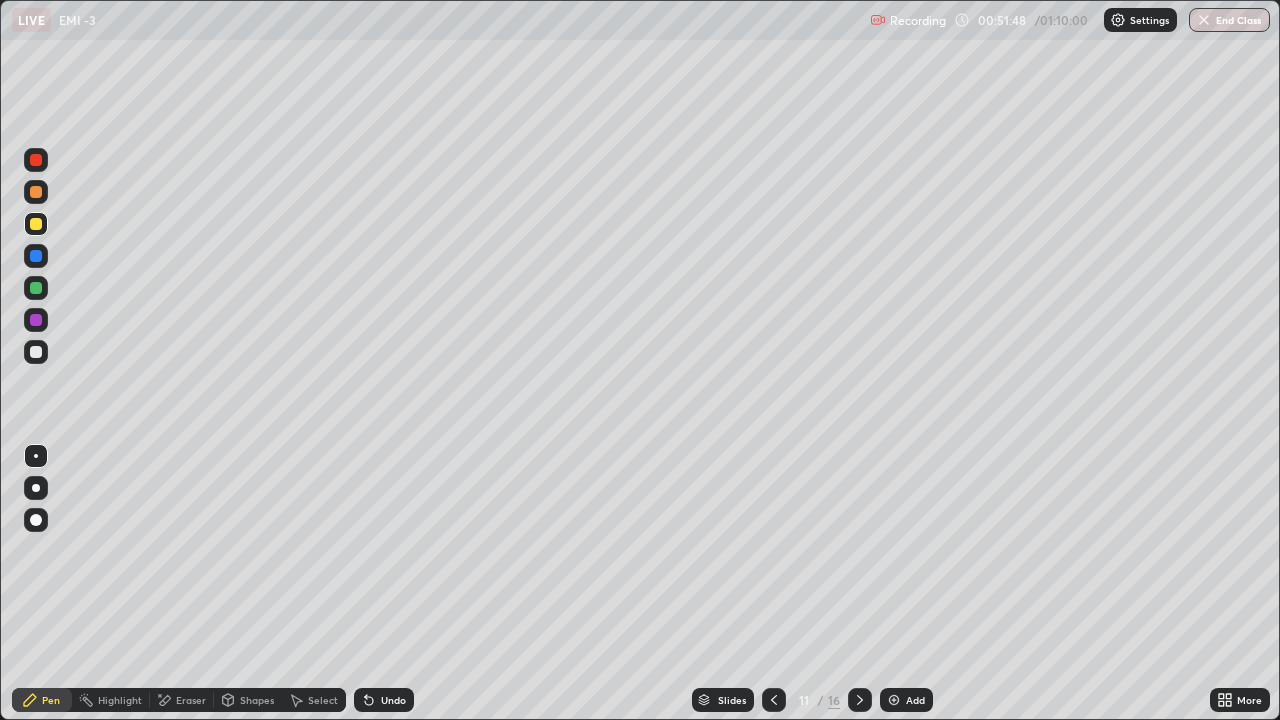 click 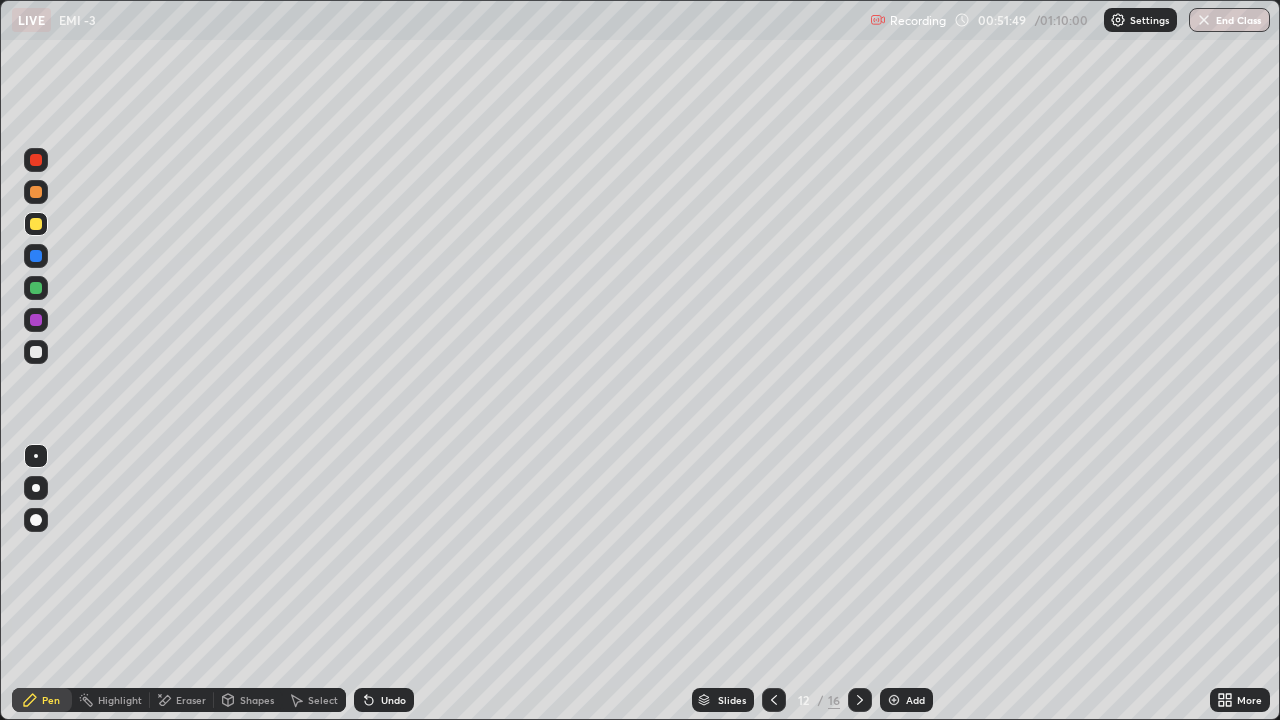 click at bounding box center (860, 700) 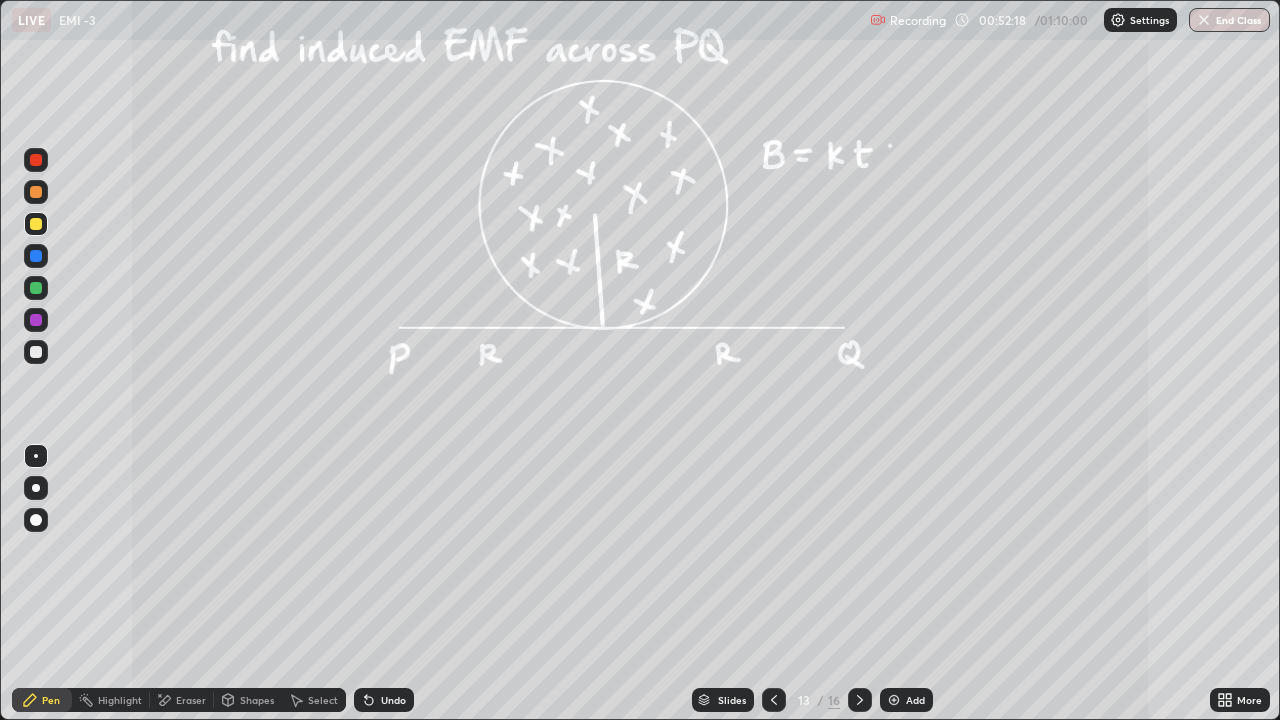 click at bounding box center [36, 288] 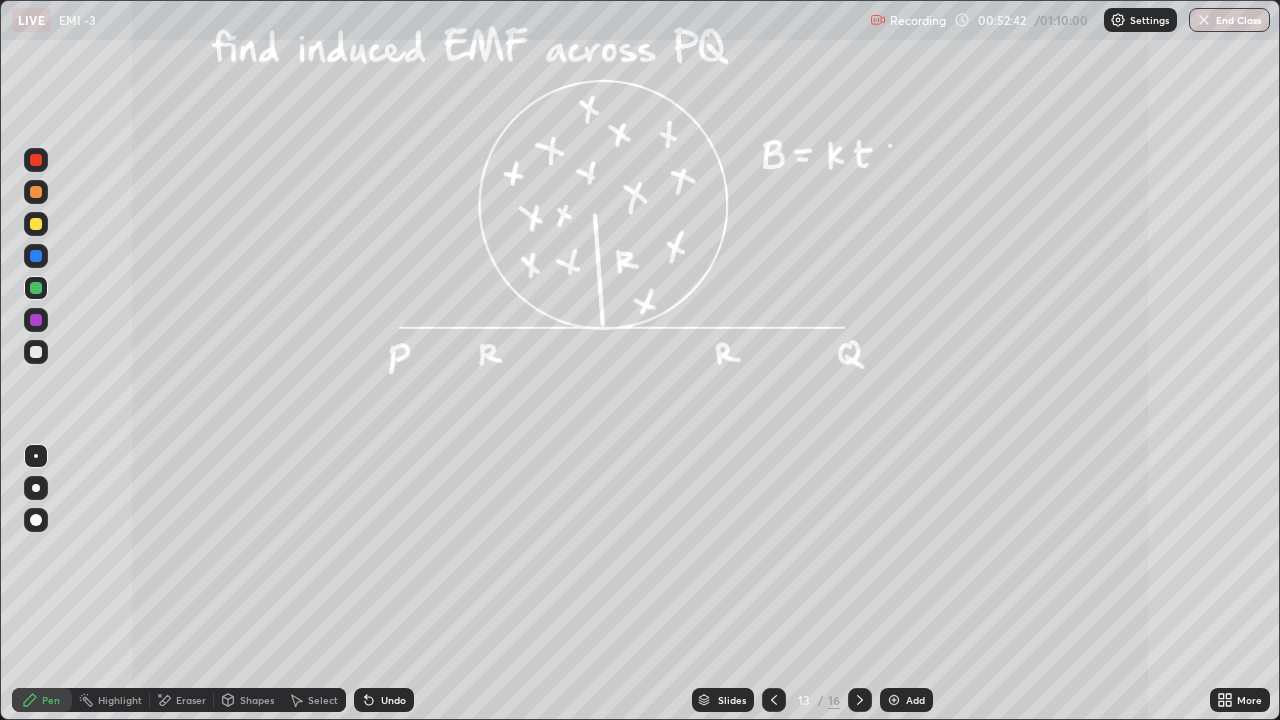 click at bounding box center [36, 224] 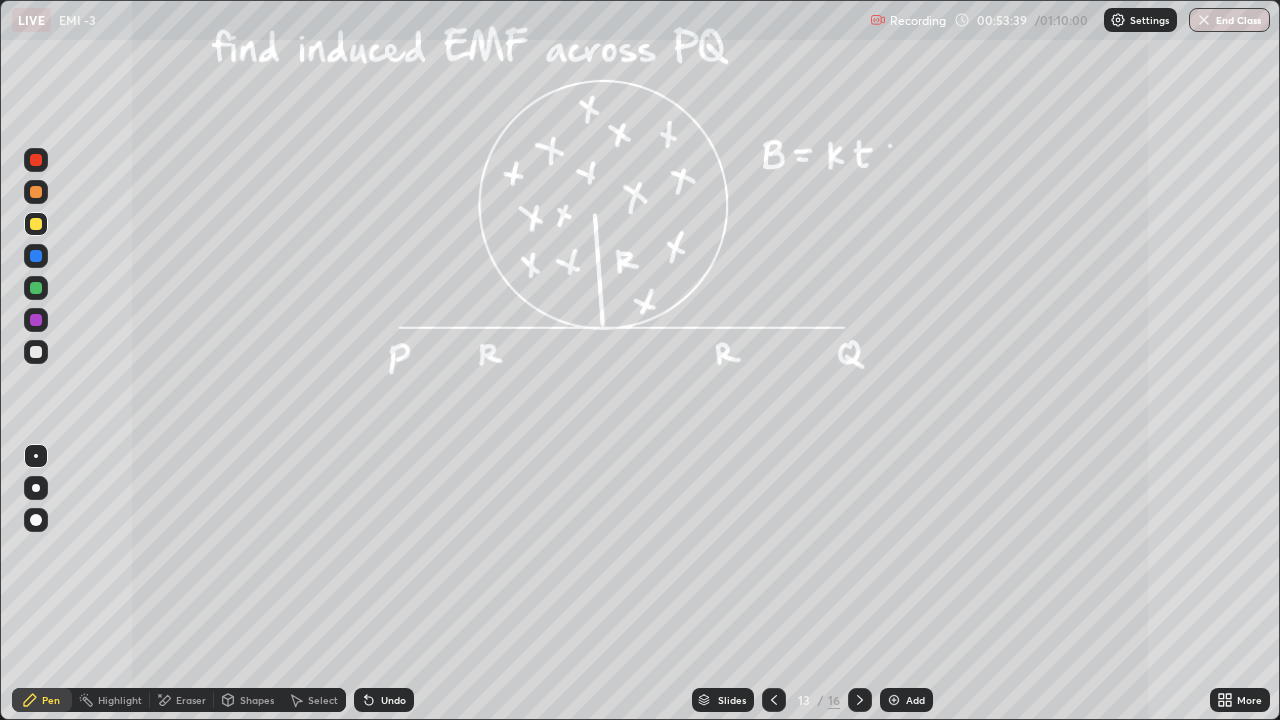 click on "Undo" at bounding box center [384, 700] 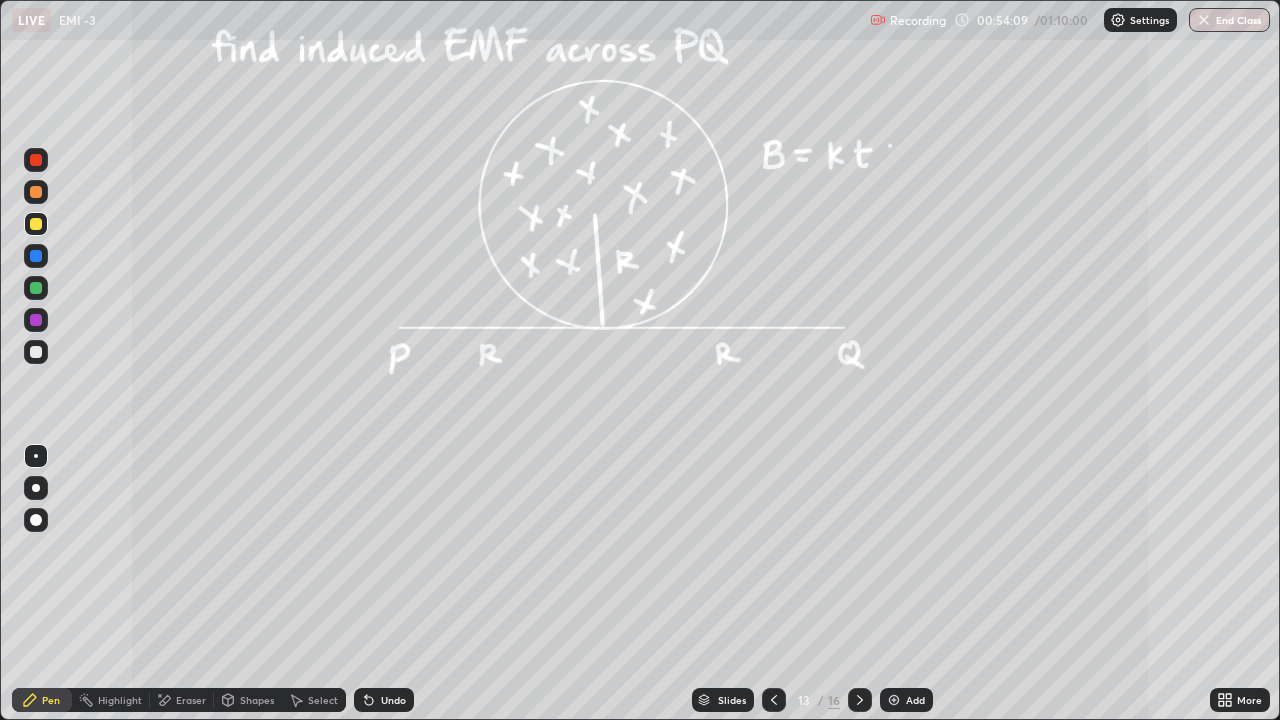 click at bounding box center (36, 192) 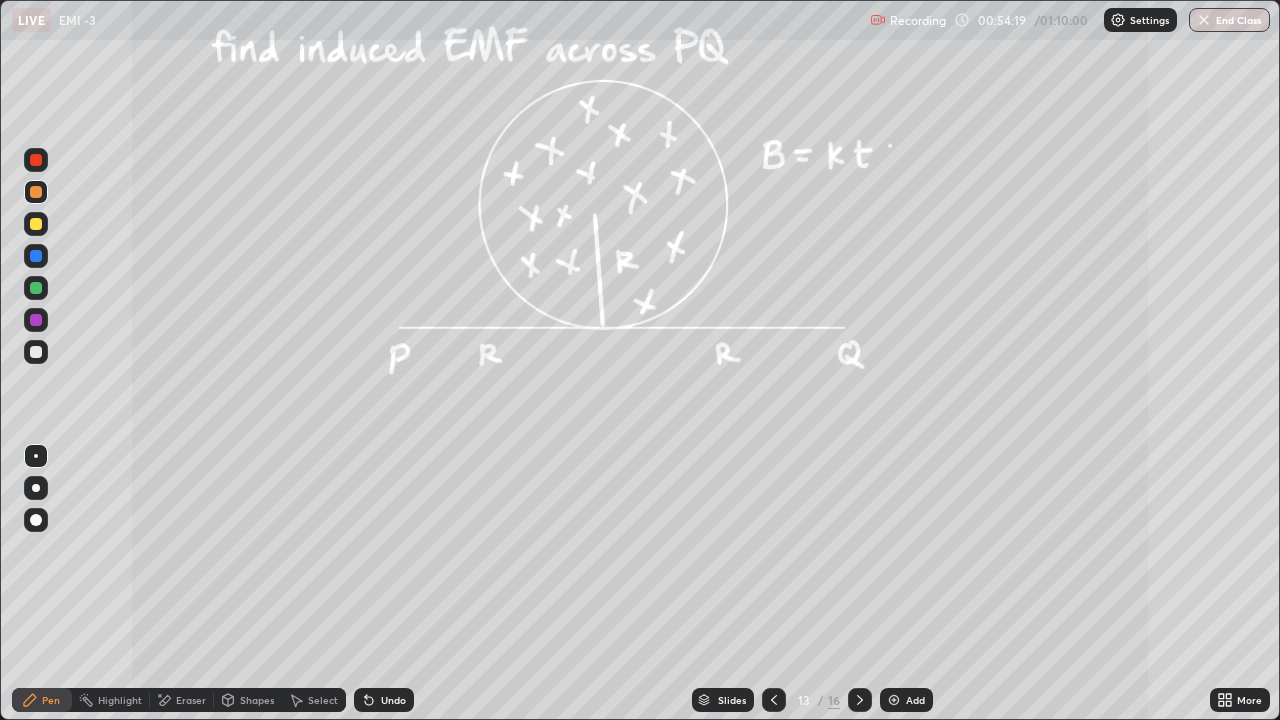 click on "Undo" at bounding box center [384, 700] 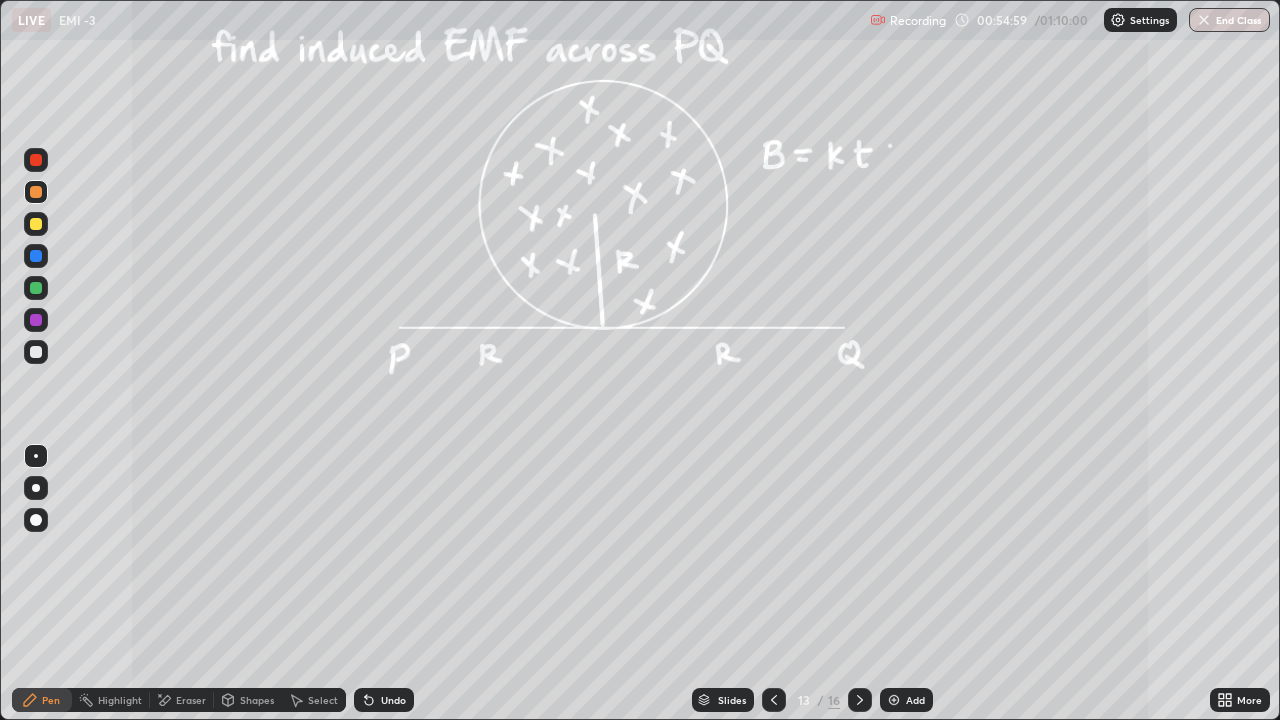 click at bounding box center [36, 288] 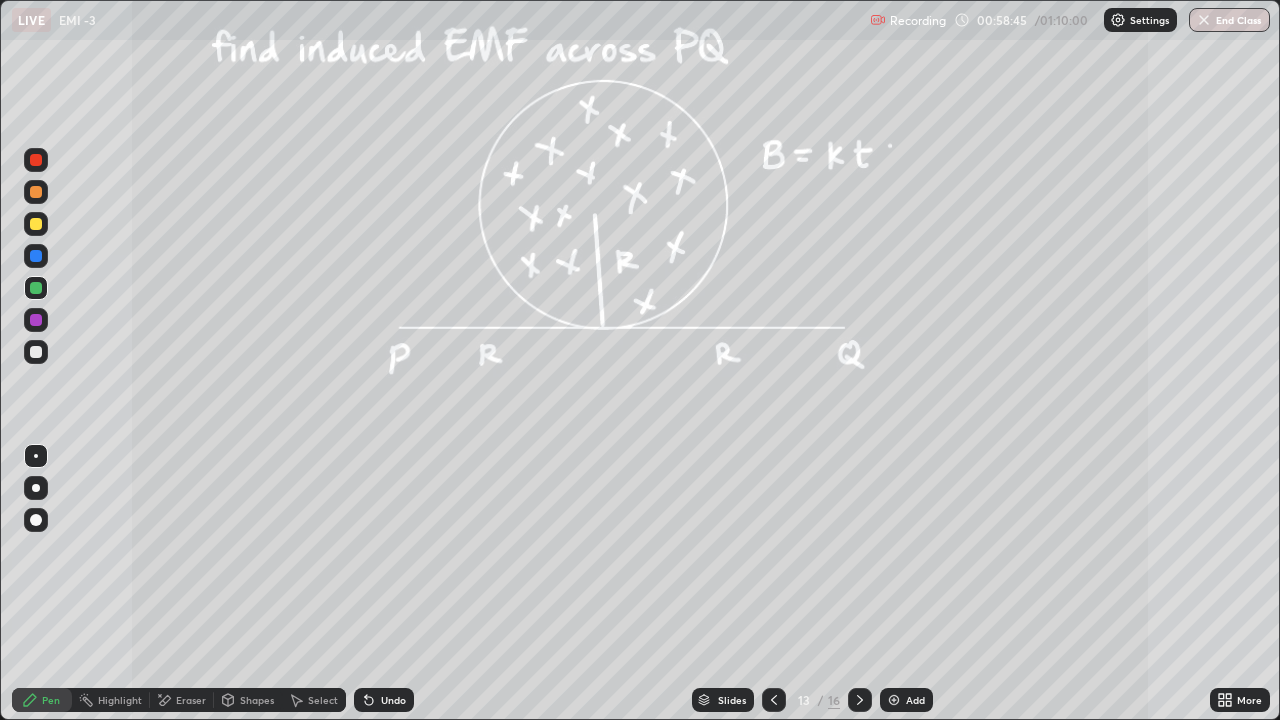 click on "Eraser" at bounding box center (191, 700) 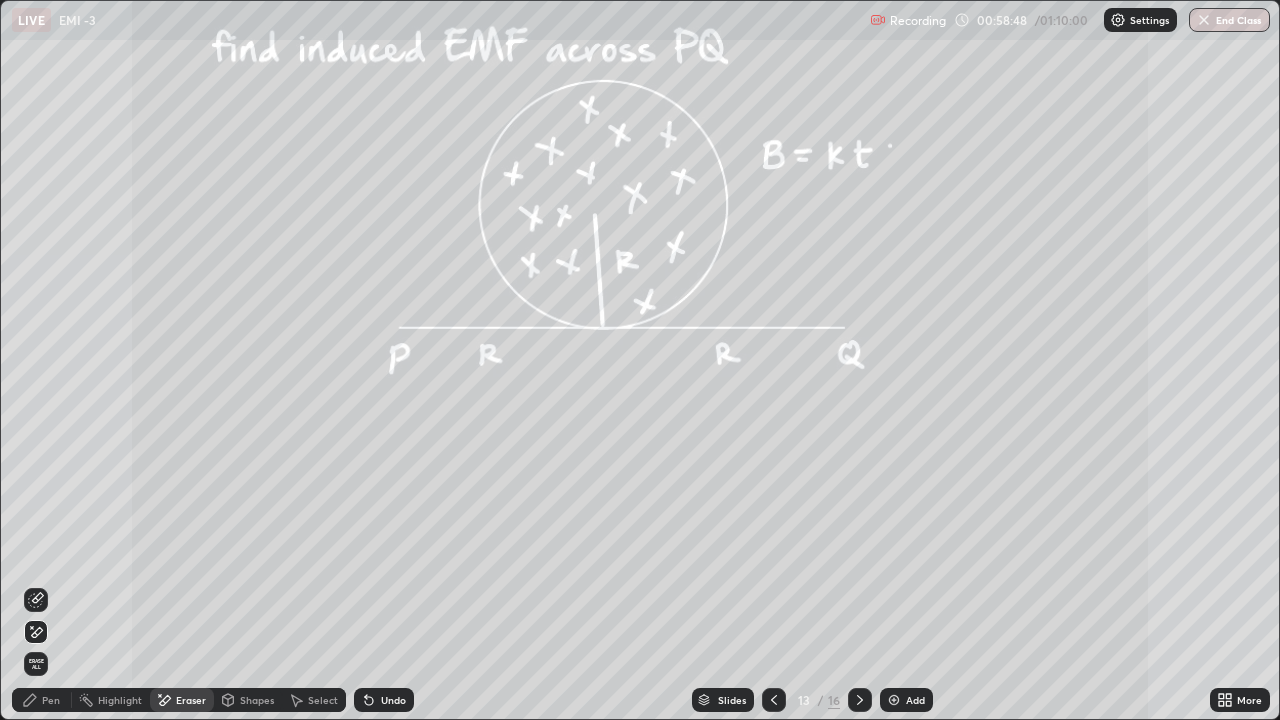 click on "Pen" at bounding box center (51, 700) 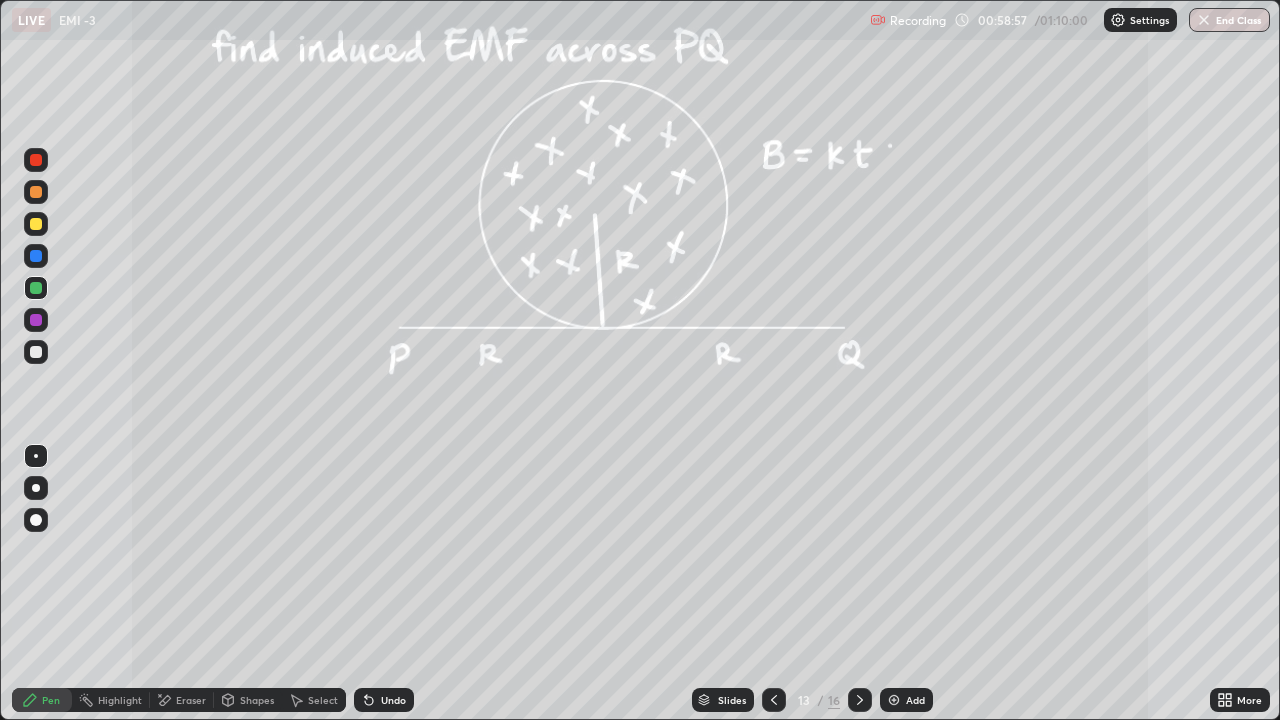 click 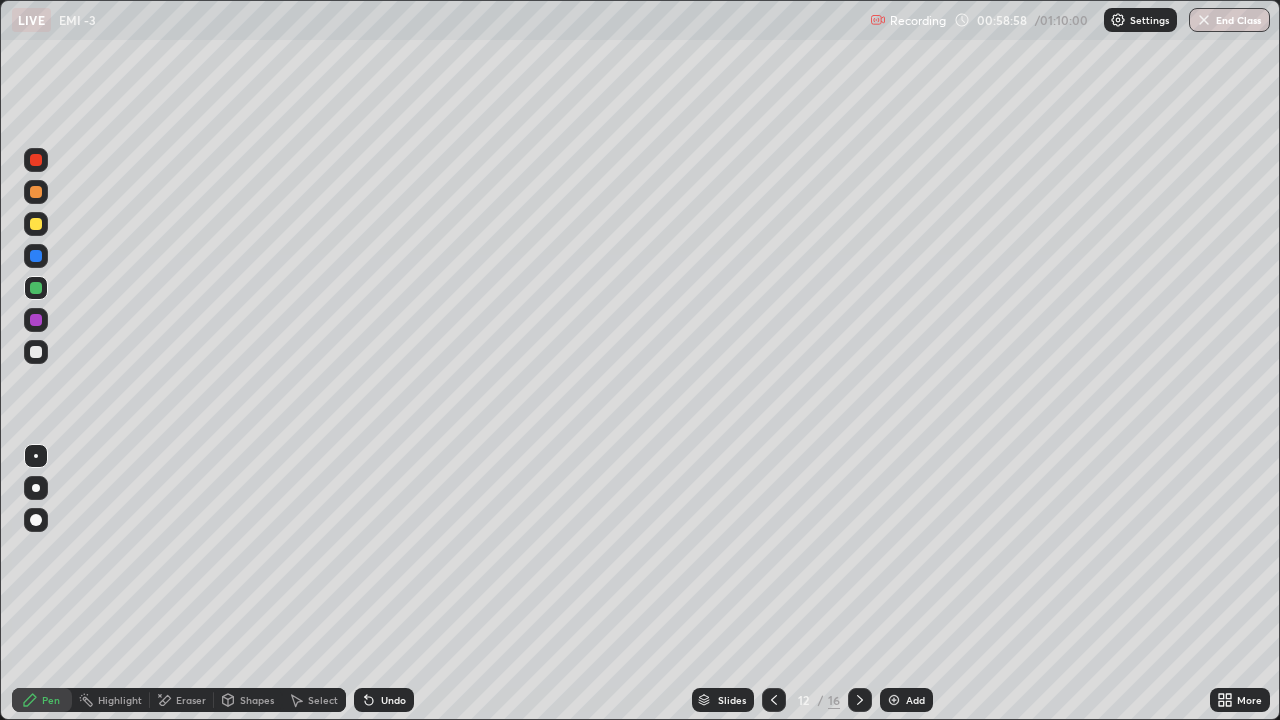click 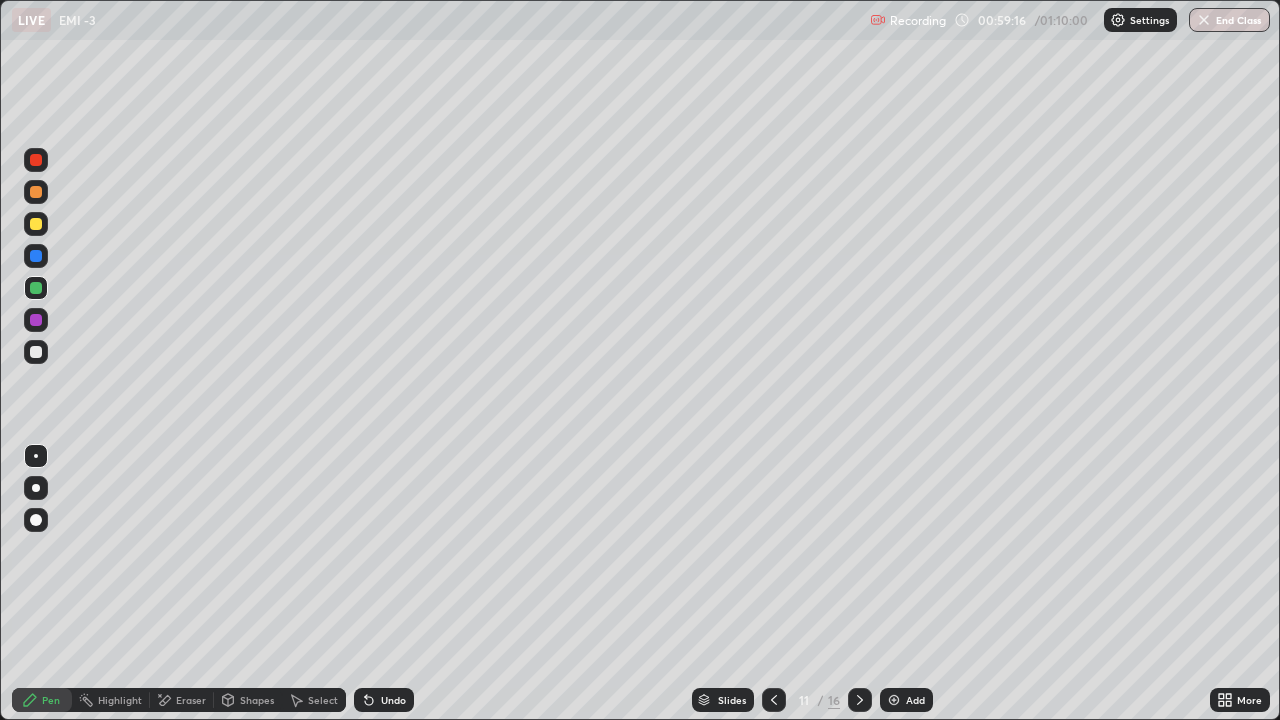 click 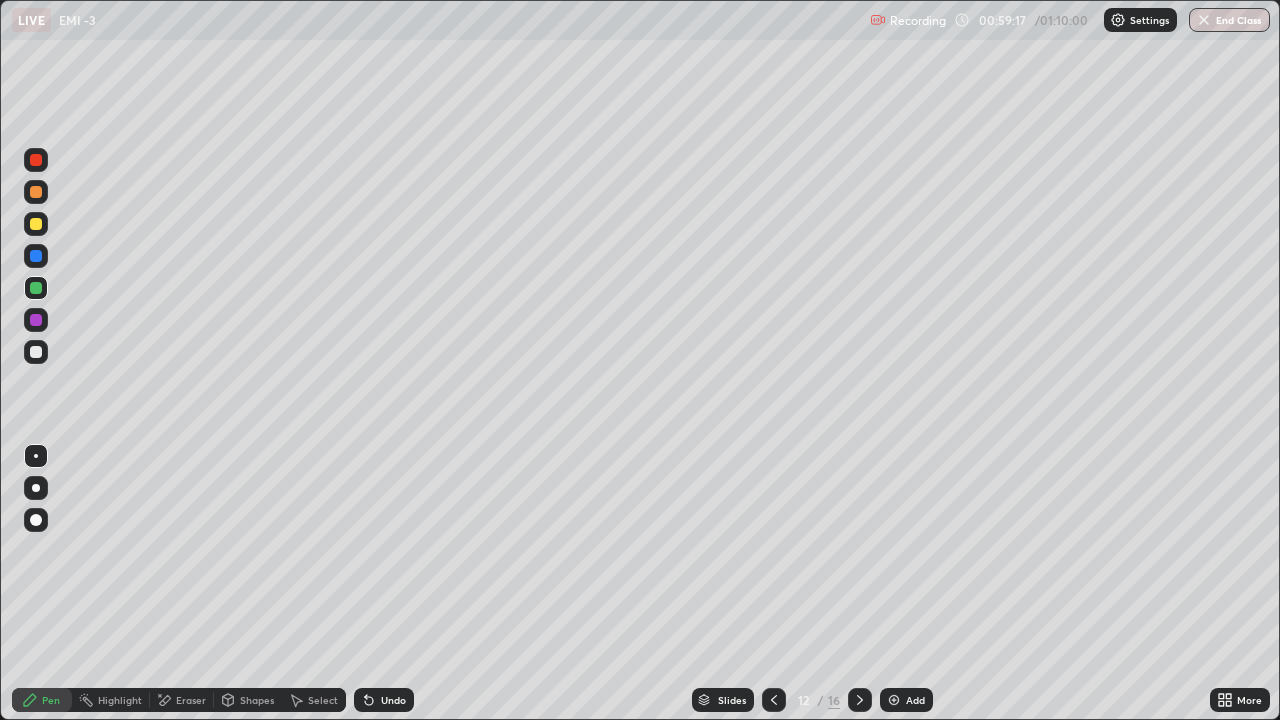 click 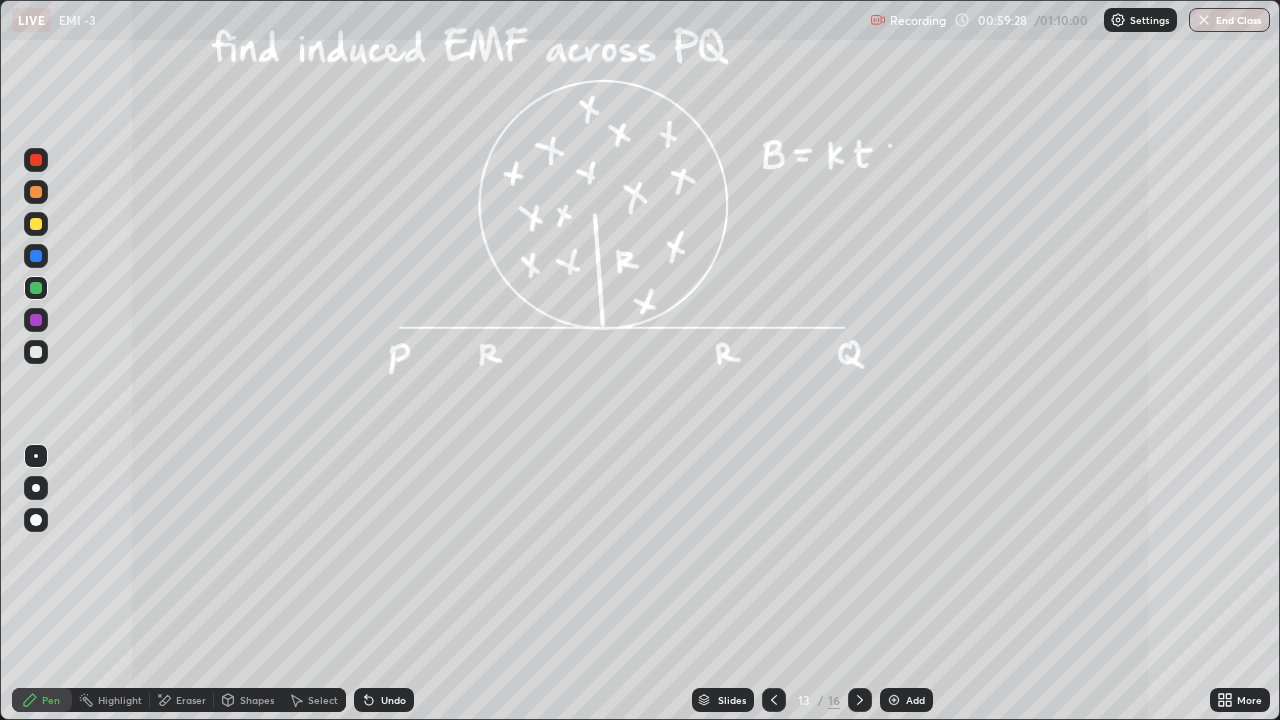 click 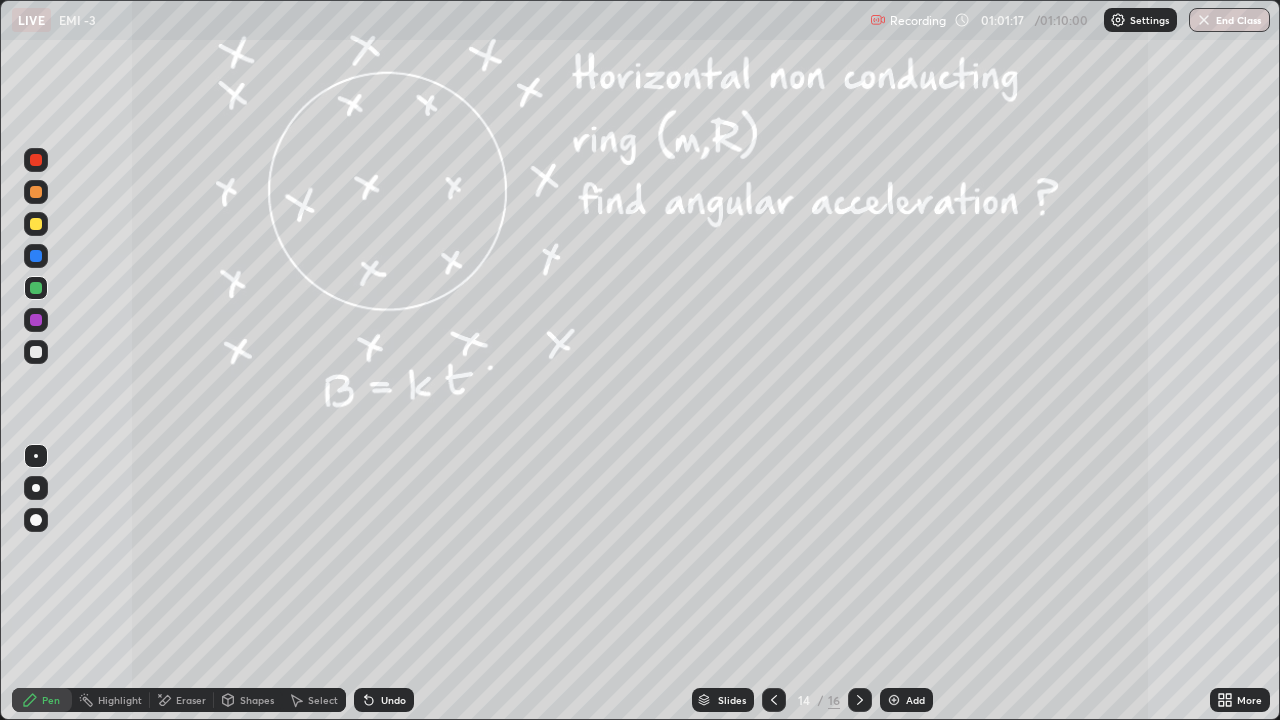 click on "Eraser" at bounding box center [191, 700] 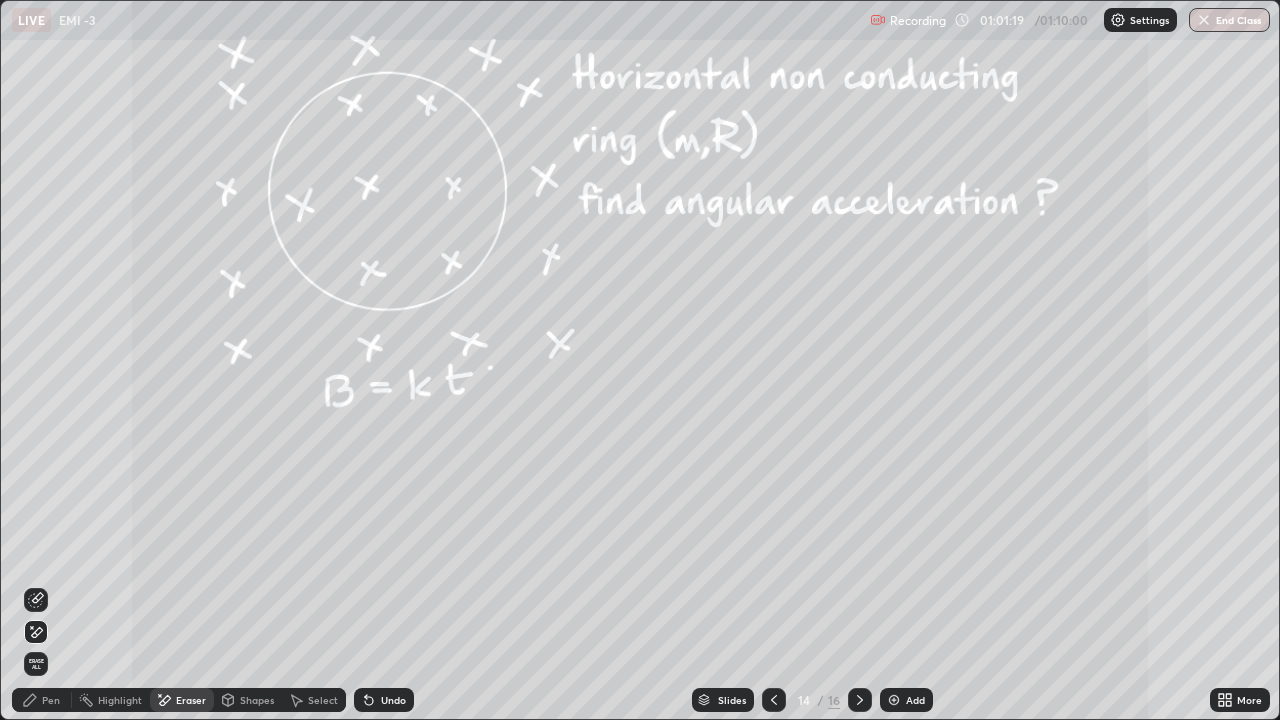 click on "Pen" at bounding box center (51, 700) 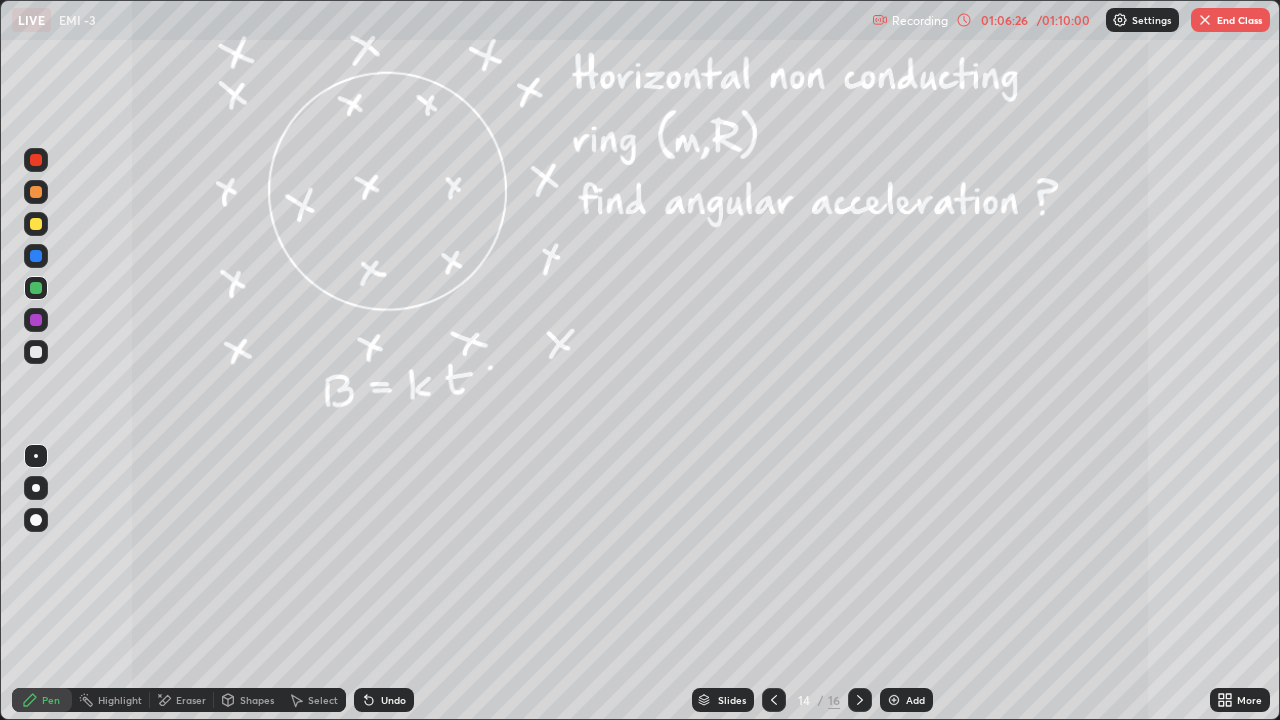 click at bounding box center [860, 700] 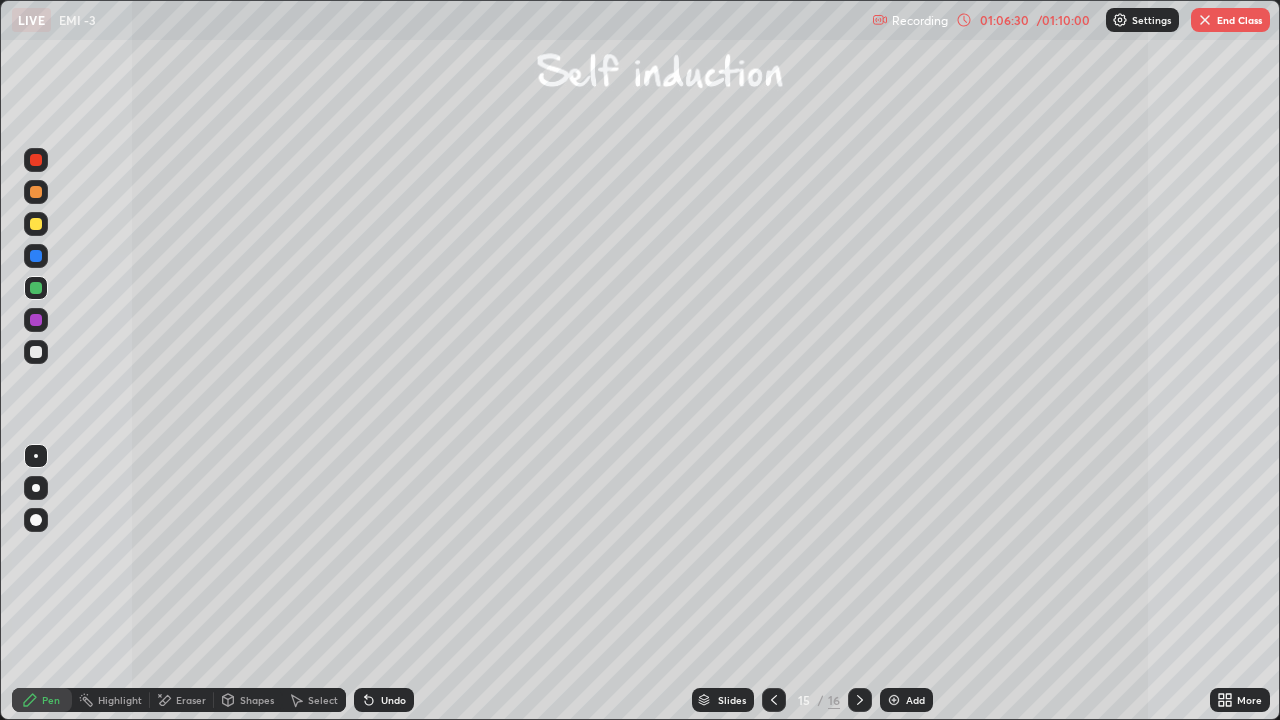 click 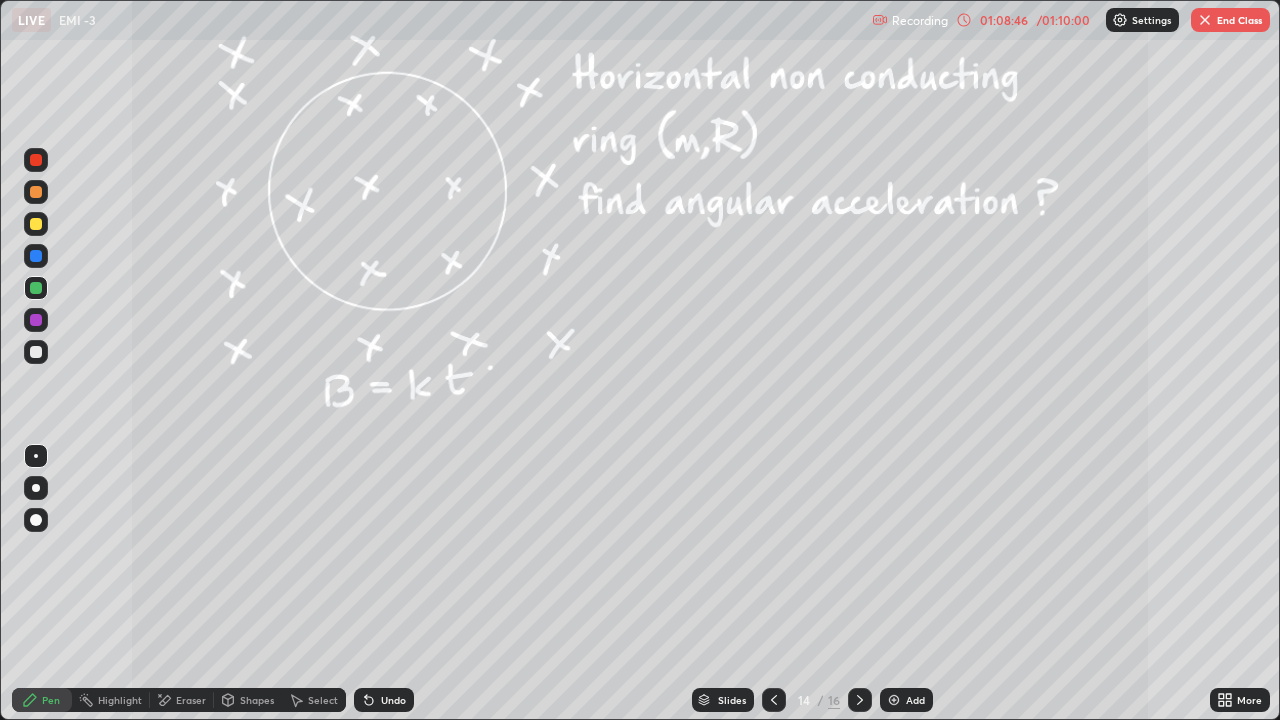 click on "End Class" at bounding box center [1230, 20] 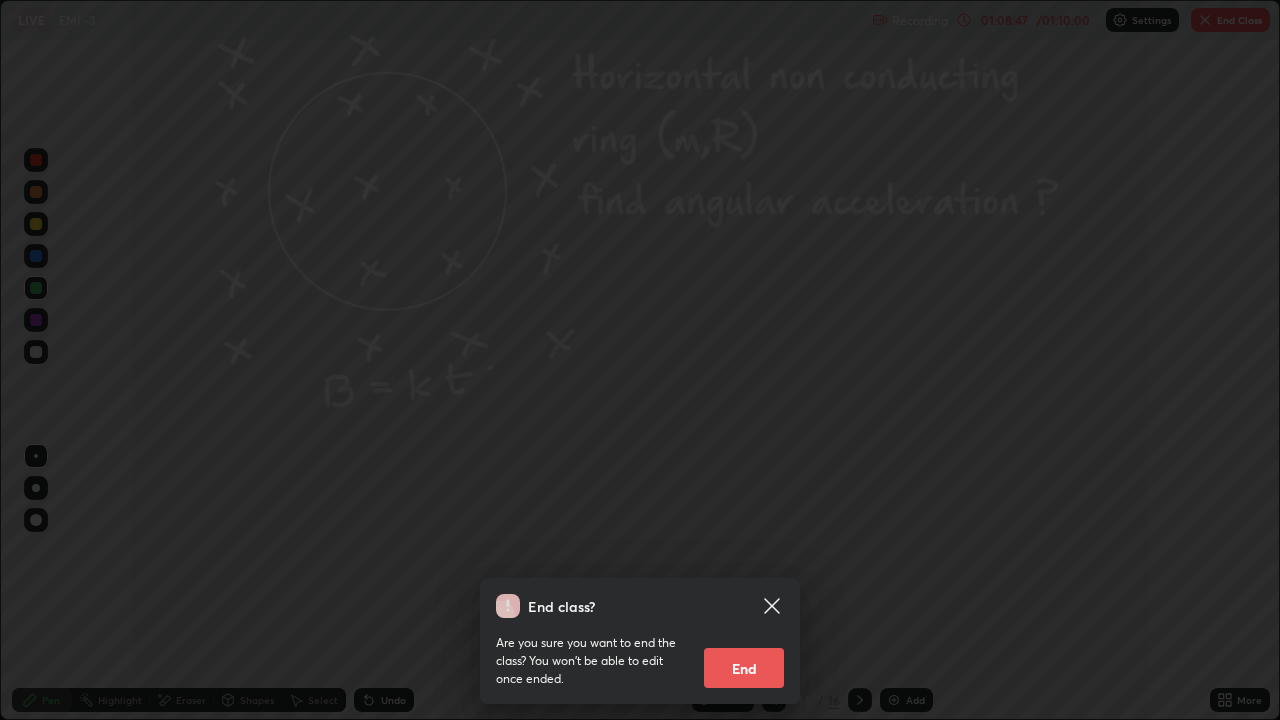 click on "End" at bounding box center (744, 668) 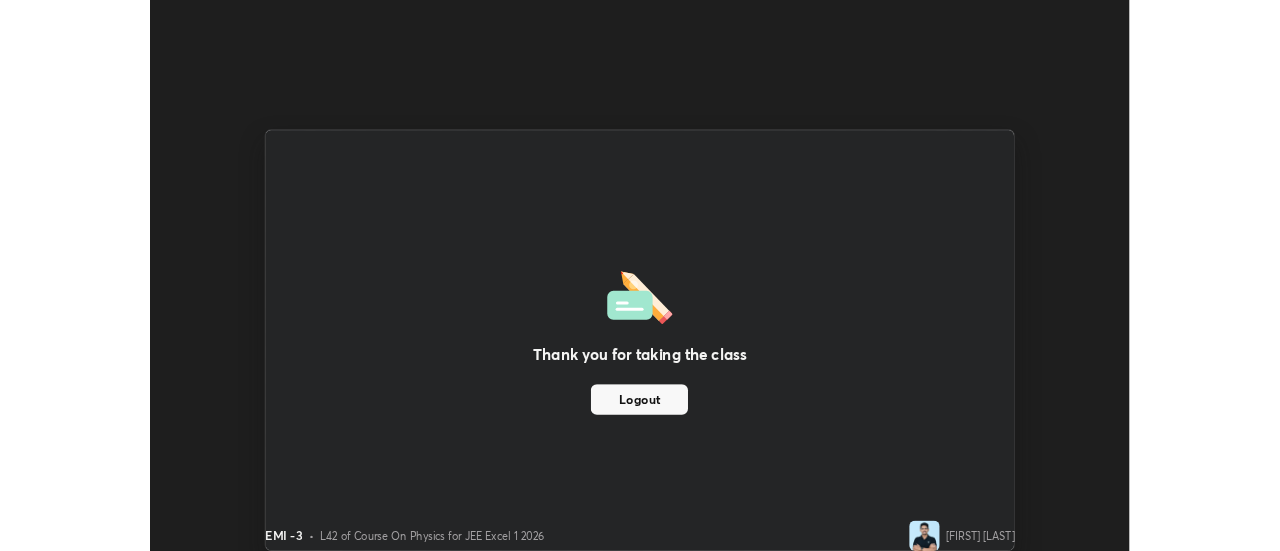 scroll, scrollTop: 551, scrollLeft: 1280, axis: both 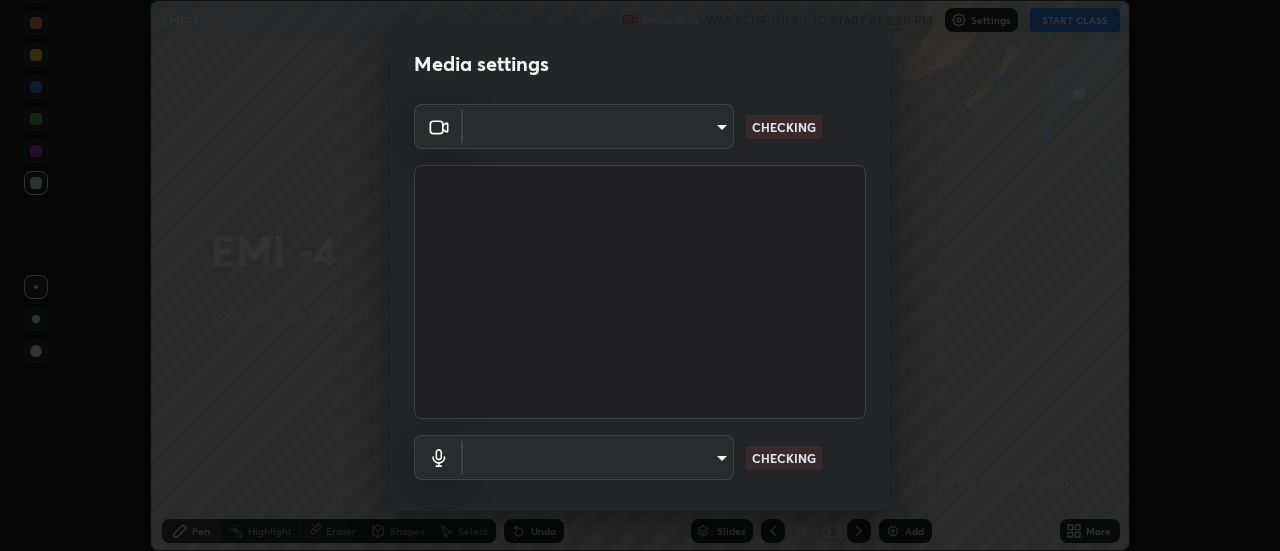 type on "1016c9670ba09e0da1ff6862f255b2c5b4dd1f04ff0e8715a66947f7e461f3c4" 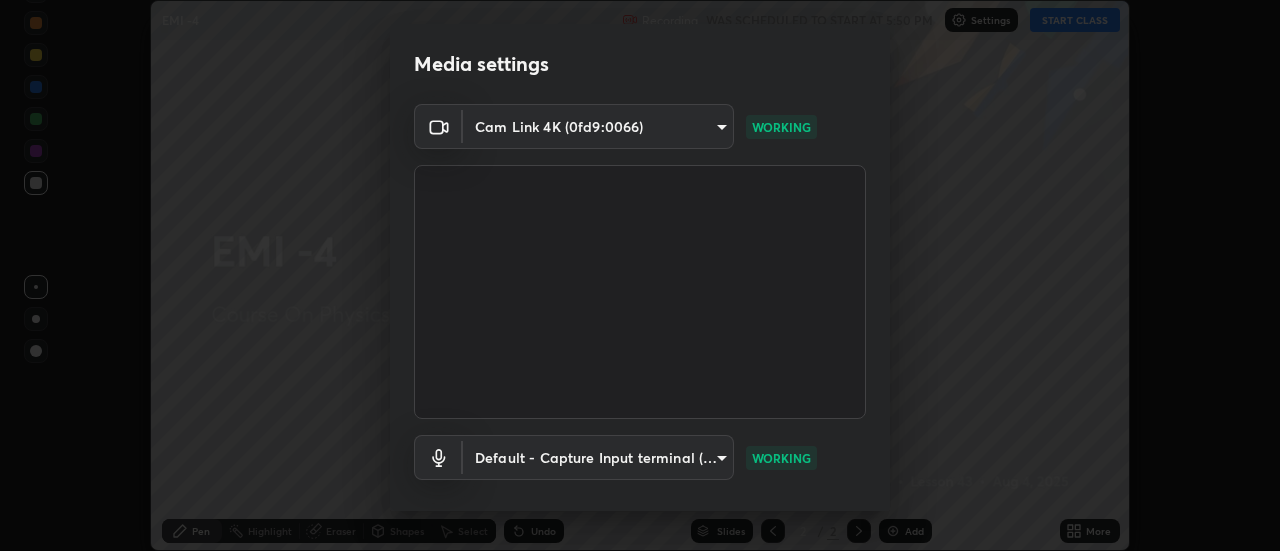 scroll, scrollTop: 105, scrollLeft: 0, axis: vertical 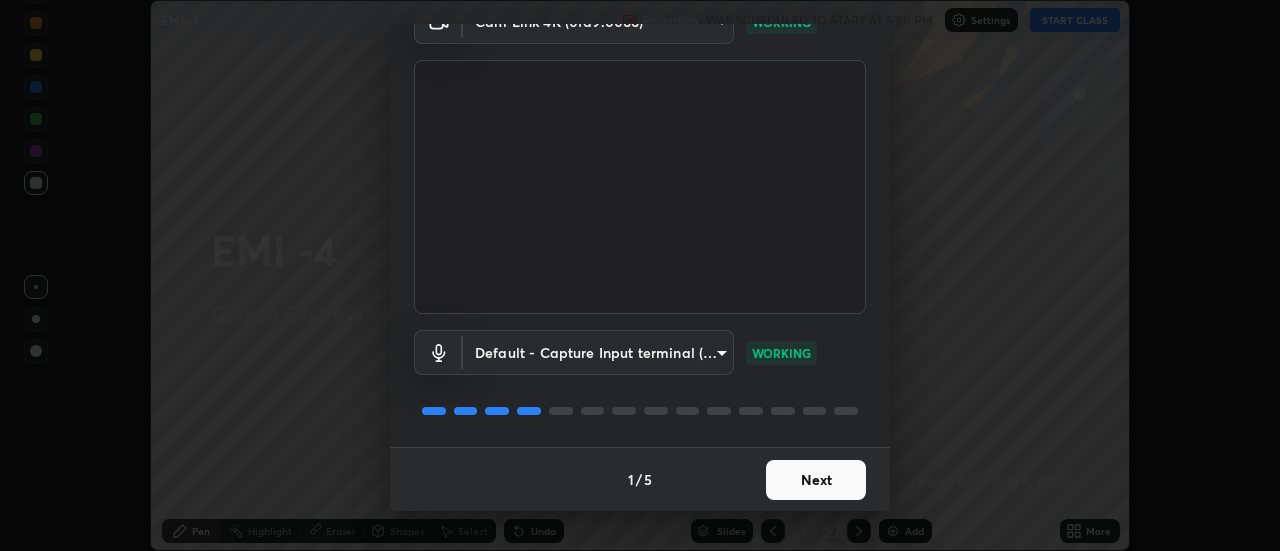 click on "Next" at bounding box center [816, 480] 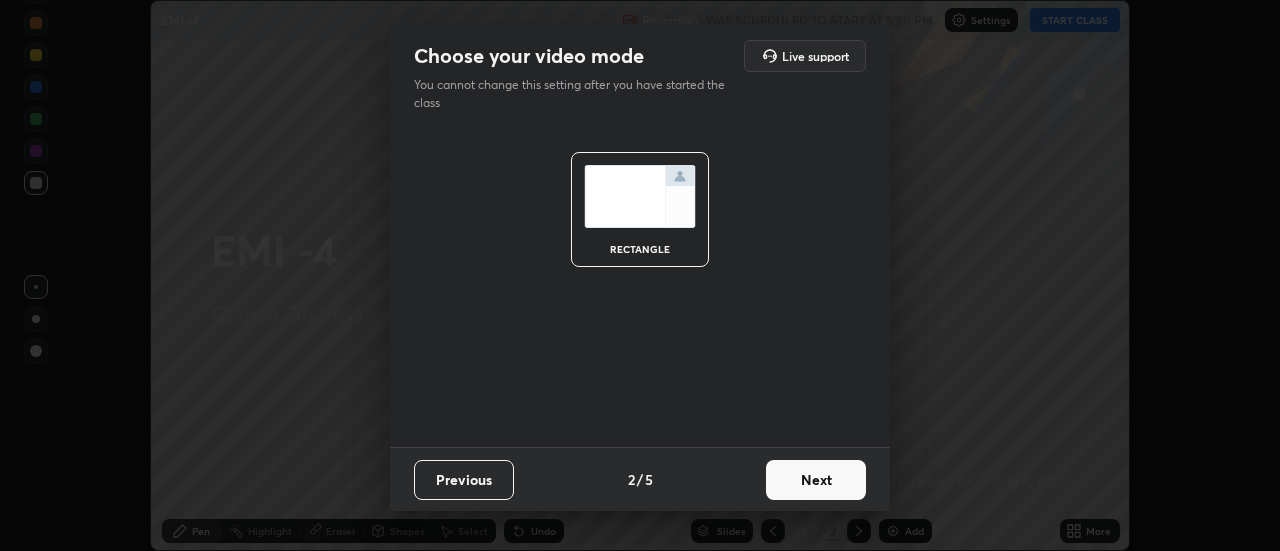 scroll, scrollTop: 0, scrollLeft: 0, axis: both 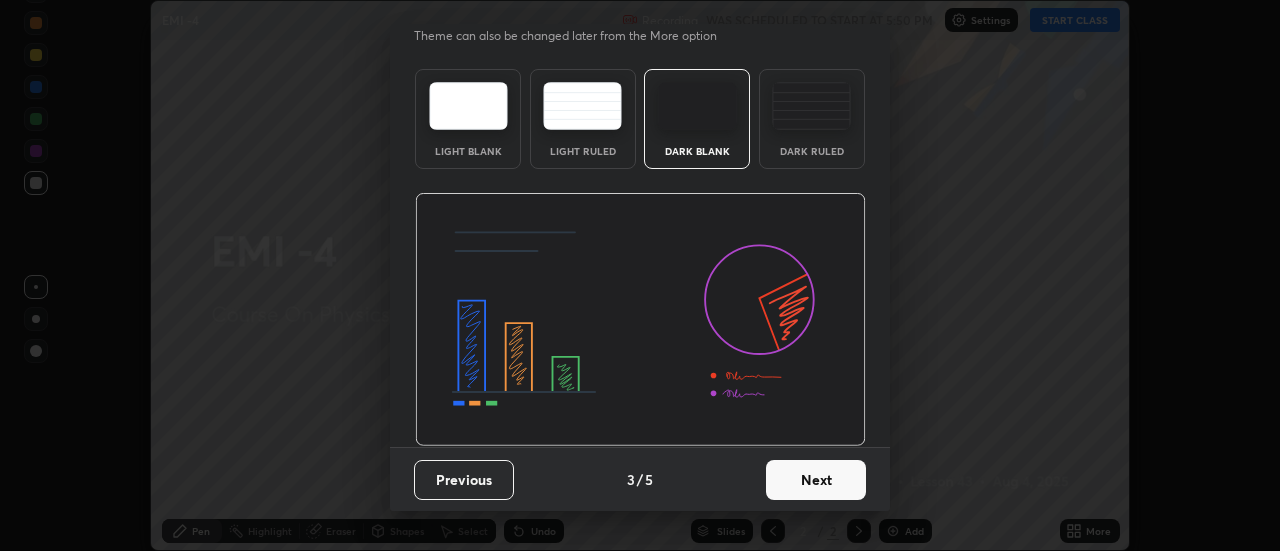 click on "Next" at bounding box center [816, 480] 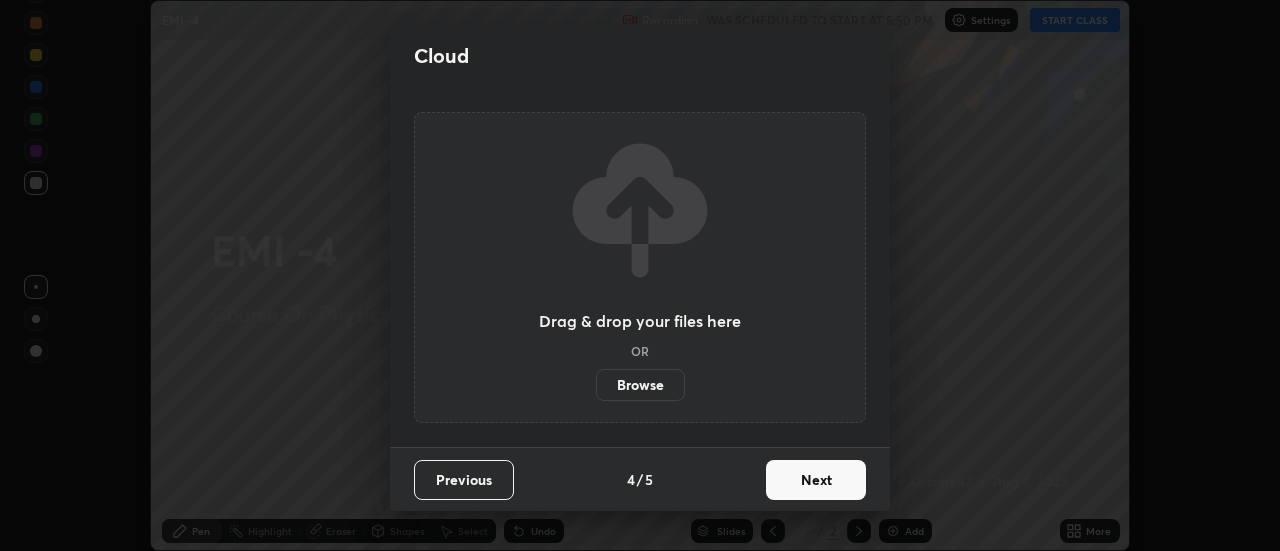 scroll, scrollTop: 0, scrollLeft: 0, axis: both 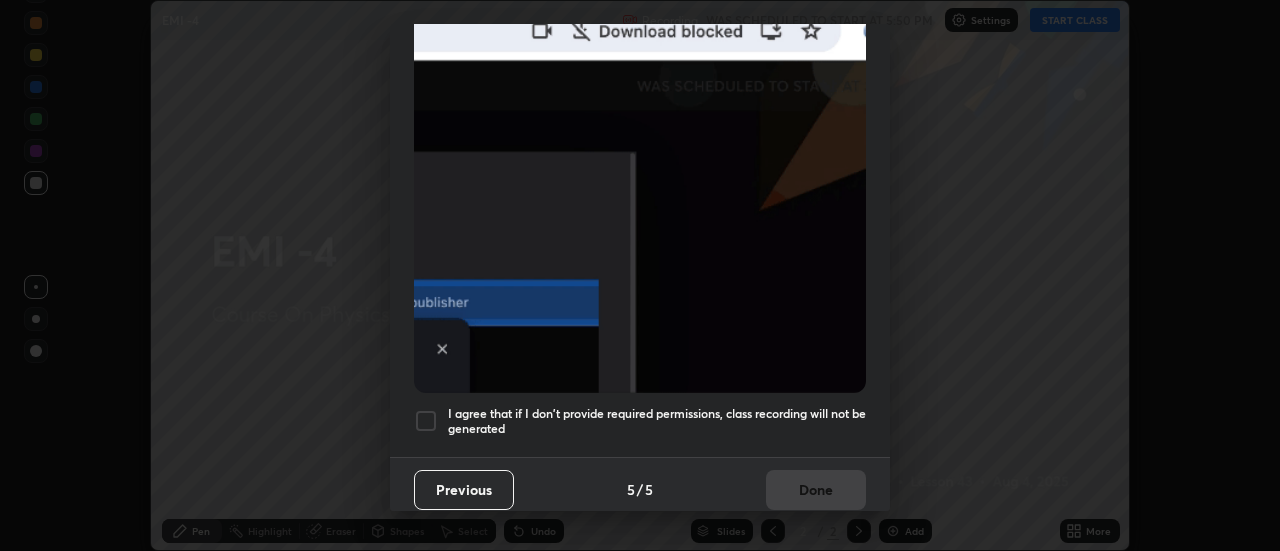 click on "I agree that if I don't provide required permissions, class recording will not be generated" at bounding box center [657, 421] 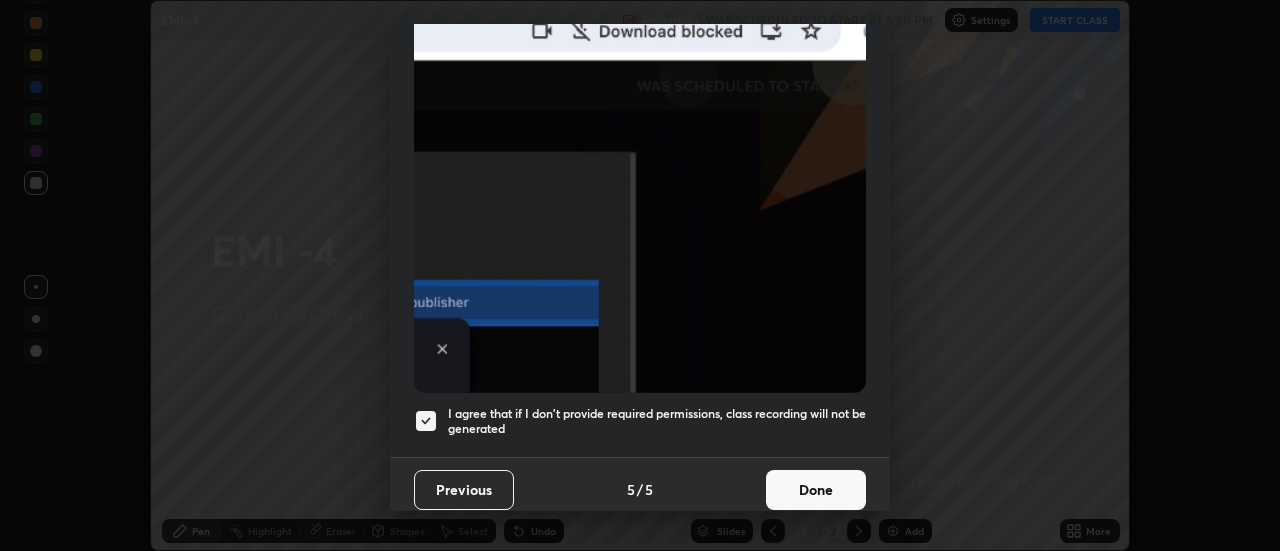 click on "Done" at bounding box center (816, 490) 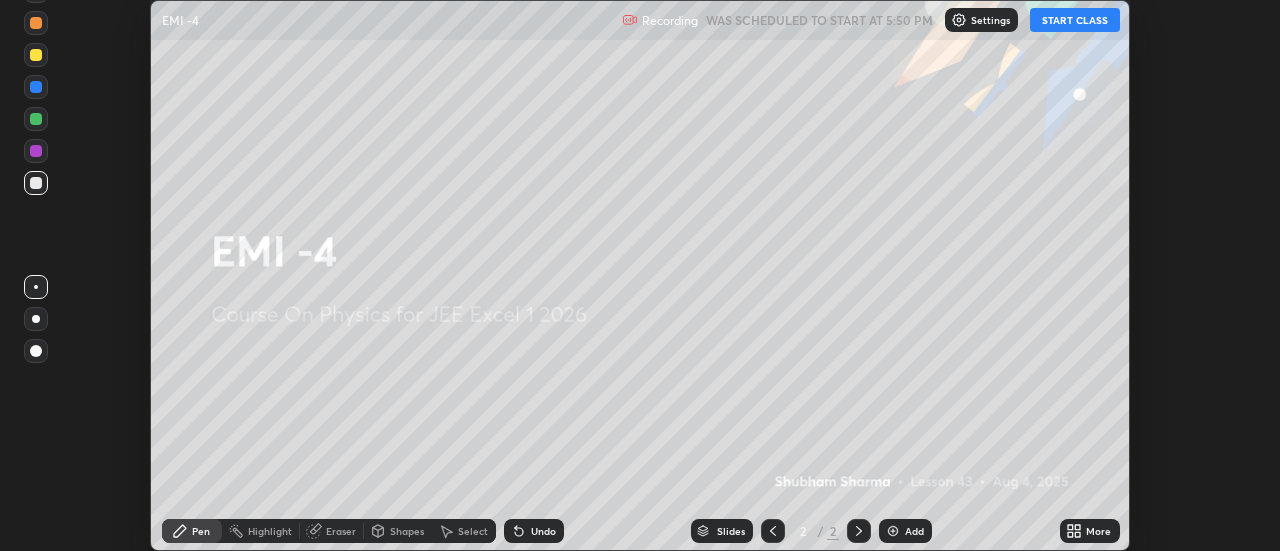 click on "More" at bounding box center [1098, 531] 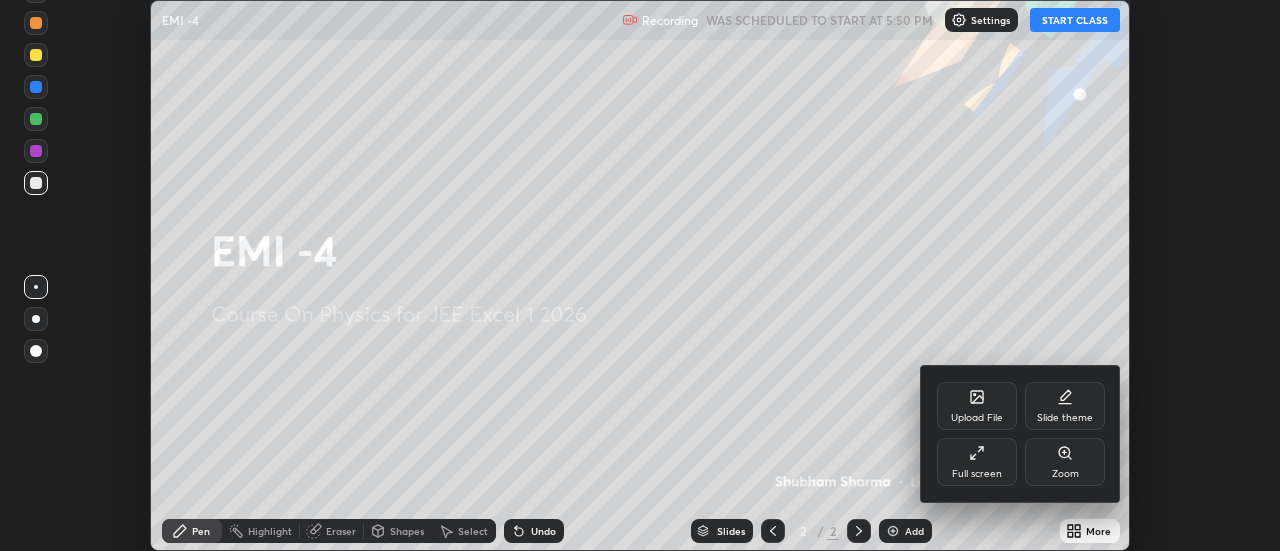 click on "Full screen" at bounding box center [977, 462] 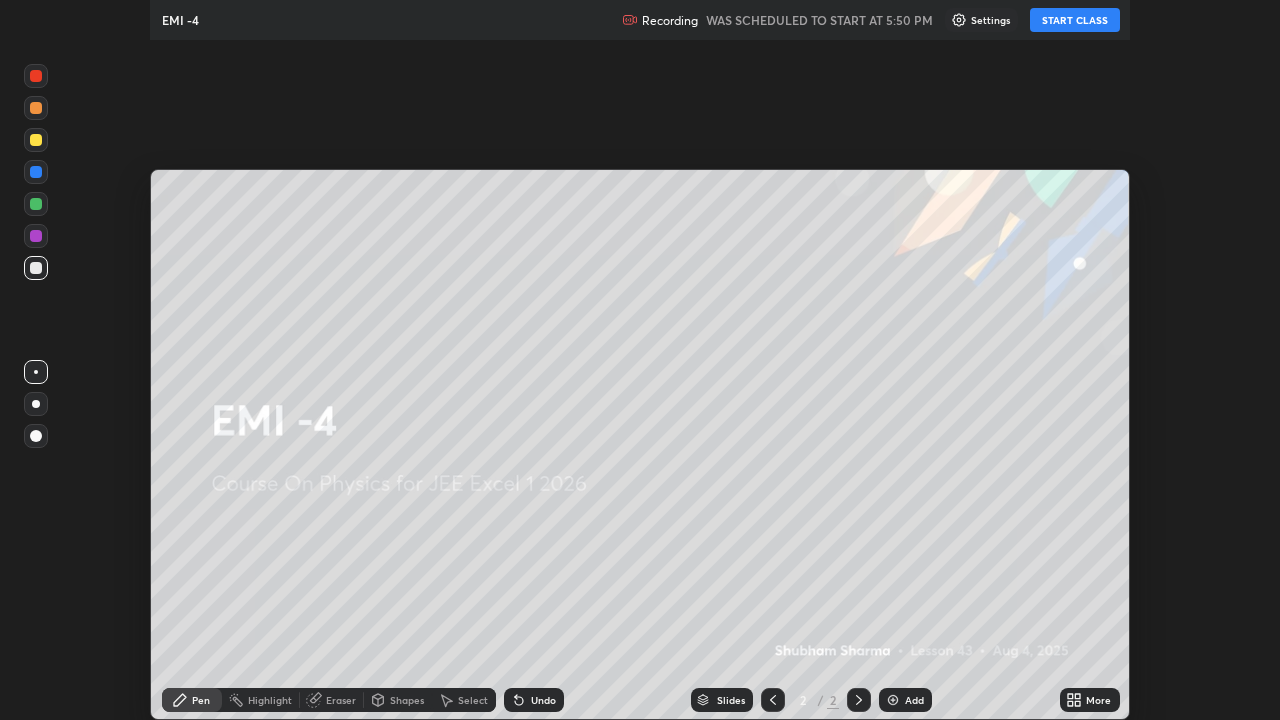scroll, scrollTop: 99280, scrollLeft: 98720, axis: both 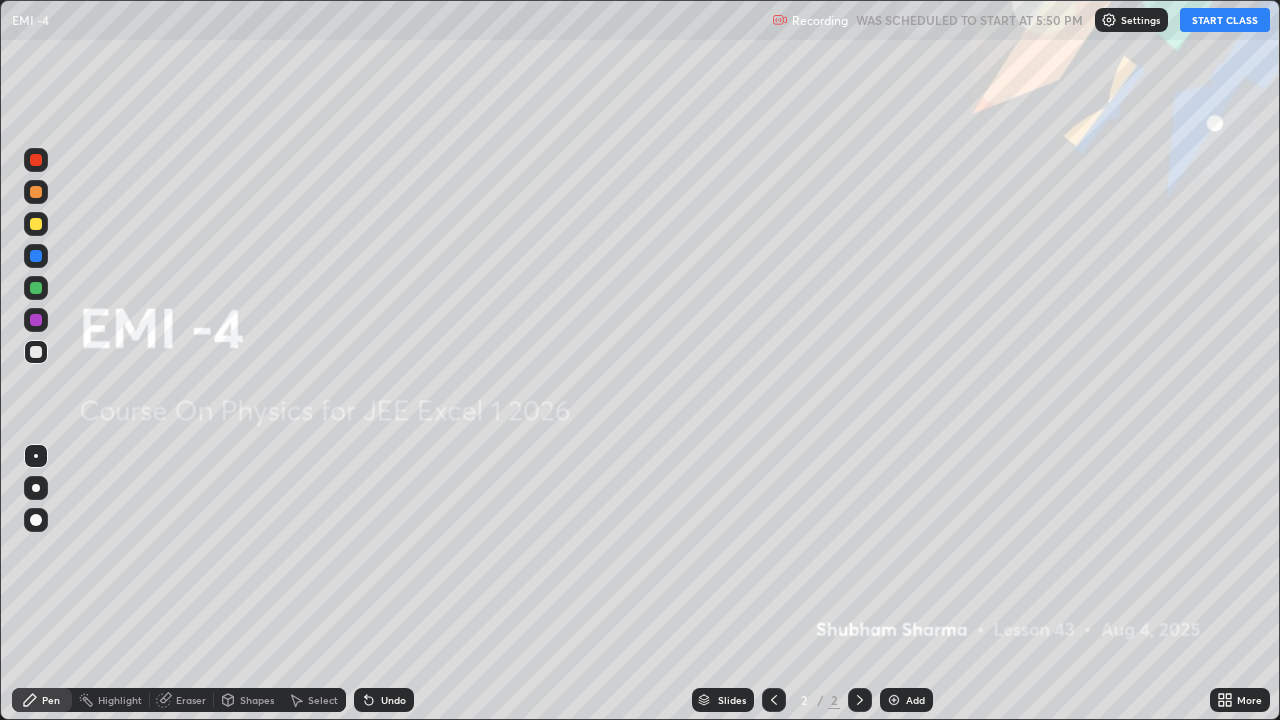 click on "Add" at bounding box center [915, 700] 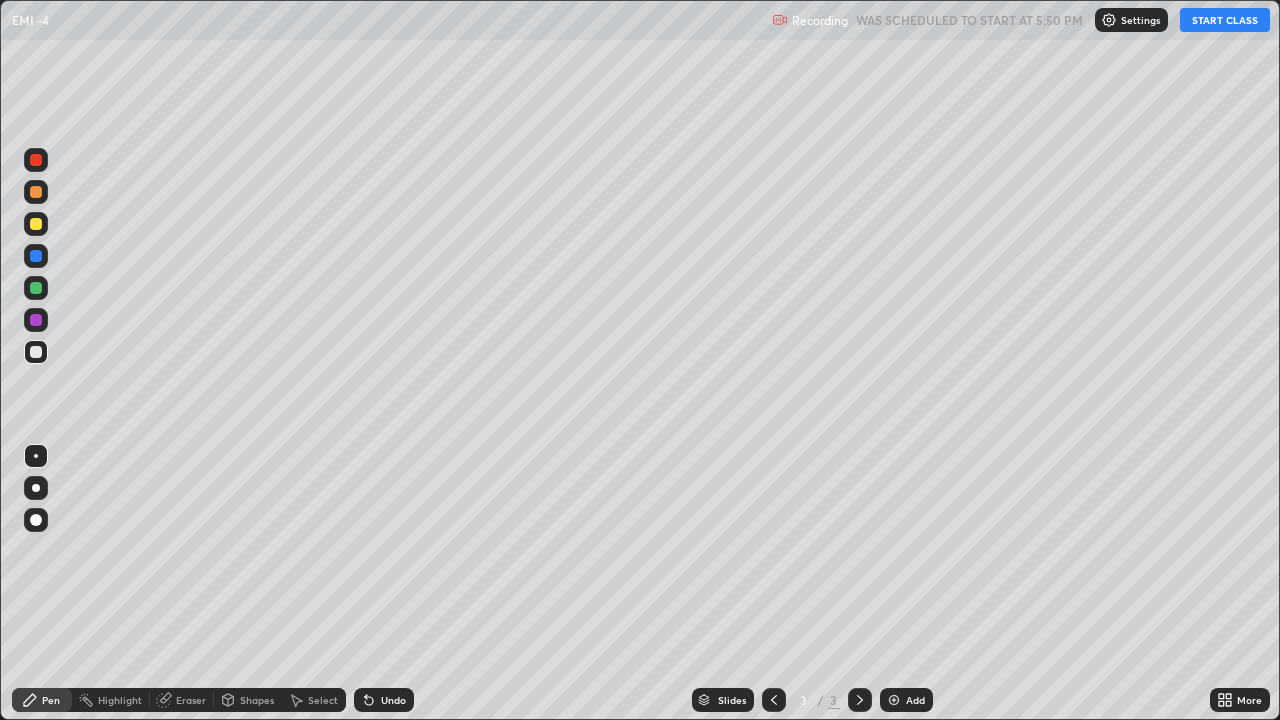 click on "START CLASS" at bounding box center [1225, 20] 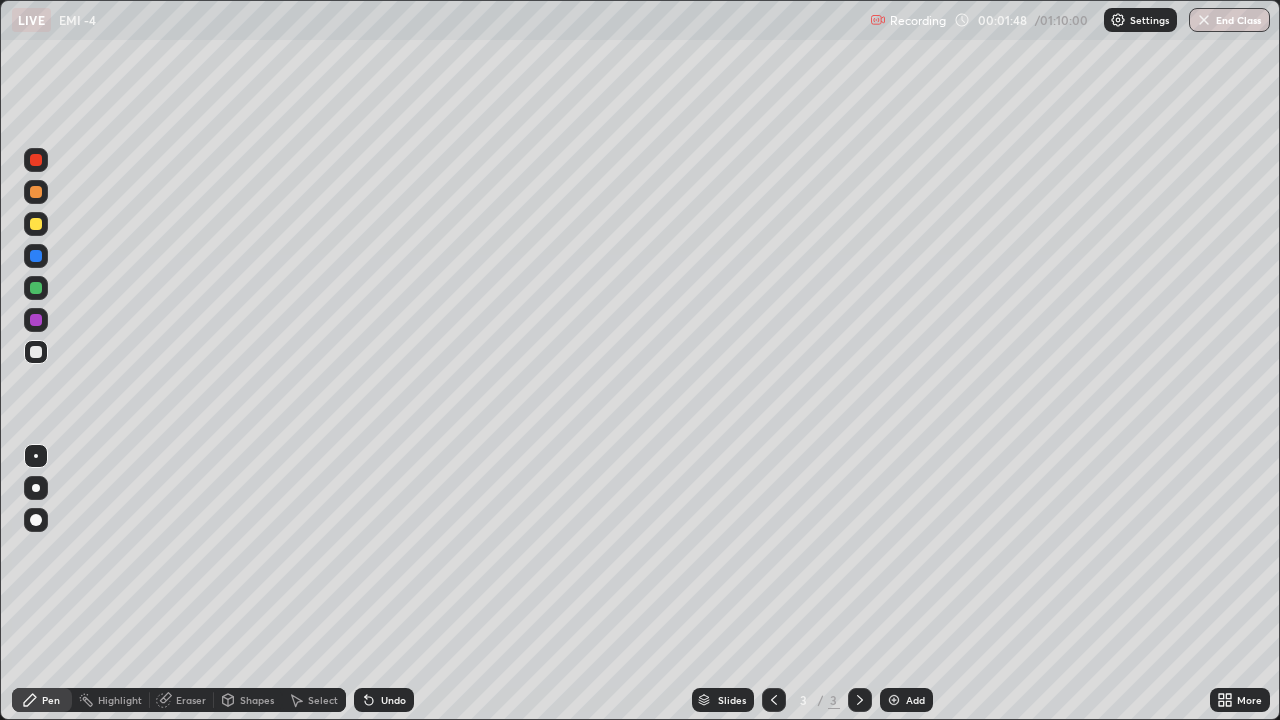 click on "Eraser" at bounding box center (191, 700) 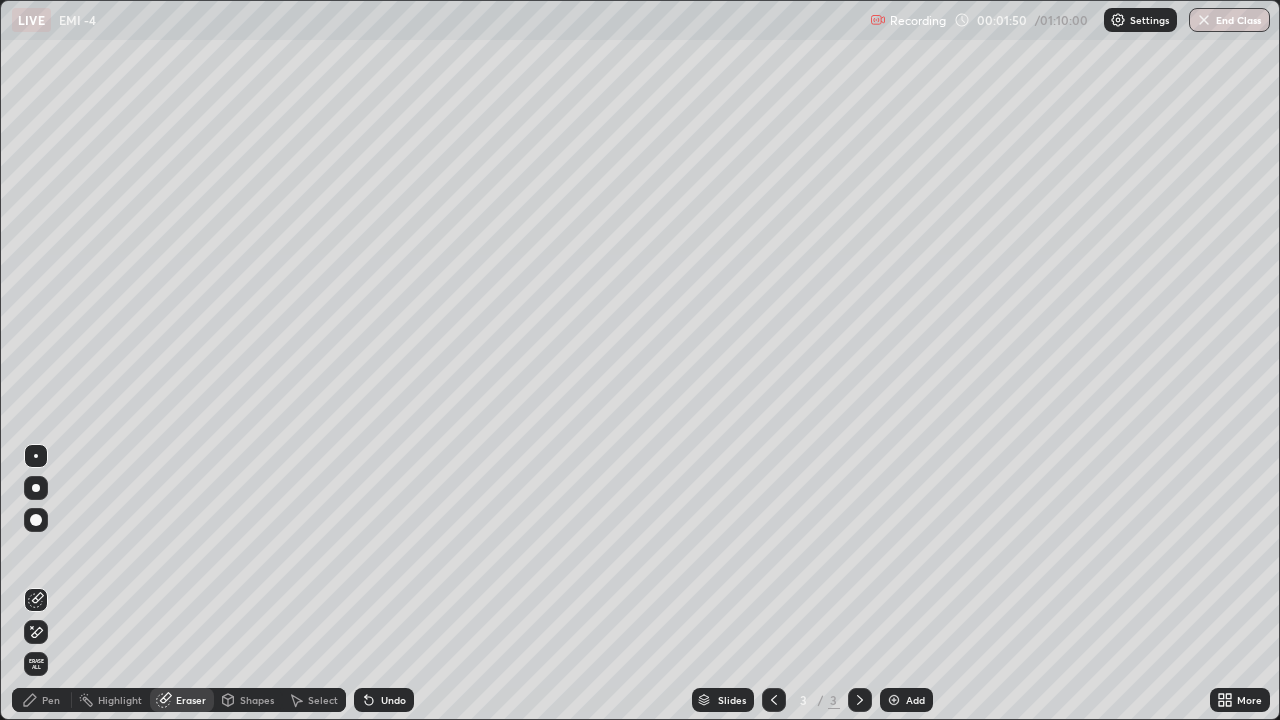 click on "Pen" at bounding box center (51, 700) 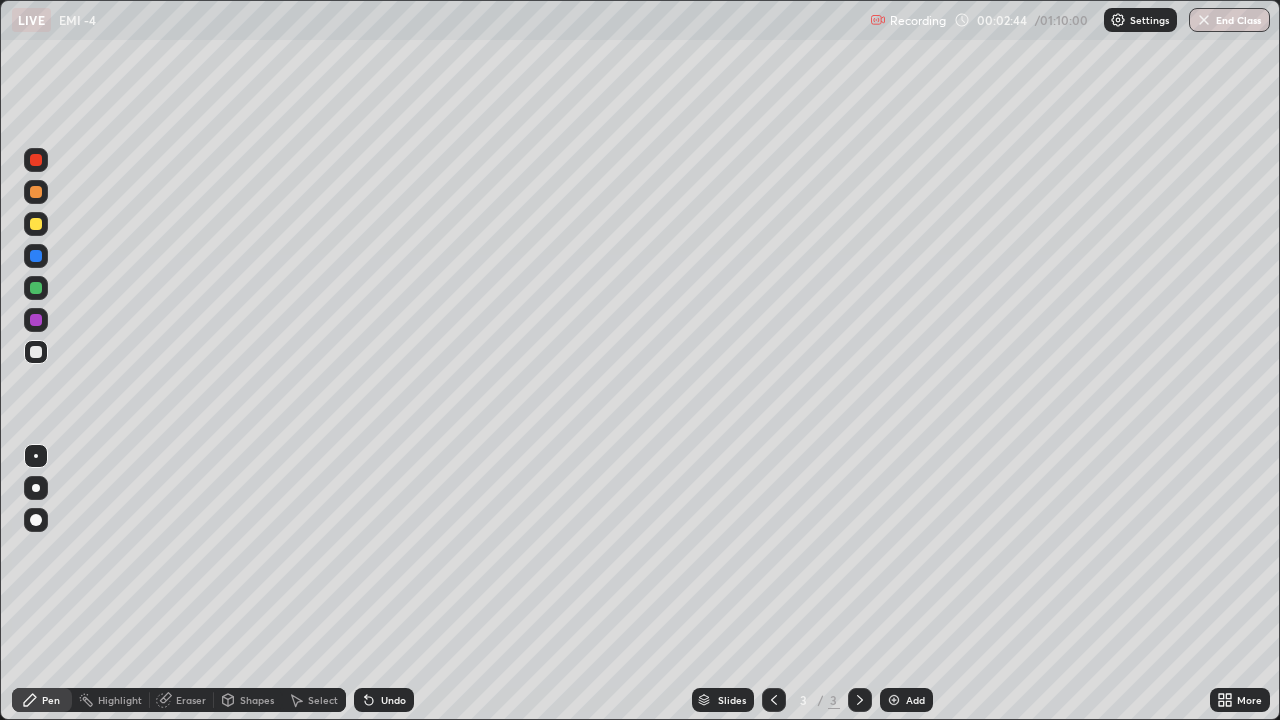click on "Slides 3 / 3 Add" at bounding box center [812, 700] 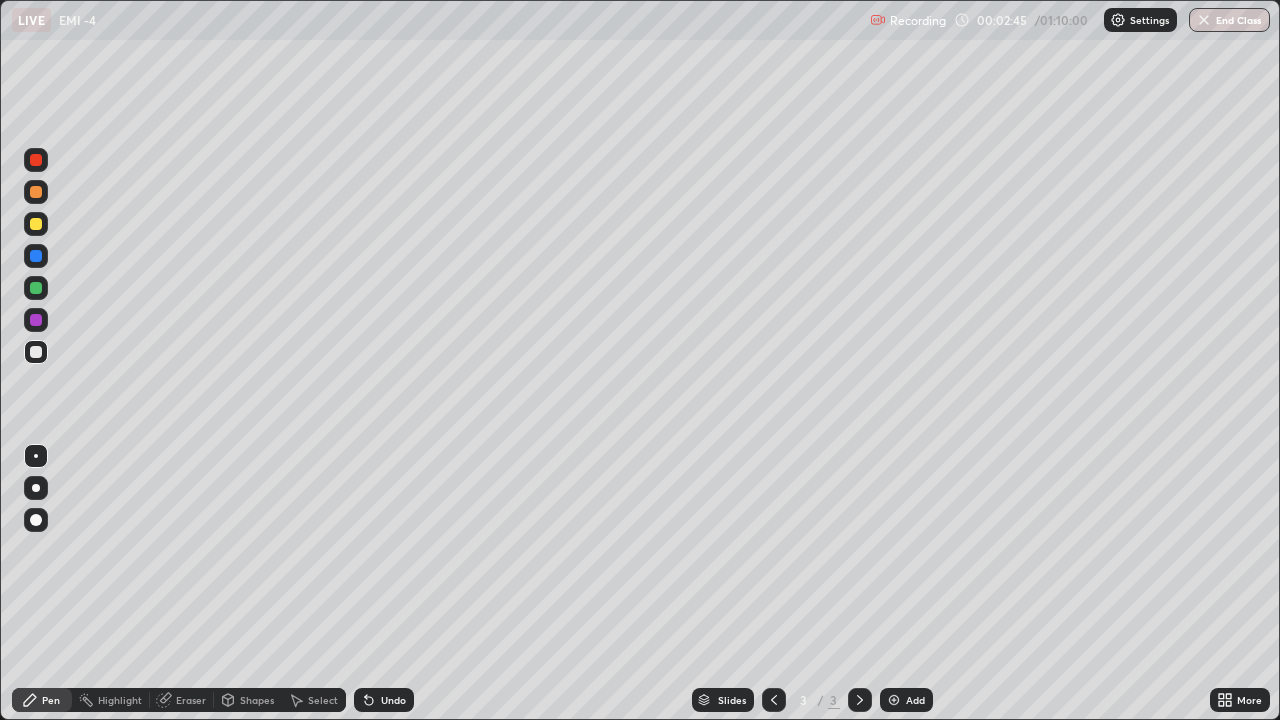 click on "Undo" at bounding box center [384, 700] 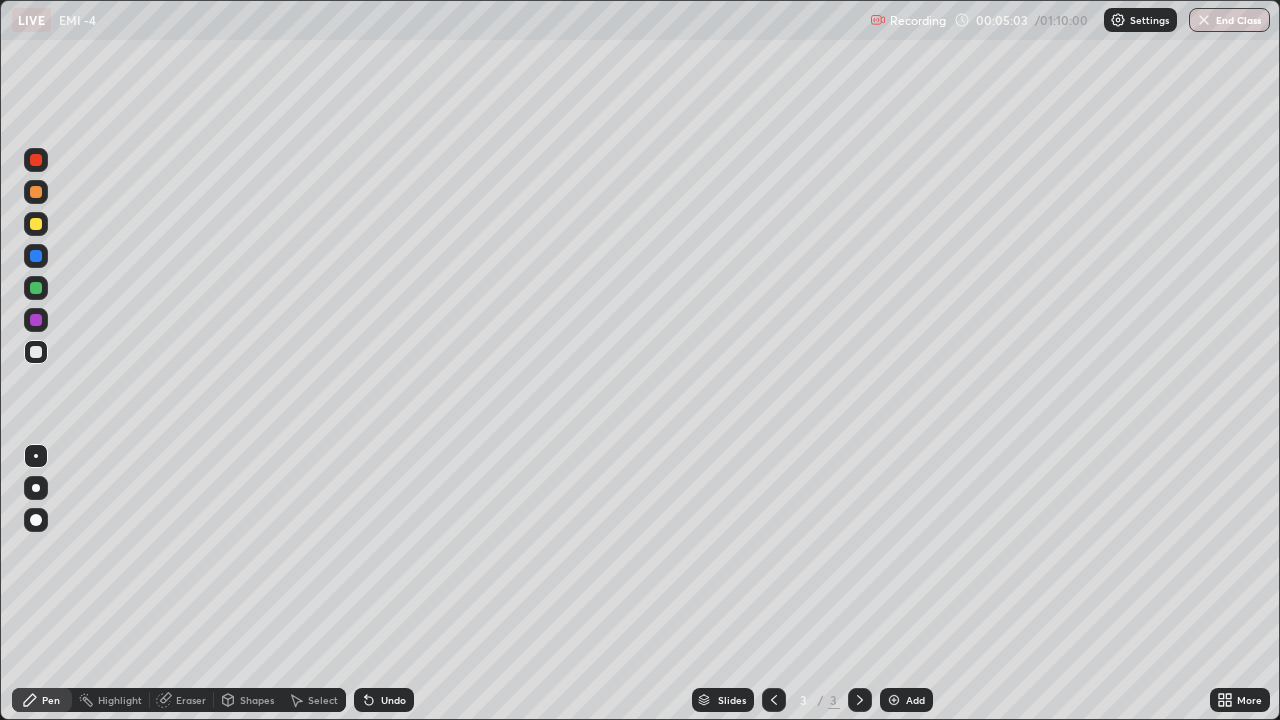 click 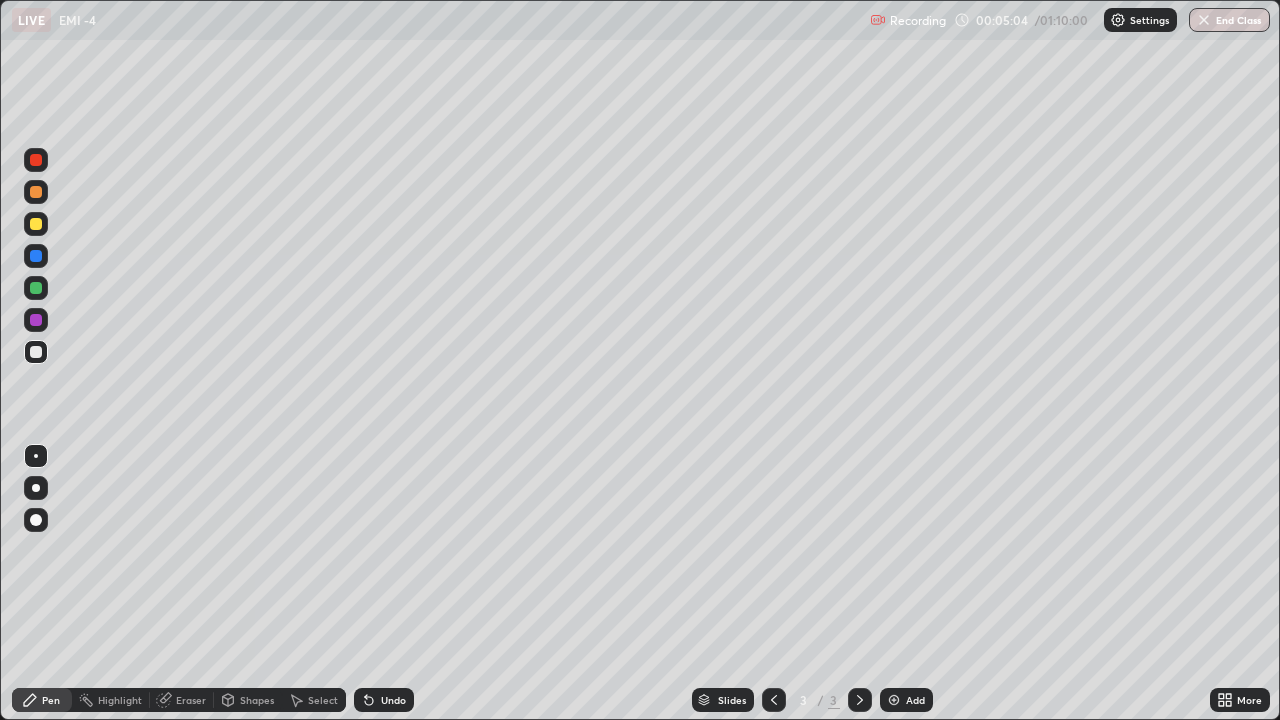 click on "Undo" at bounding box center (384, 700) 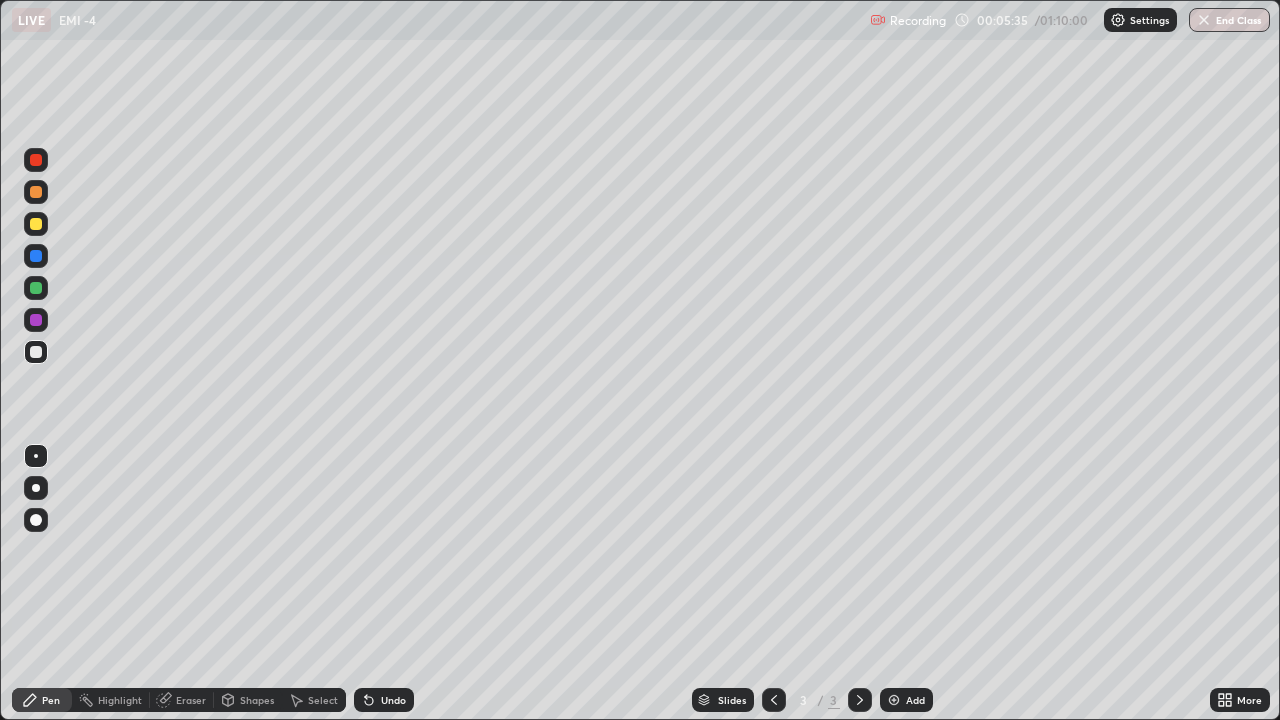 click on "Undo" at bounding box center (393, 700) 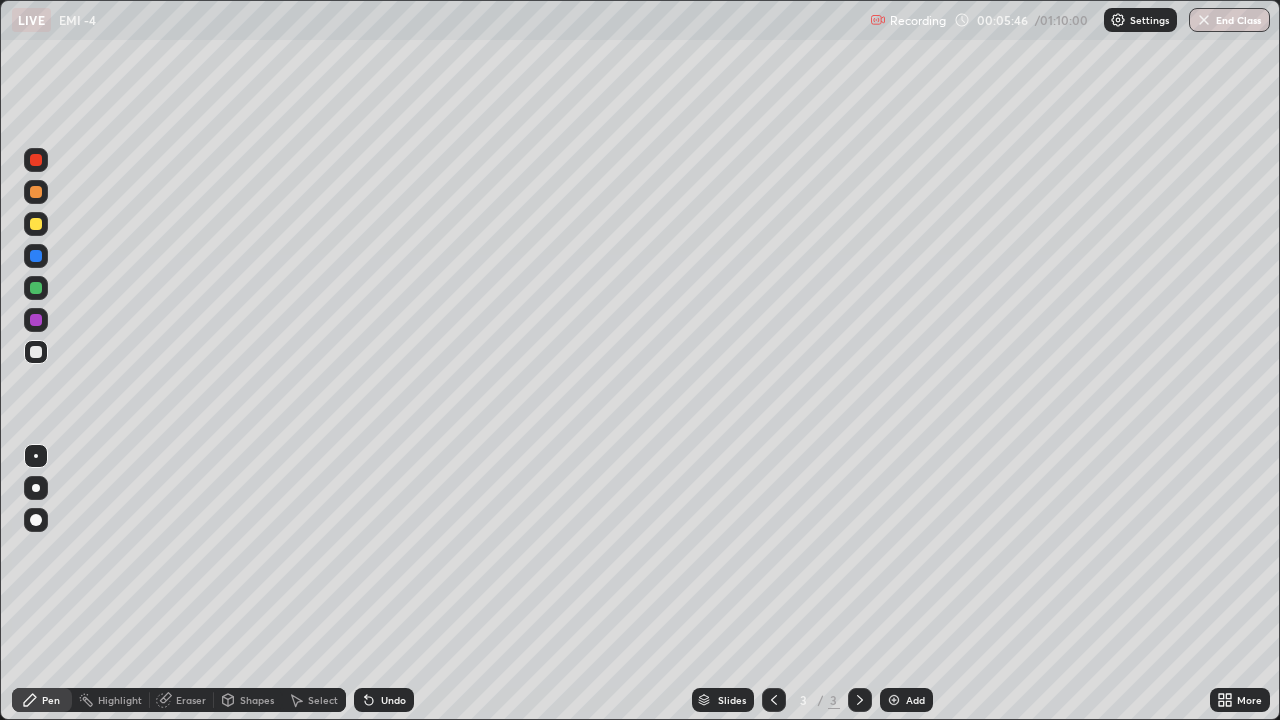click on "Undo" at bounding box center (393, 700) 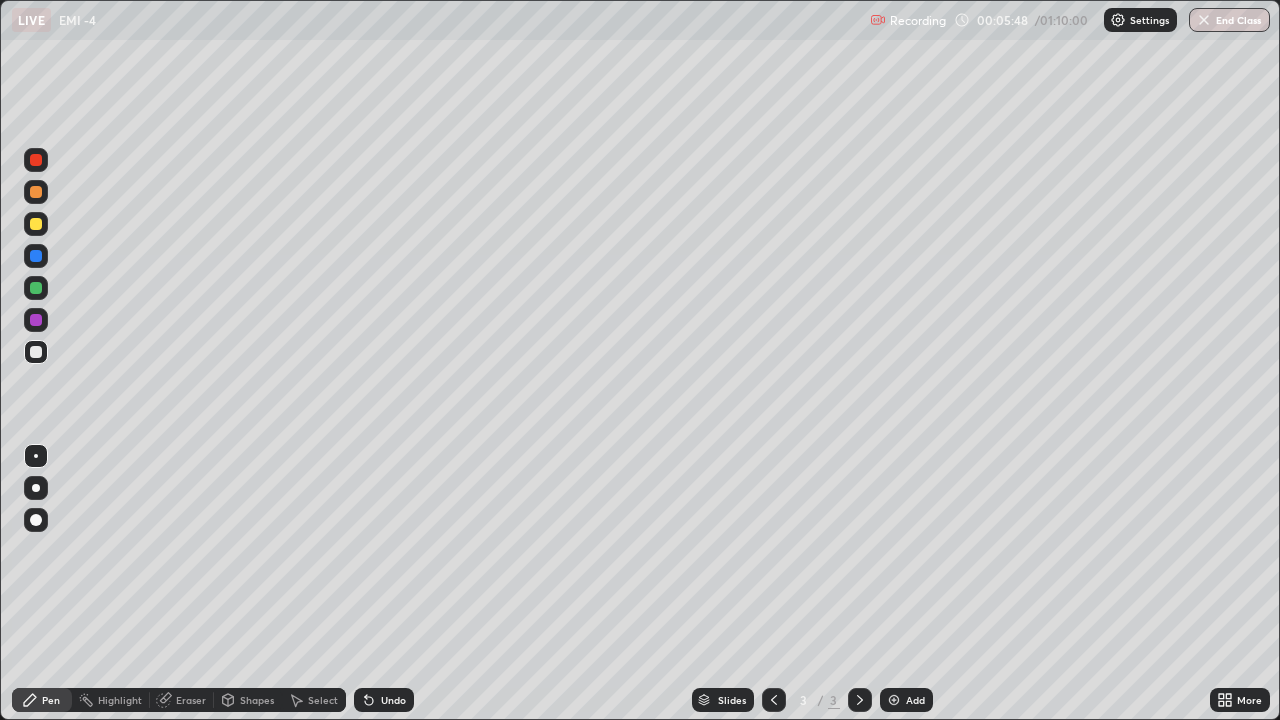 click on "Undo" at bounding box center (384, 700) 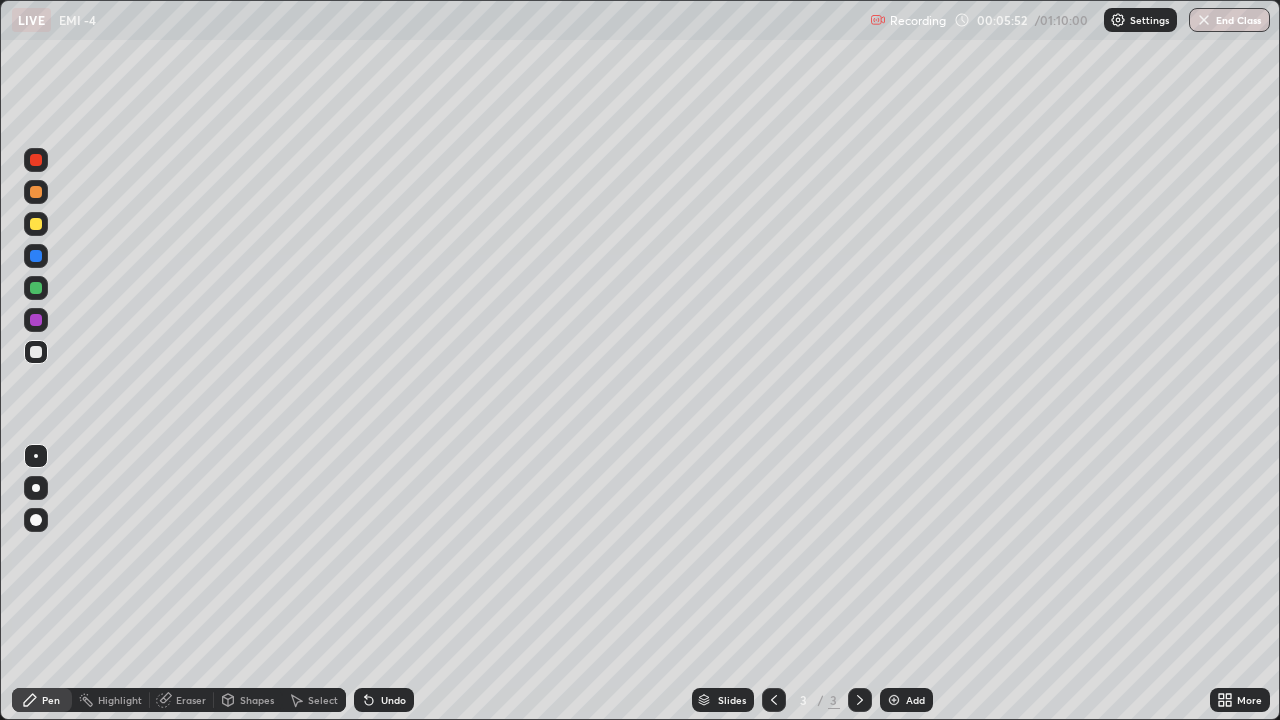 click 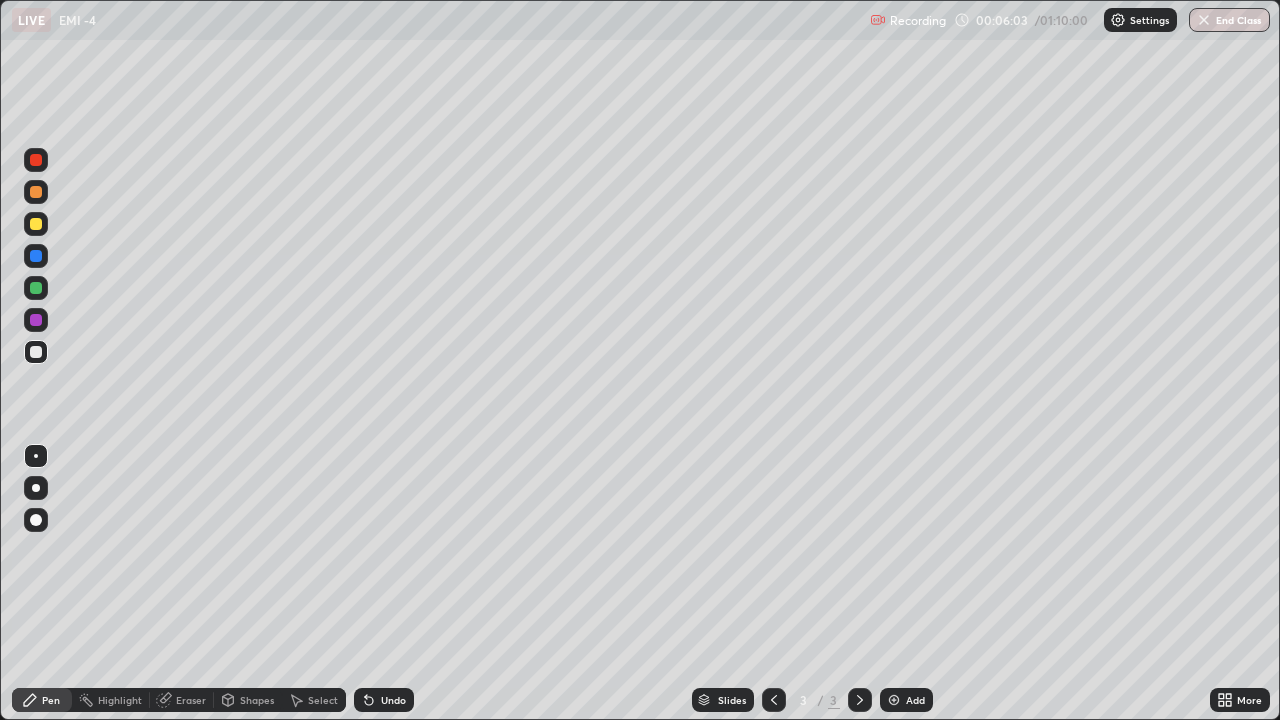 click on "Undo" at bounding box center (393, 700) 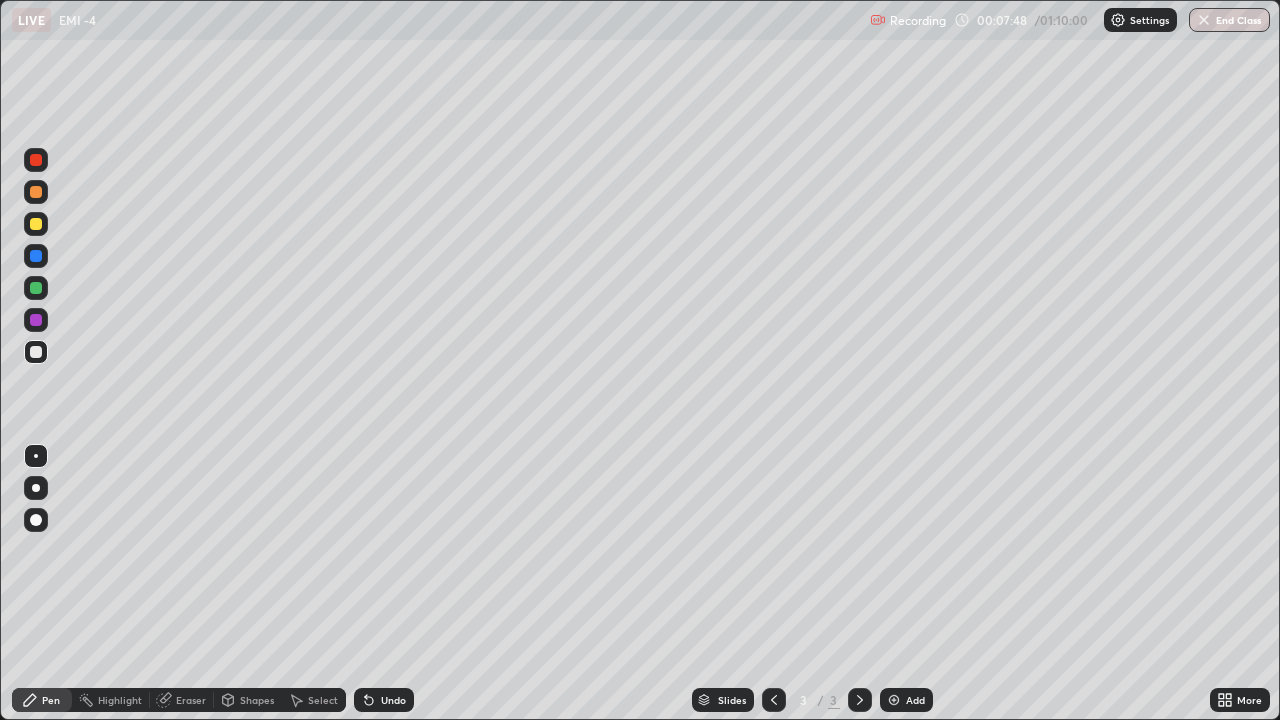 click at bounding box center [36, 224] 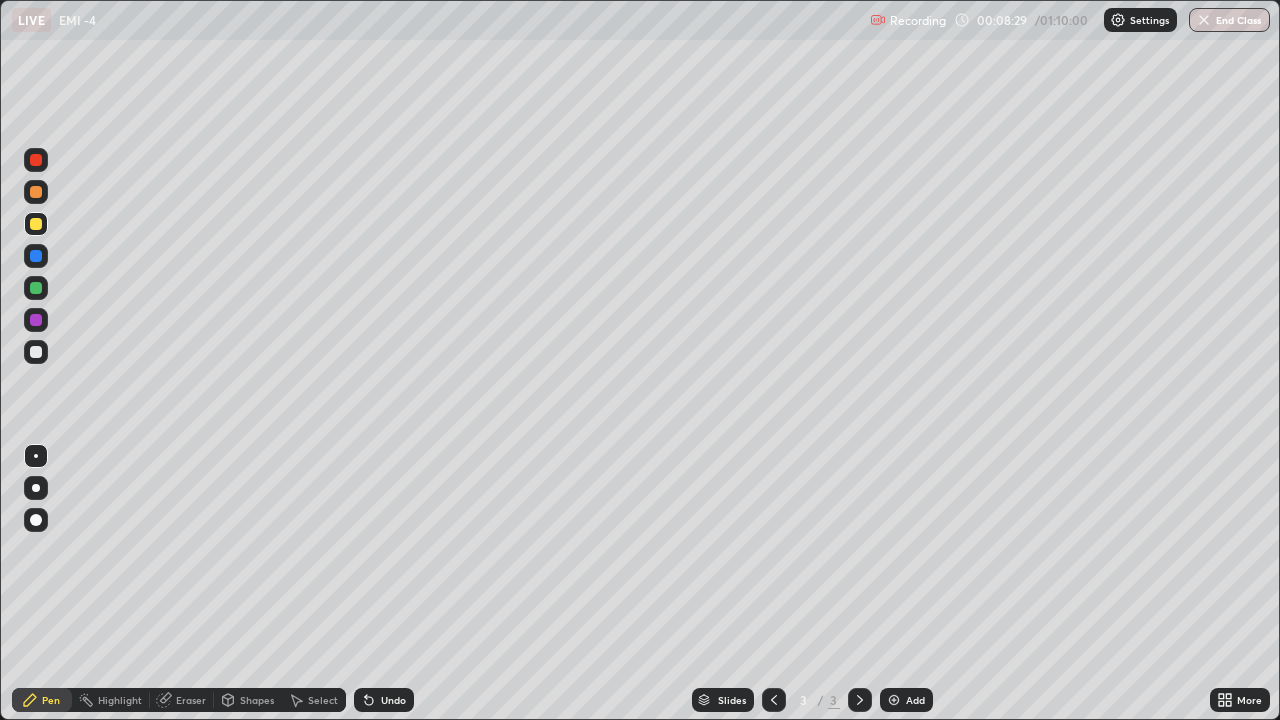 click on "Add" at bounding box center [915, 700] 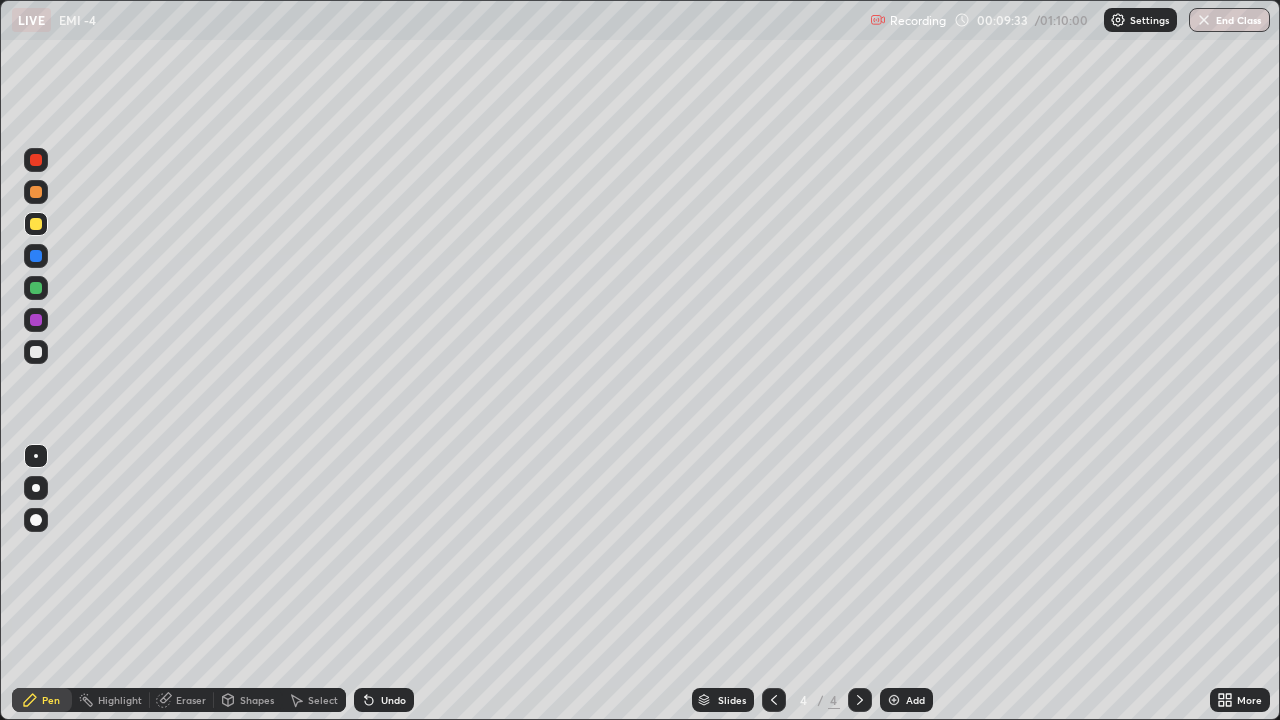 click on "Undo" at bounding box center (384, 700) 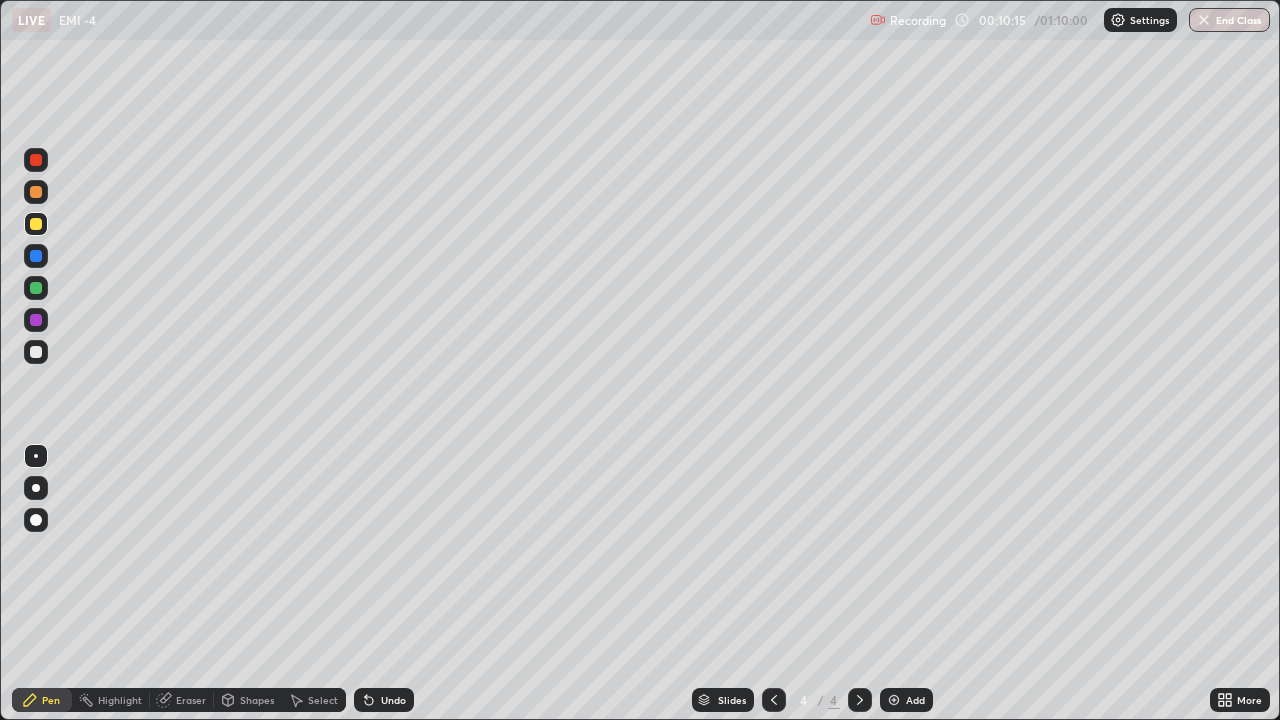 click on "Undo" at bounding box center [393, 700] 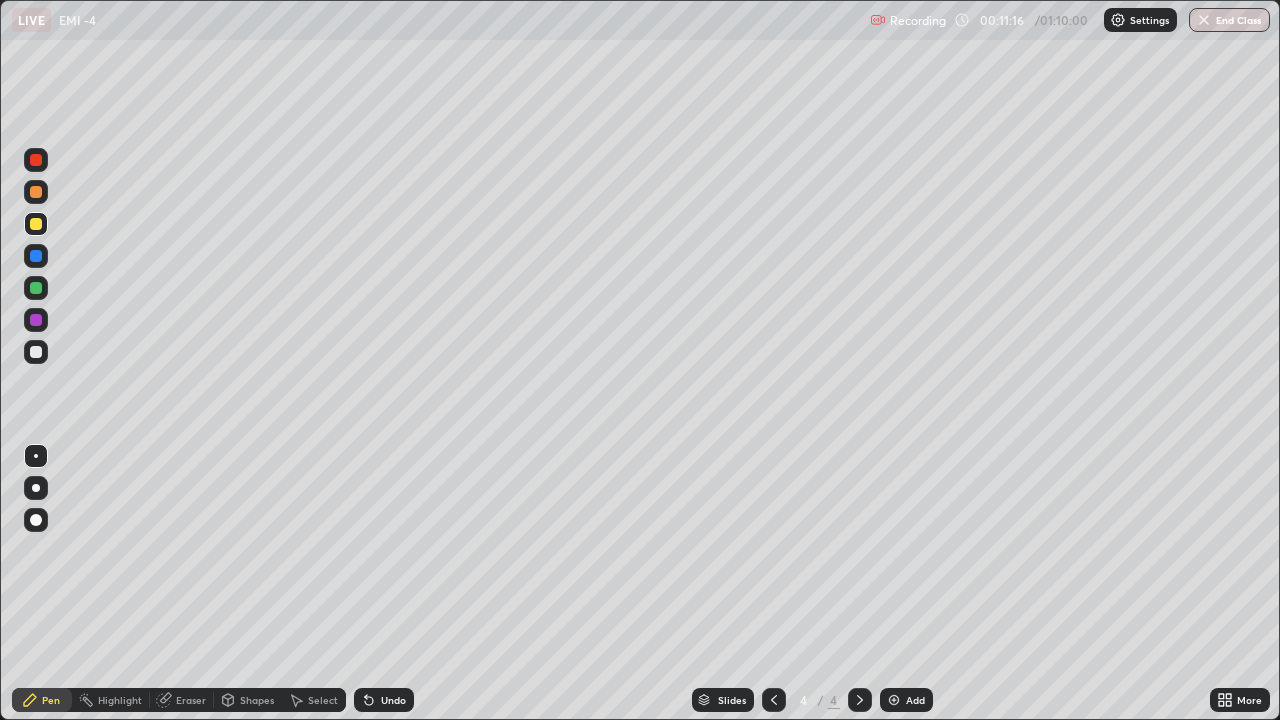 click on "Eraser" at bounding box center [191, 700] 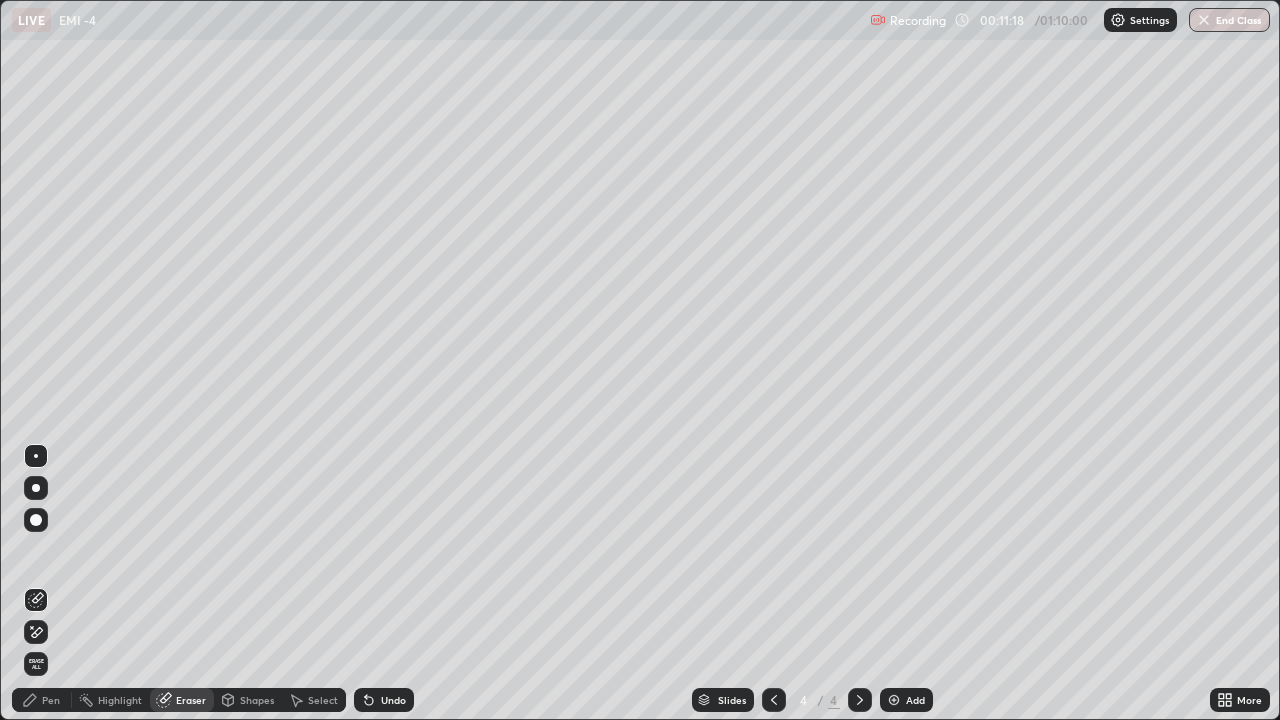 click on "Pen" at bounding box center [51, 700] 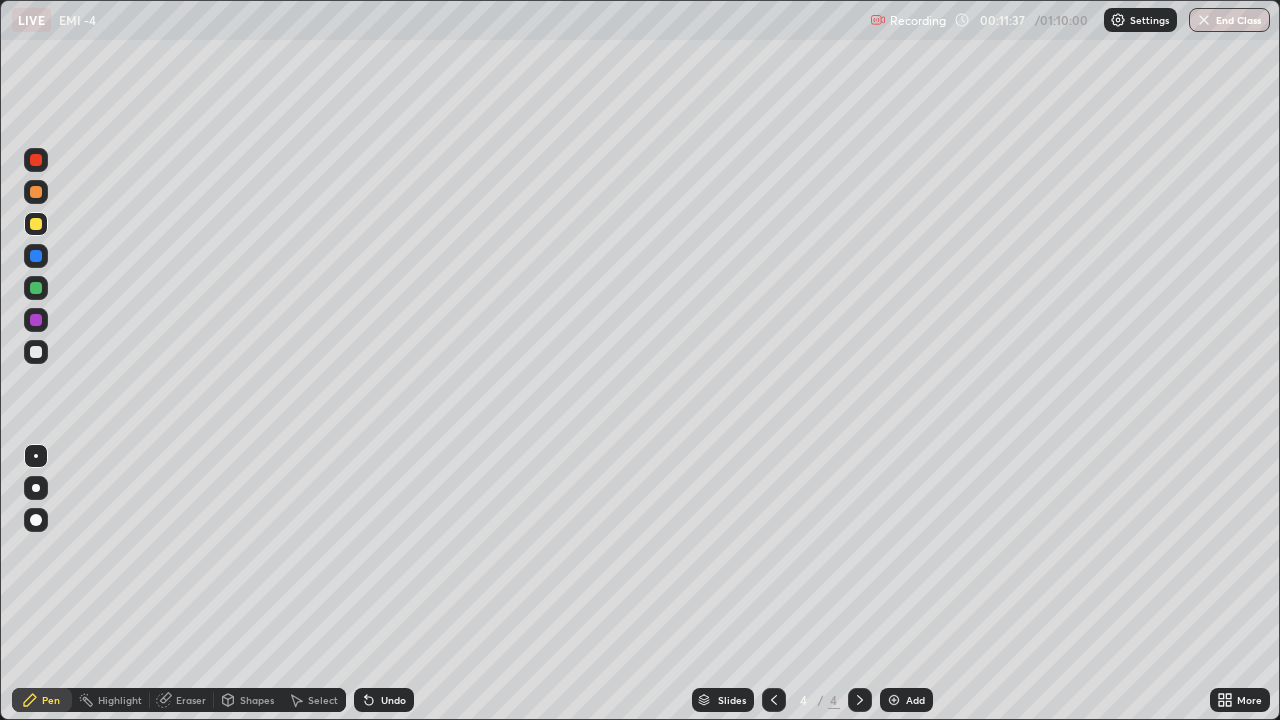 click on "Undo" at bounding box center (393, 700) 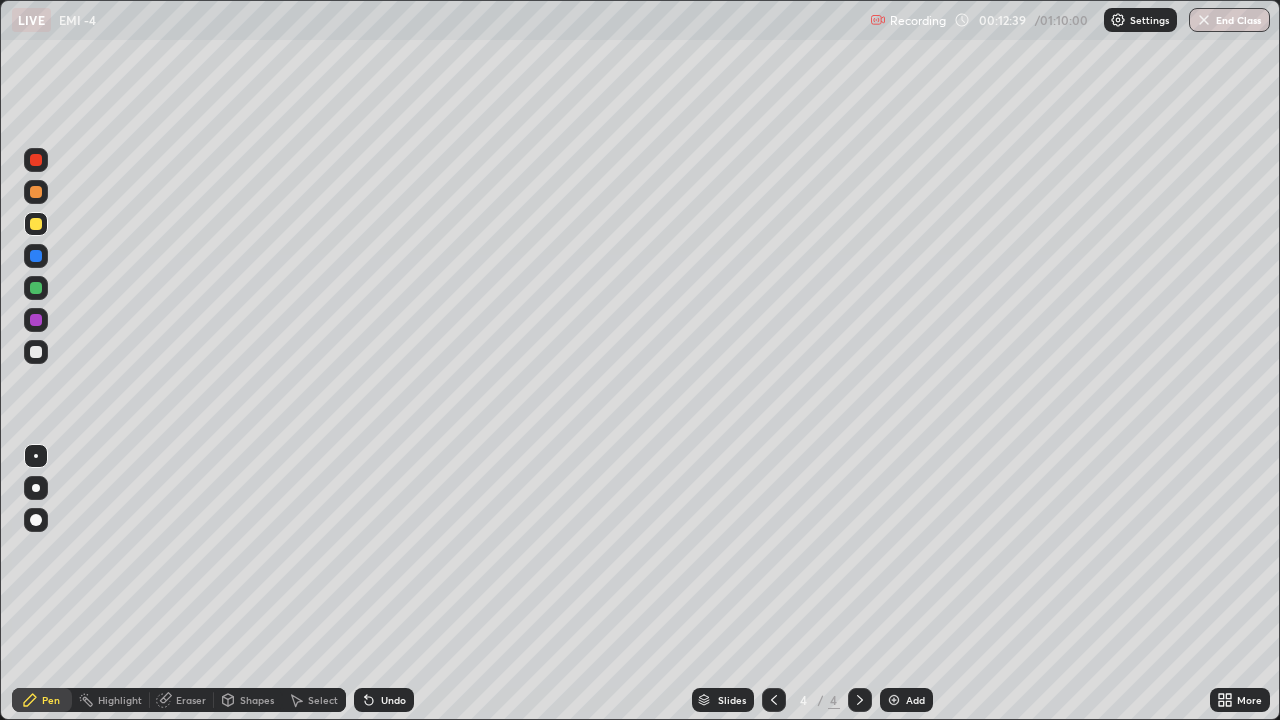click on "Undo" at bounding box center [393, 700] 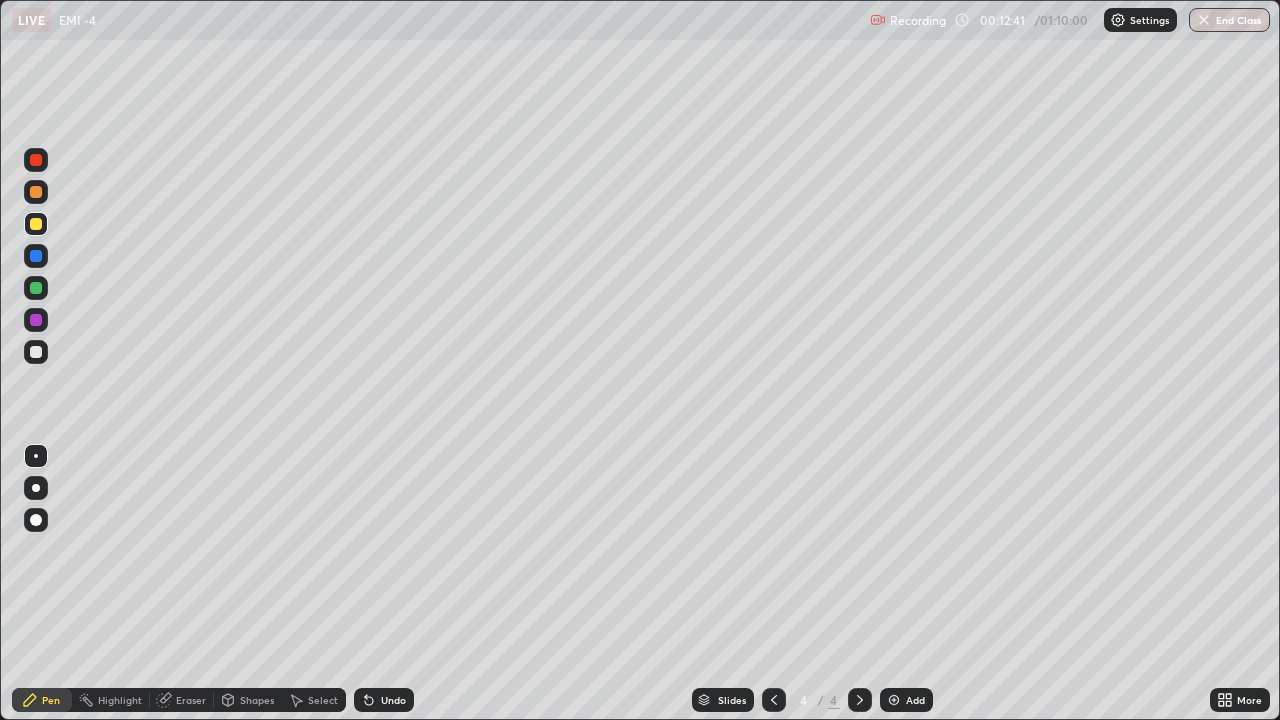 click on "Undo" at bounding box center (384, 700) 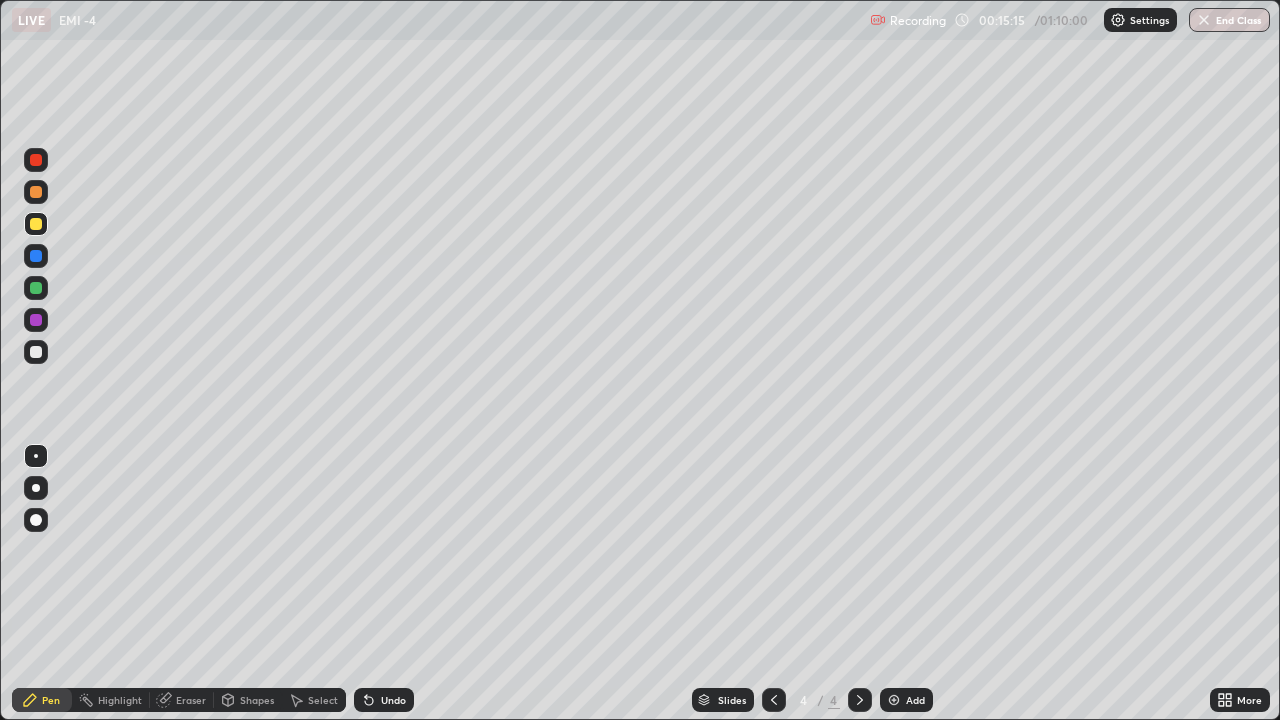 click on "Add" at bounding box center (915, 700) 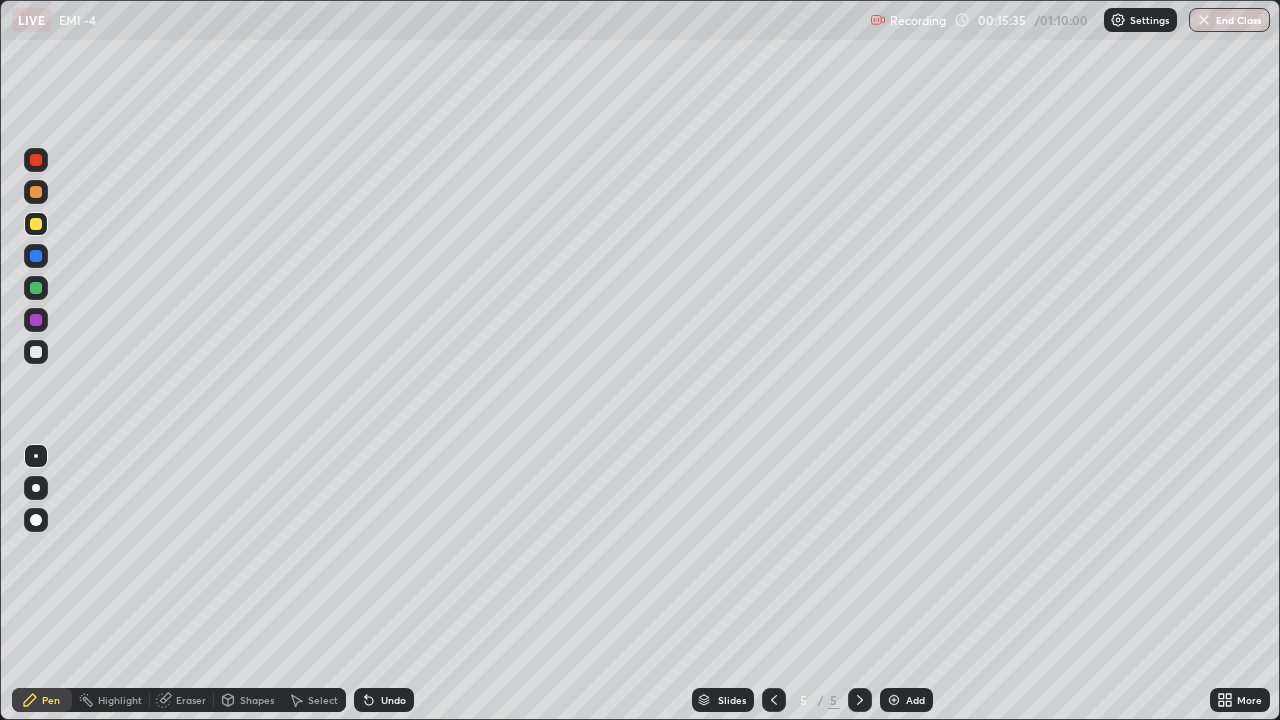 click on "Undo" at bounding box center (384, 700) 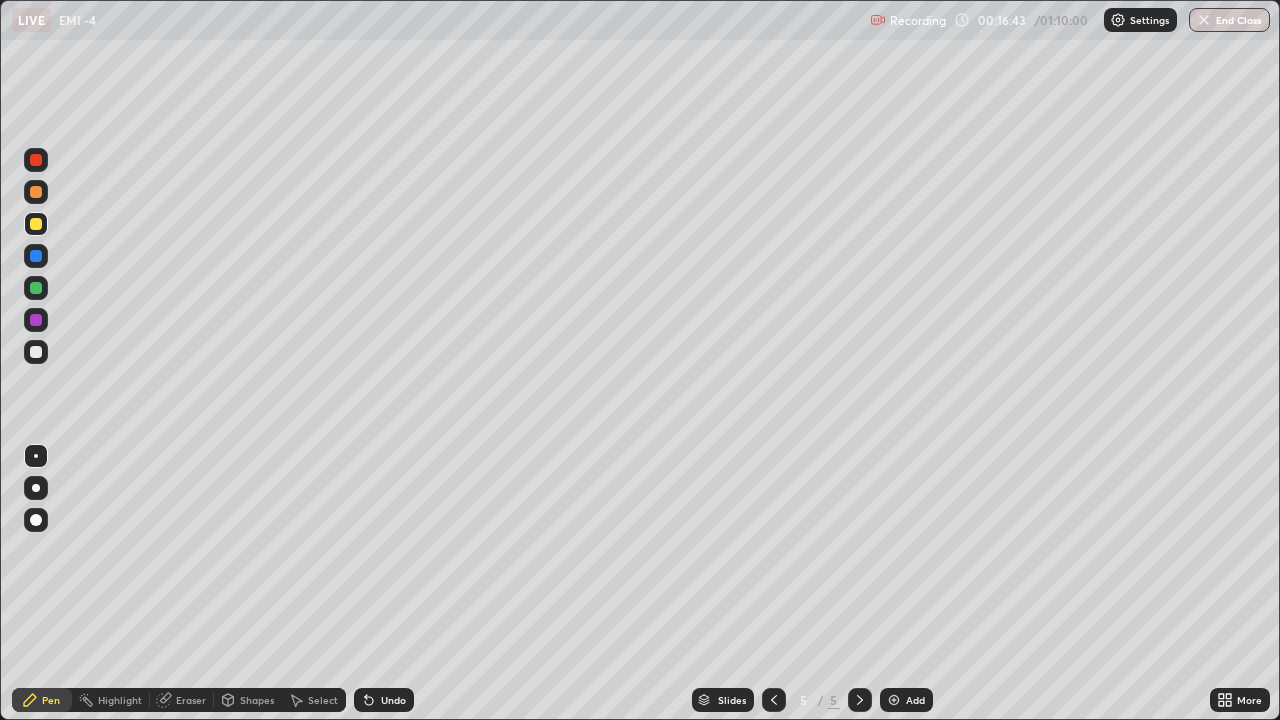 click on "Undo" at bounding box center [384, 700] 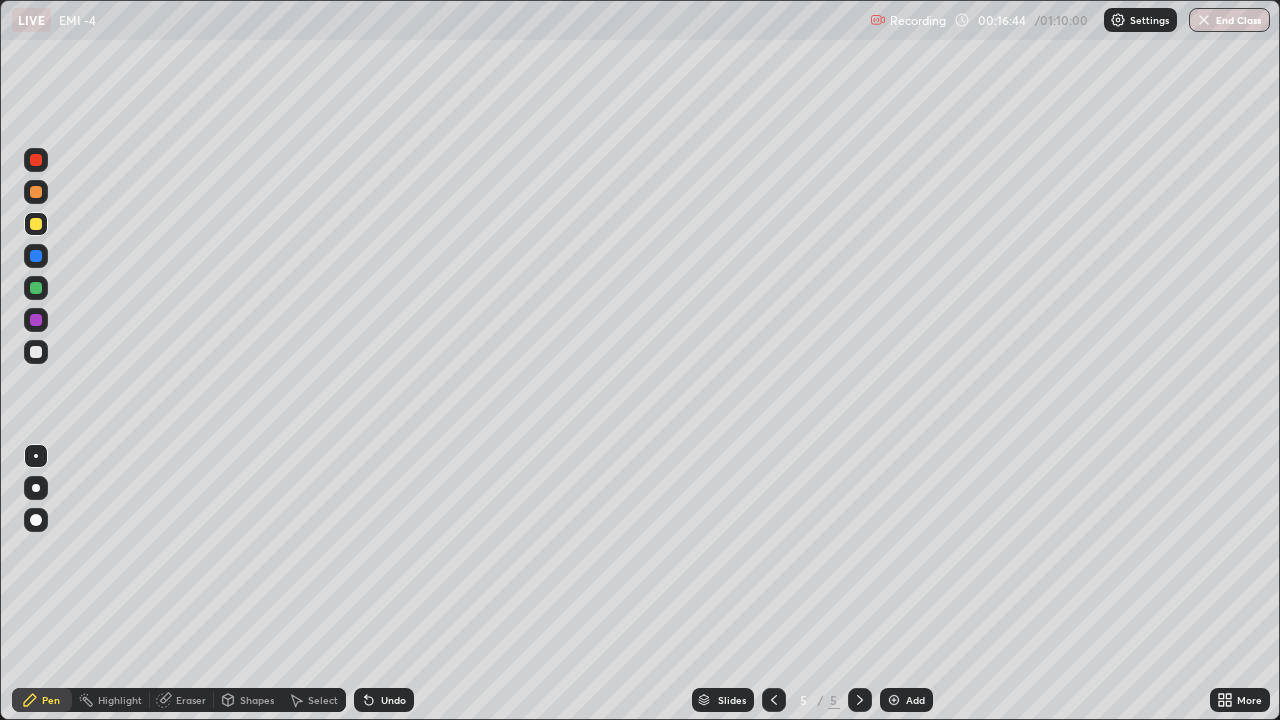 click on "Undo" at bounding box center [393, 700] 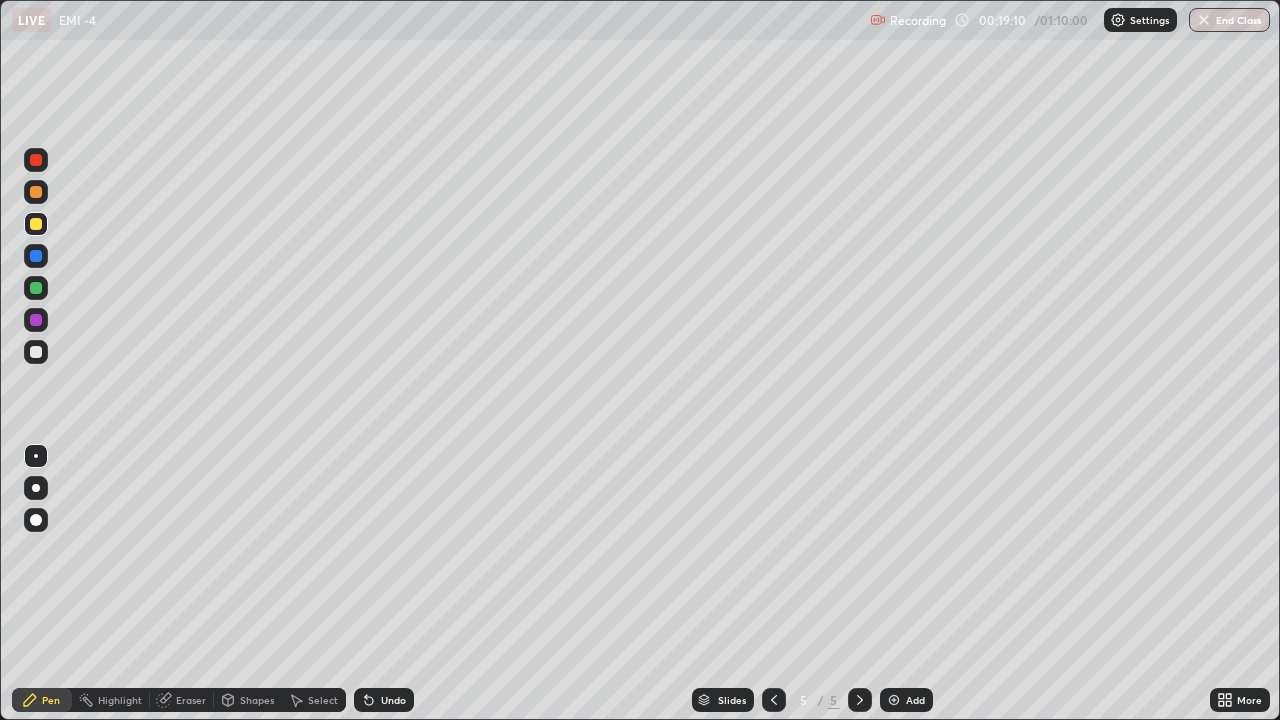 click on "Undo" at bounding box center [393, 700] 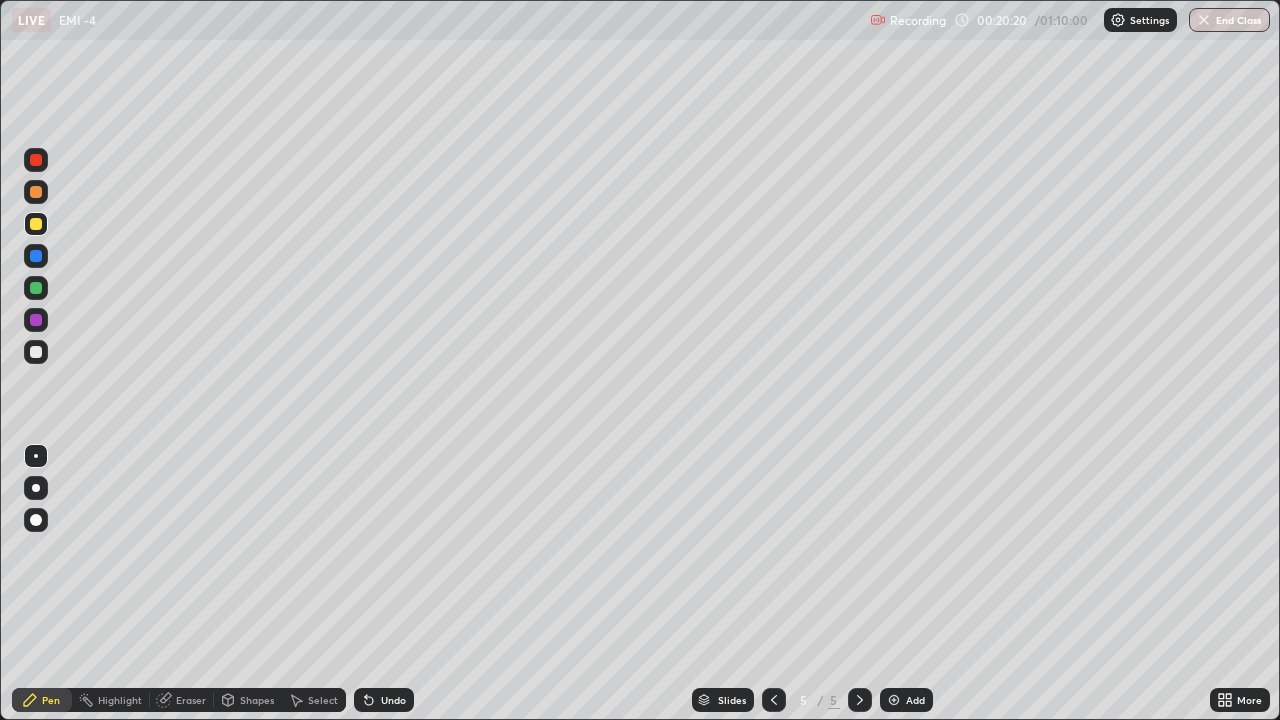click at bounding box center [894, 700] 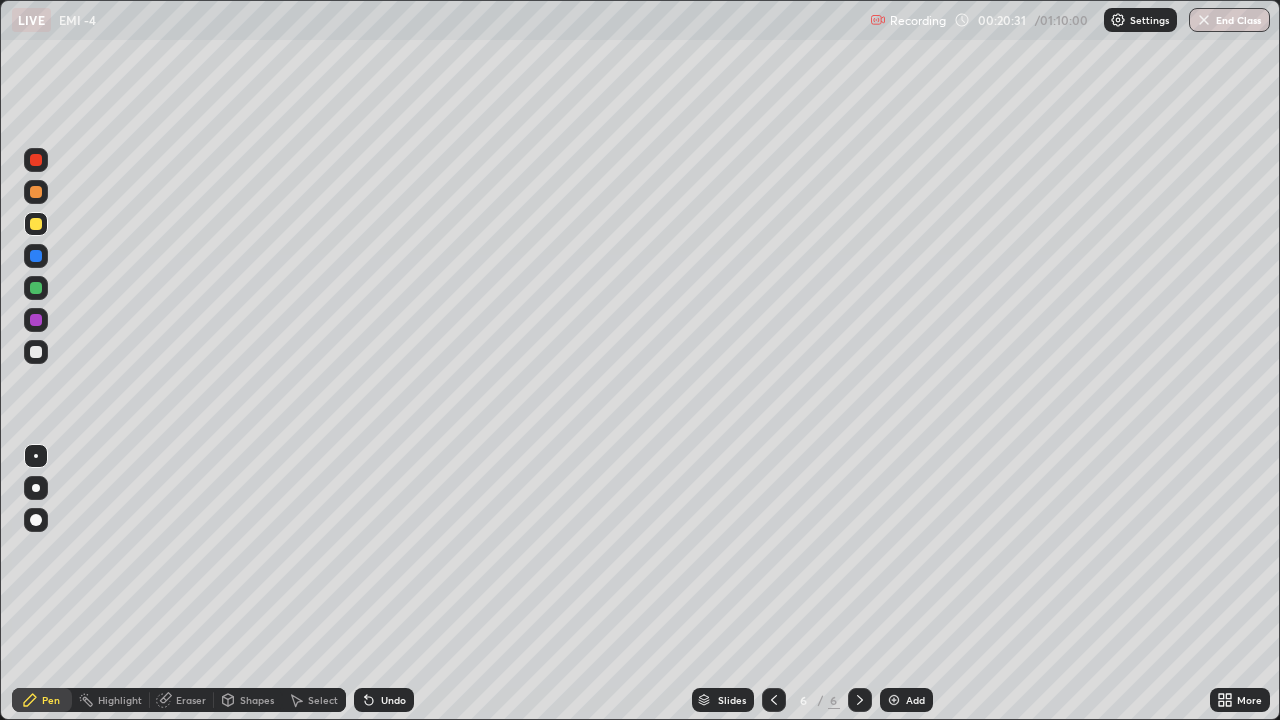click on "Undo" at bounding box center (393, 700) 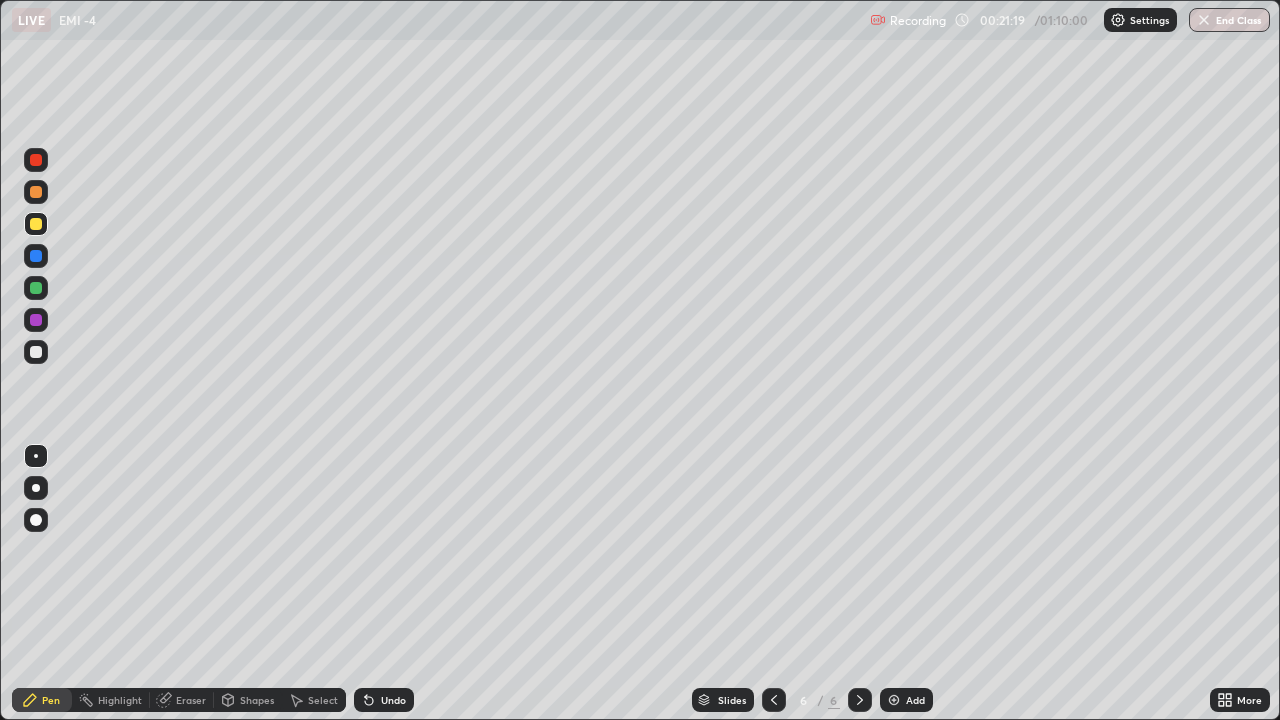 click on "Undo" at bounding box center (384, 700) 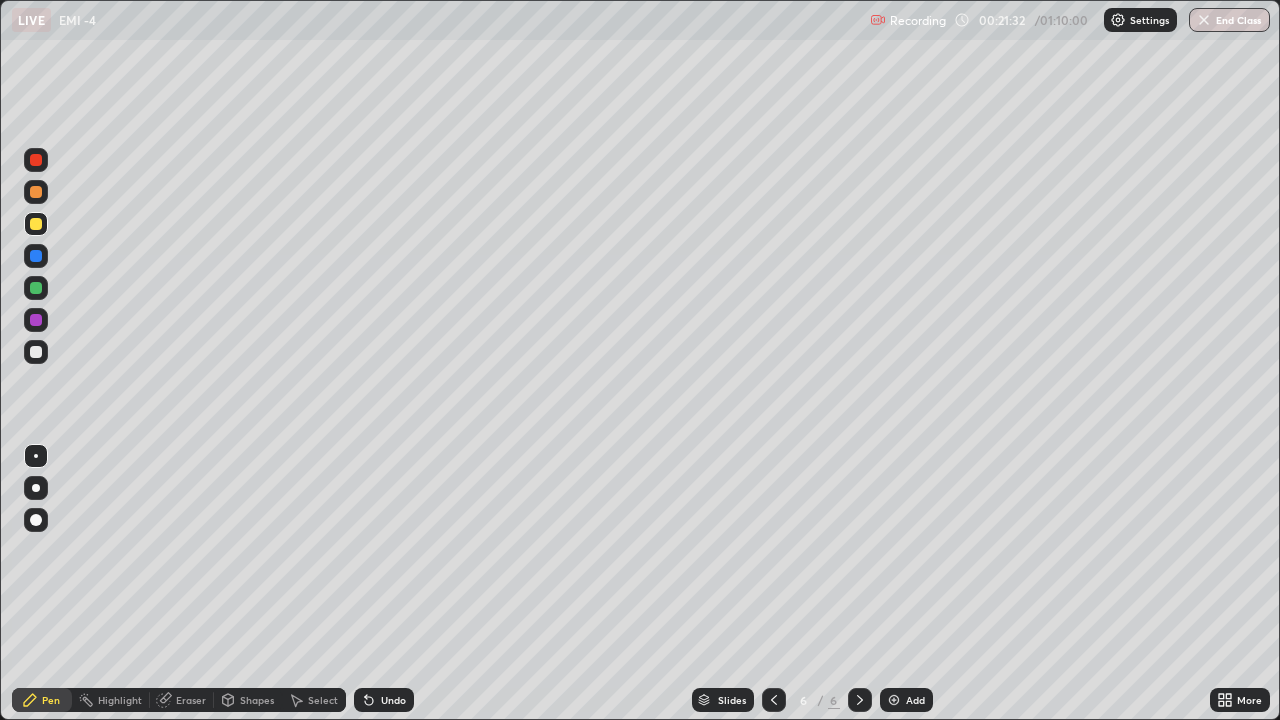 click 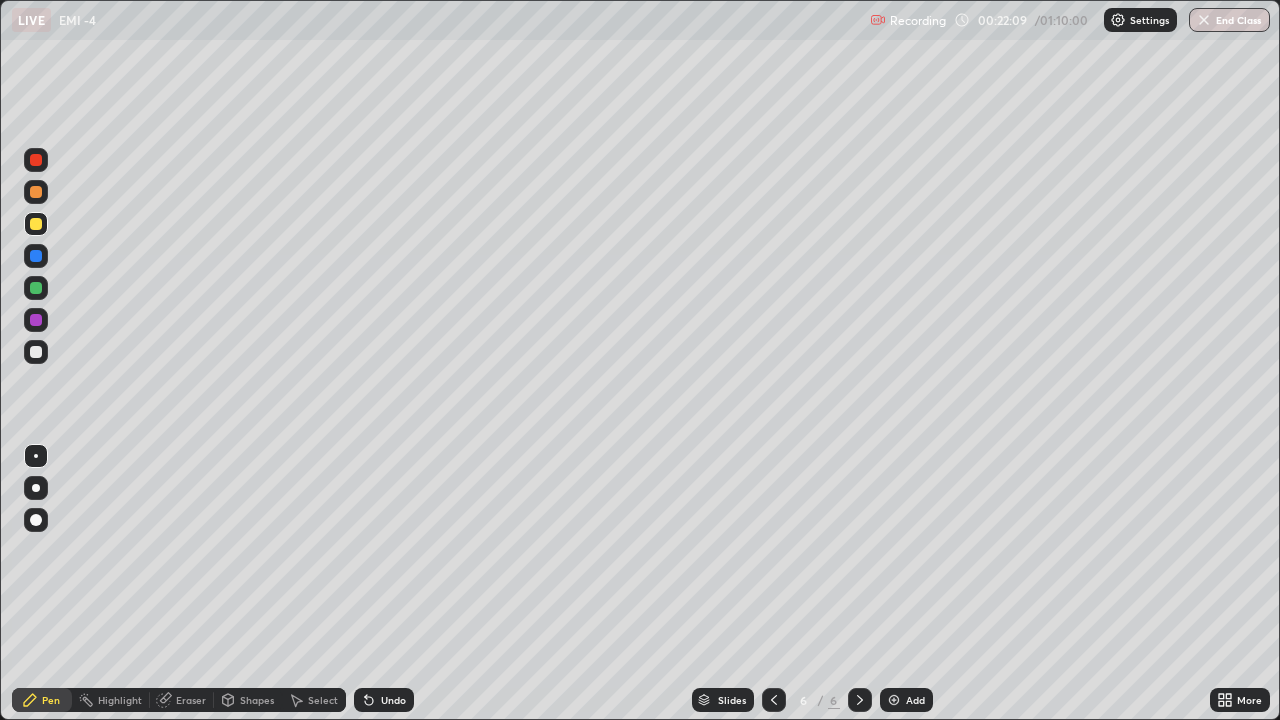 click at bounding box center (774, 700) 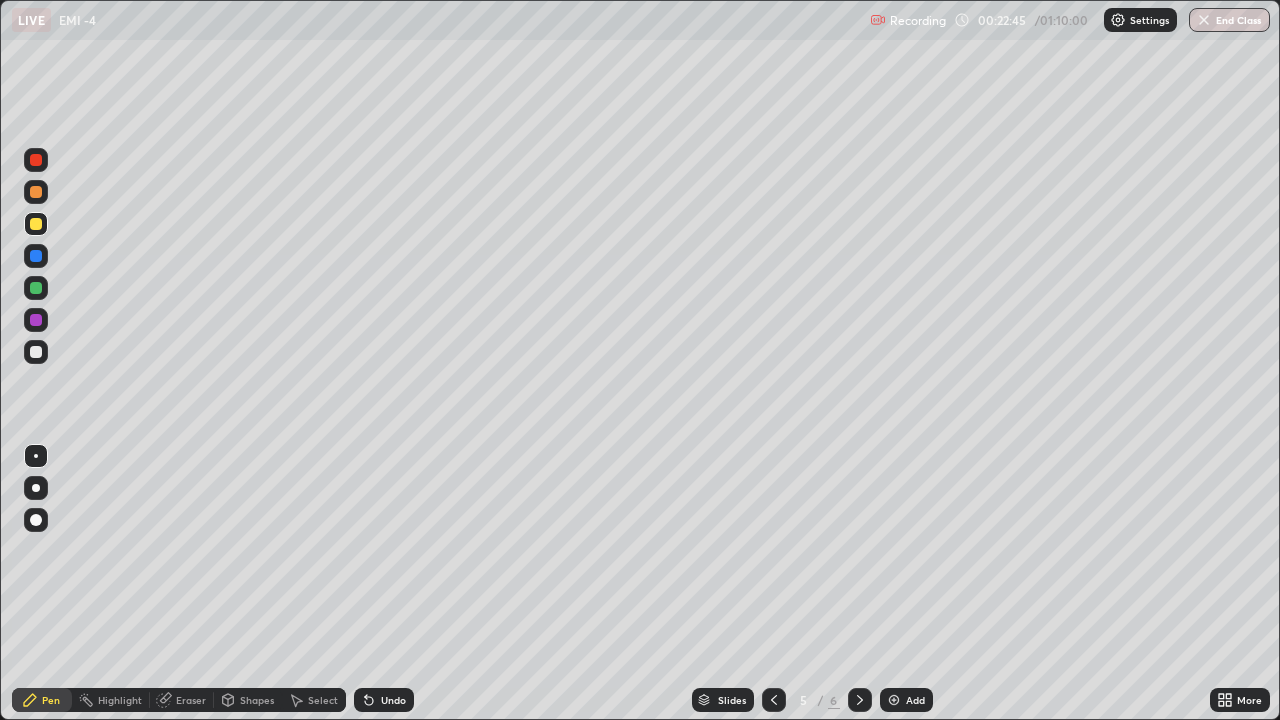 click 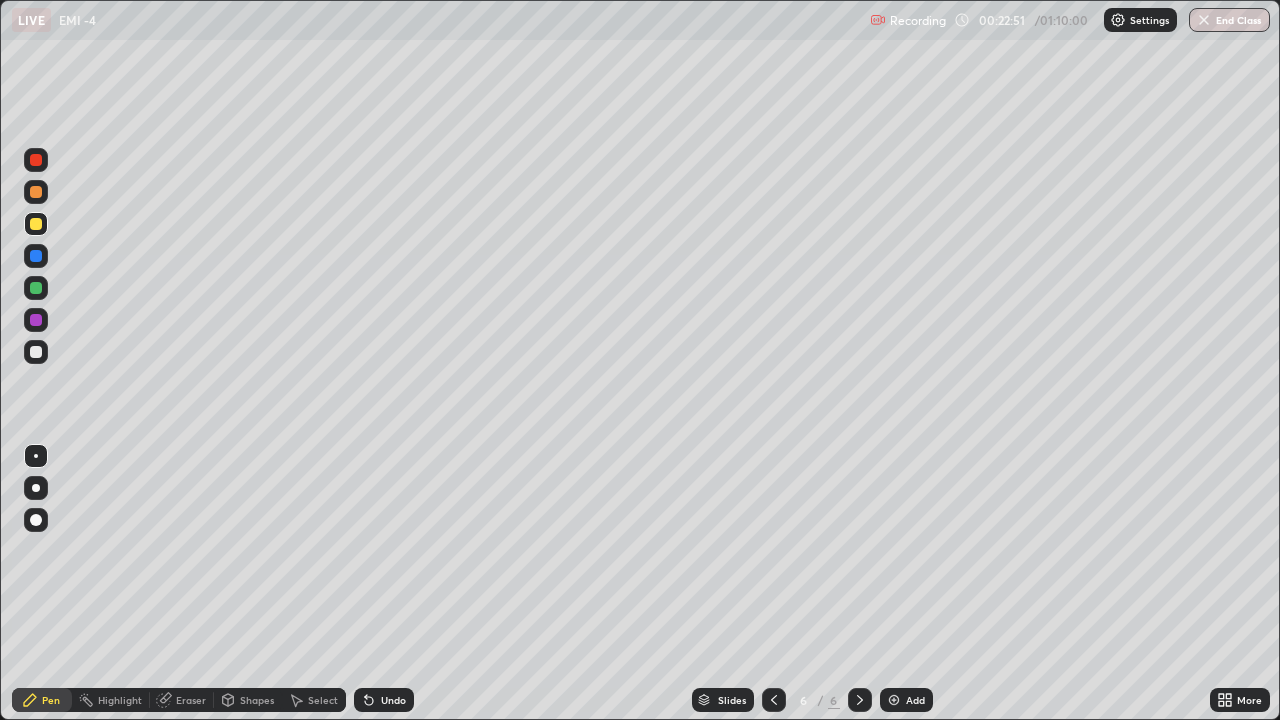 click on "Eraser" at bounding box center (191, 700) 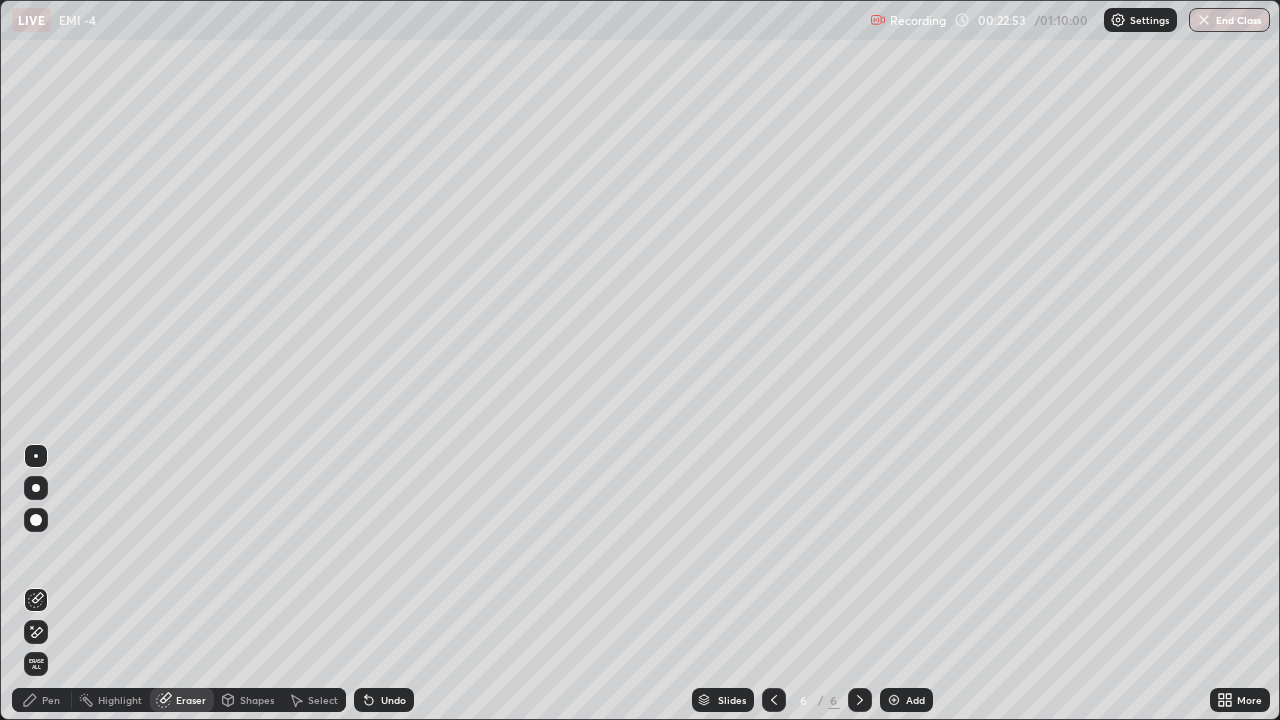 click on "Pen" at bounding box center [42, 700] 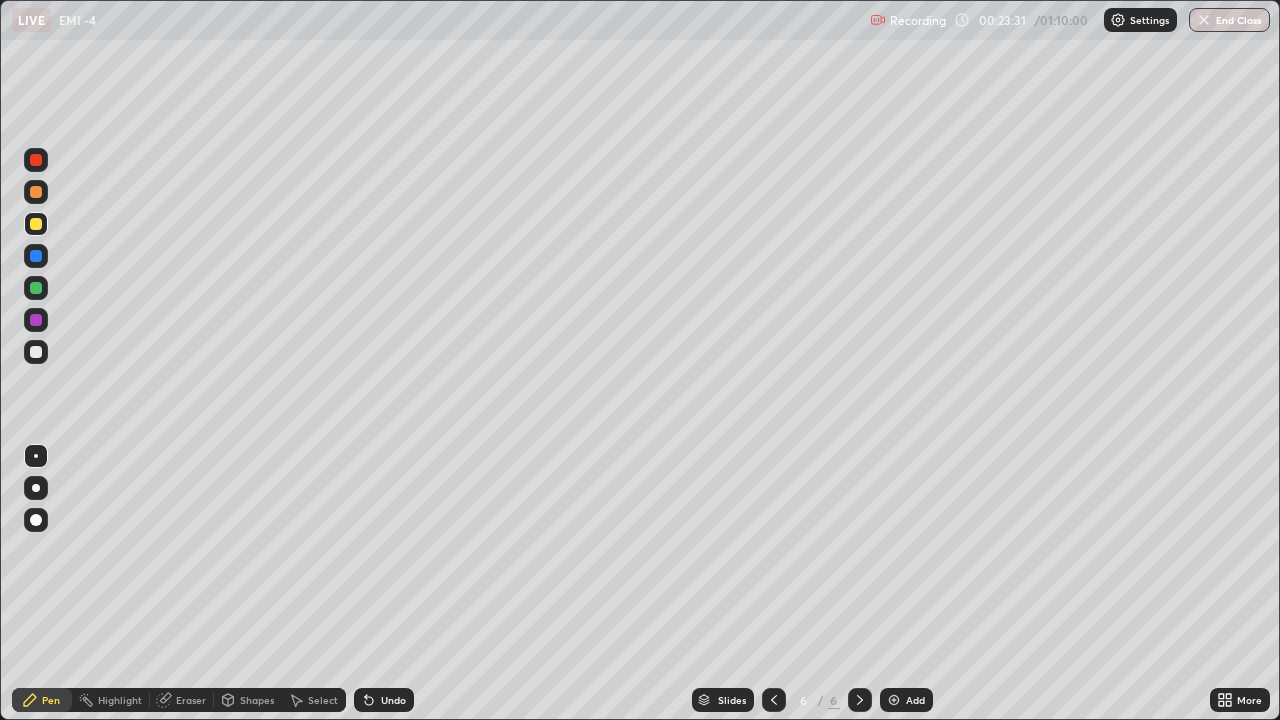 click on "Undo" at bounding box center (384, 700) 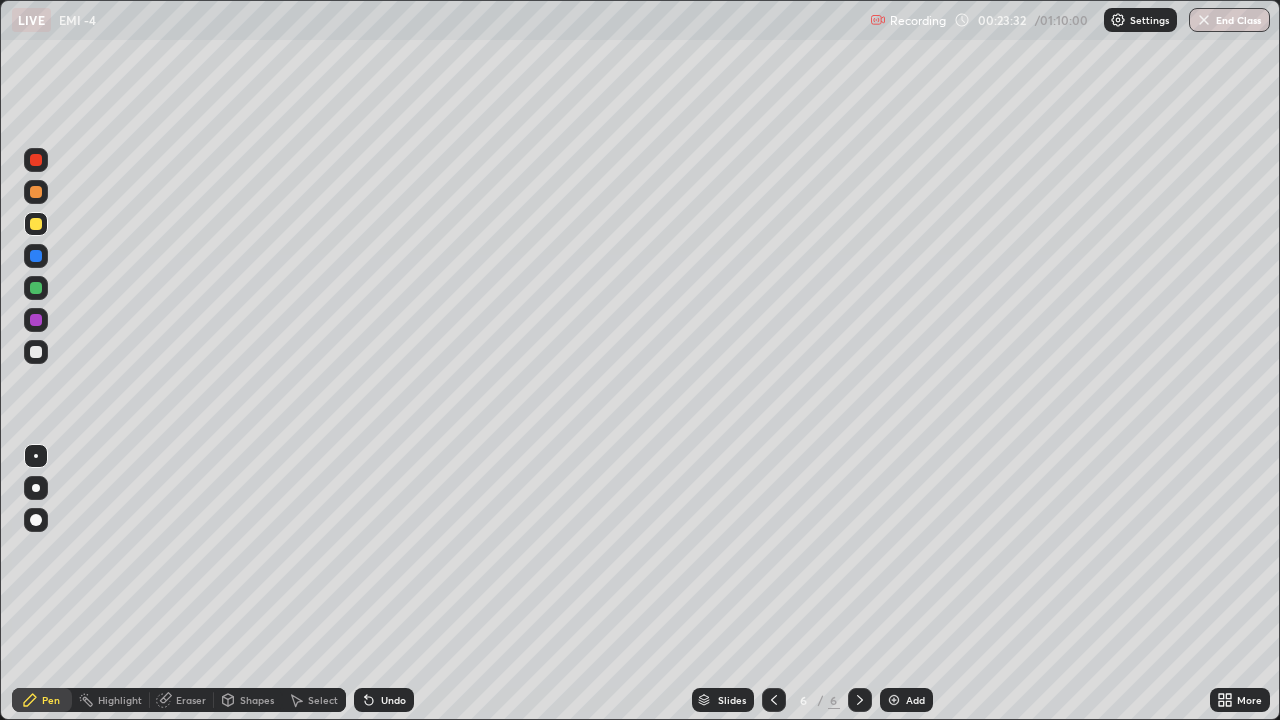 click 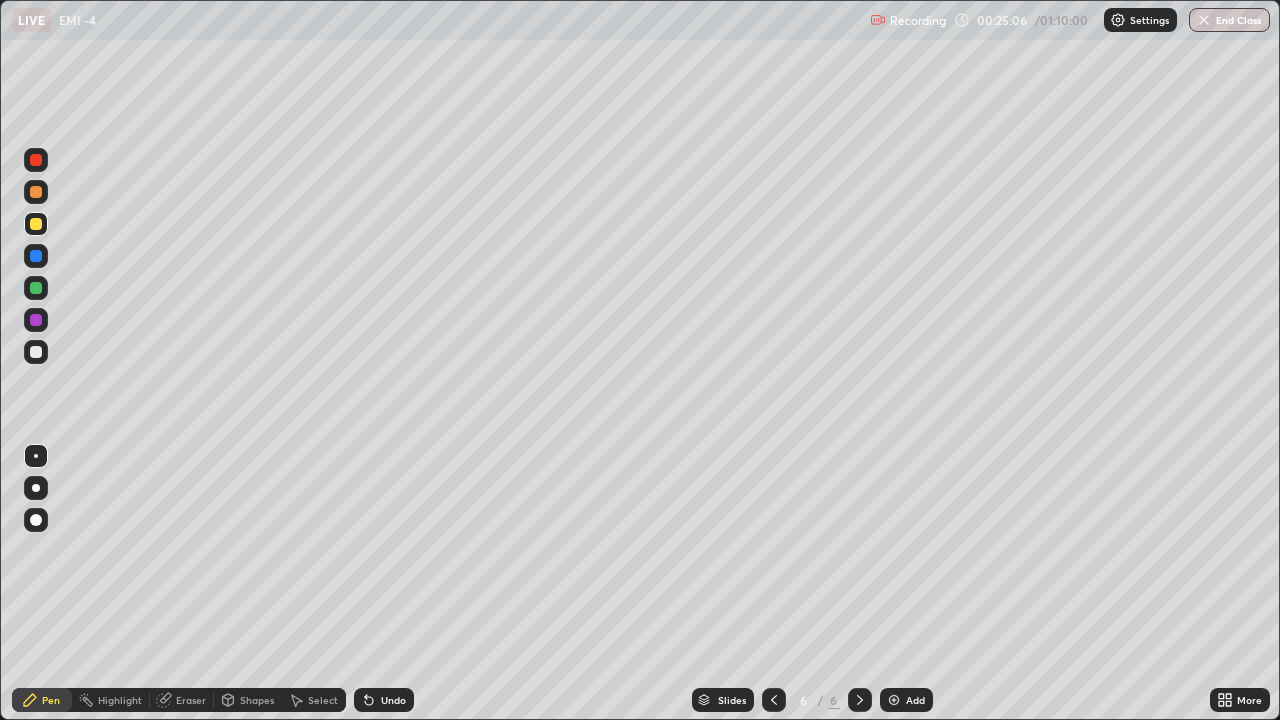 click on "Undo" at bounding box center [384, 700] 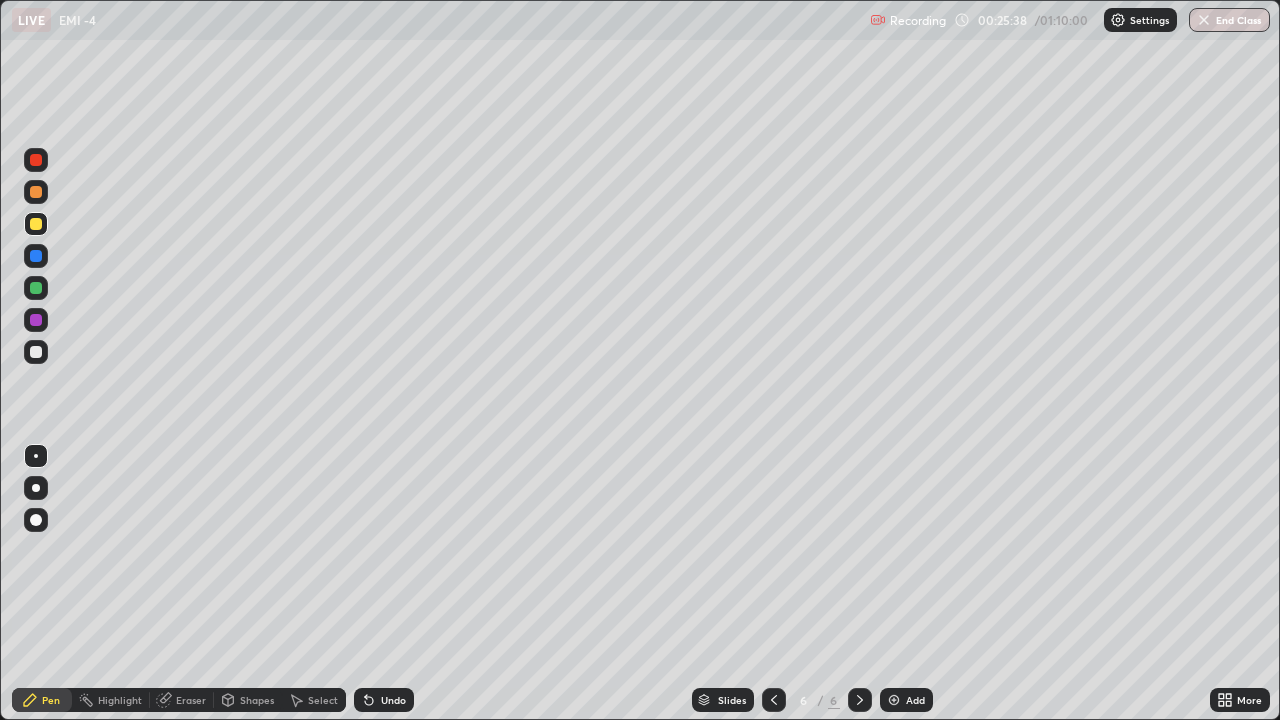 click on "Add" at bounding box center [906, 700] 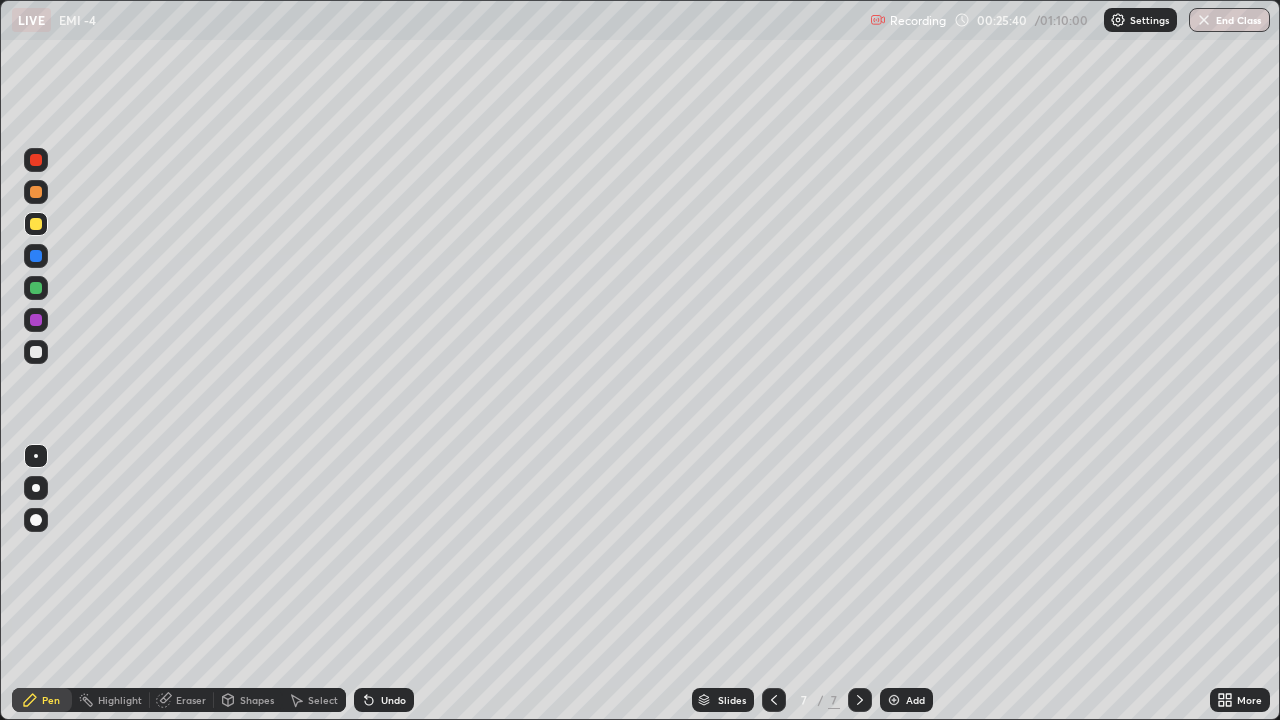 click at bounding box center [774, 700] 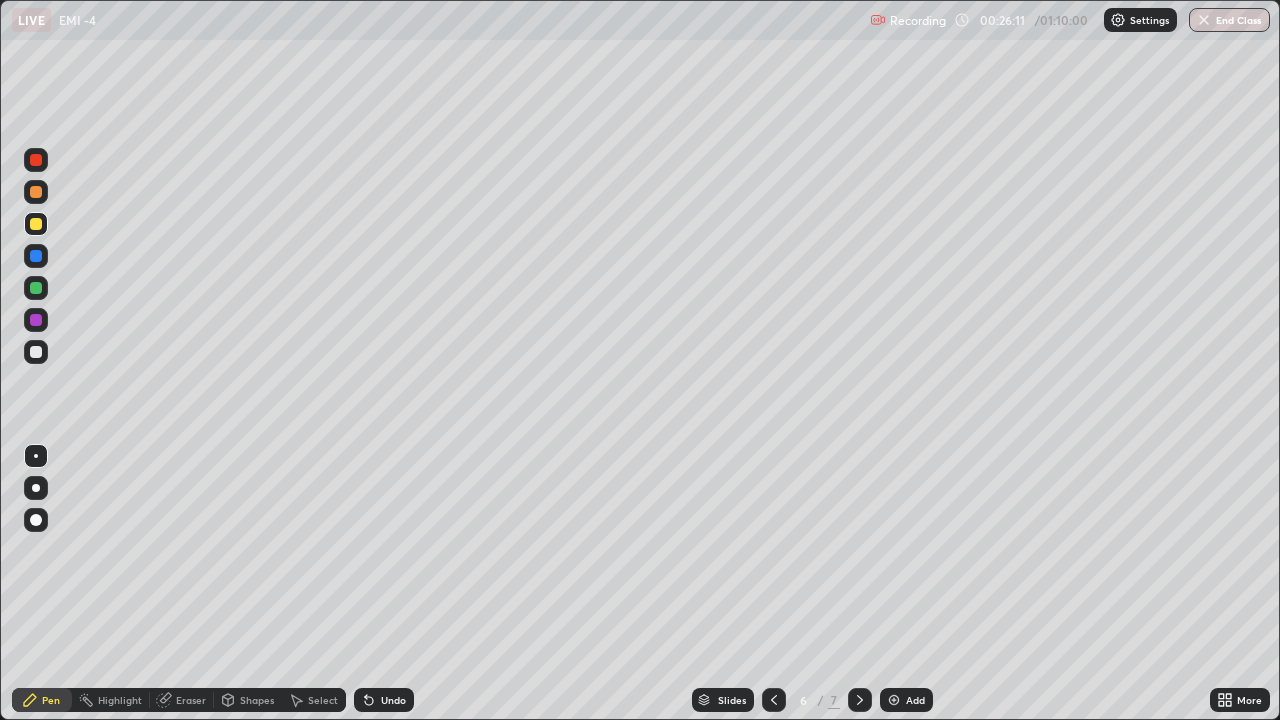 click 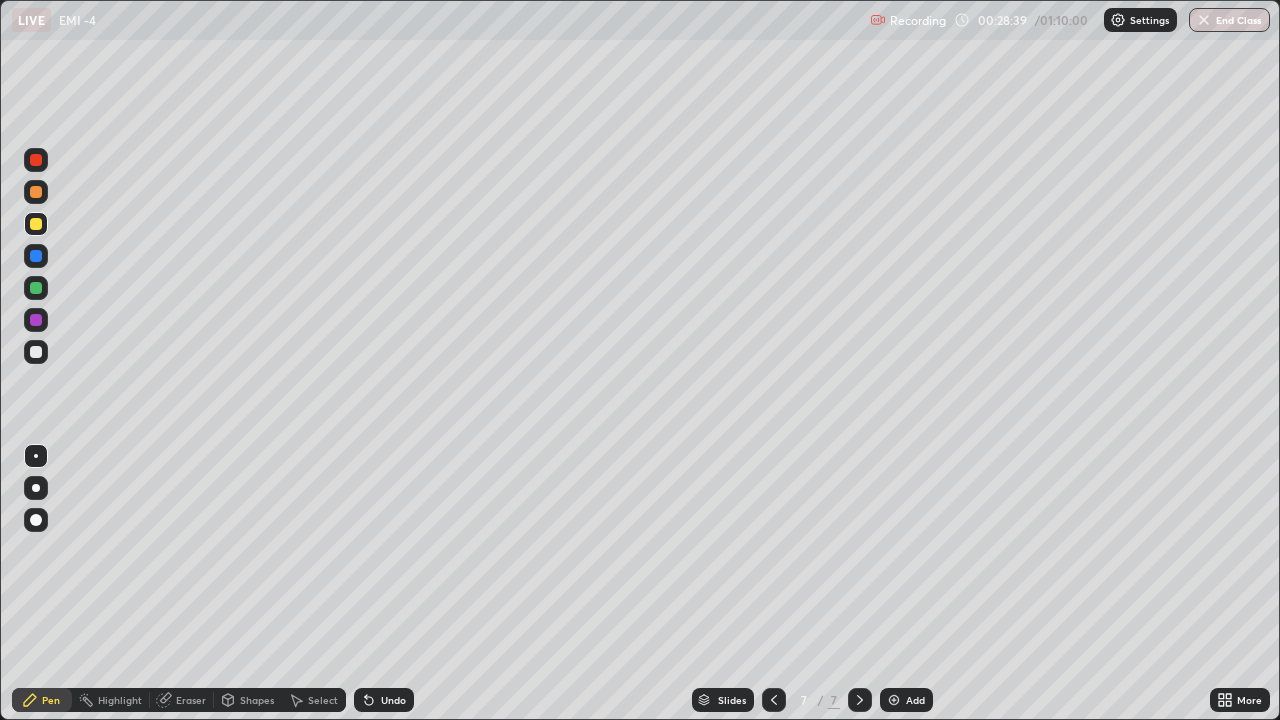 click on "Eraser" at bounding box center (191, 700) 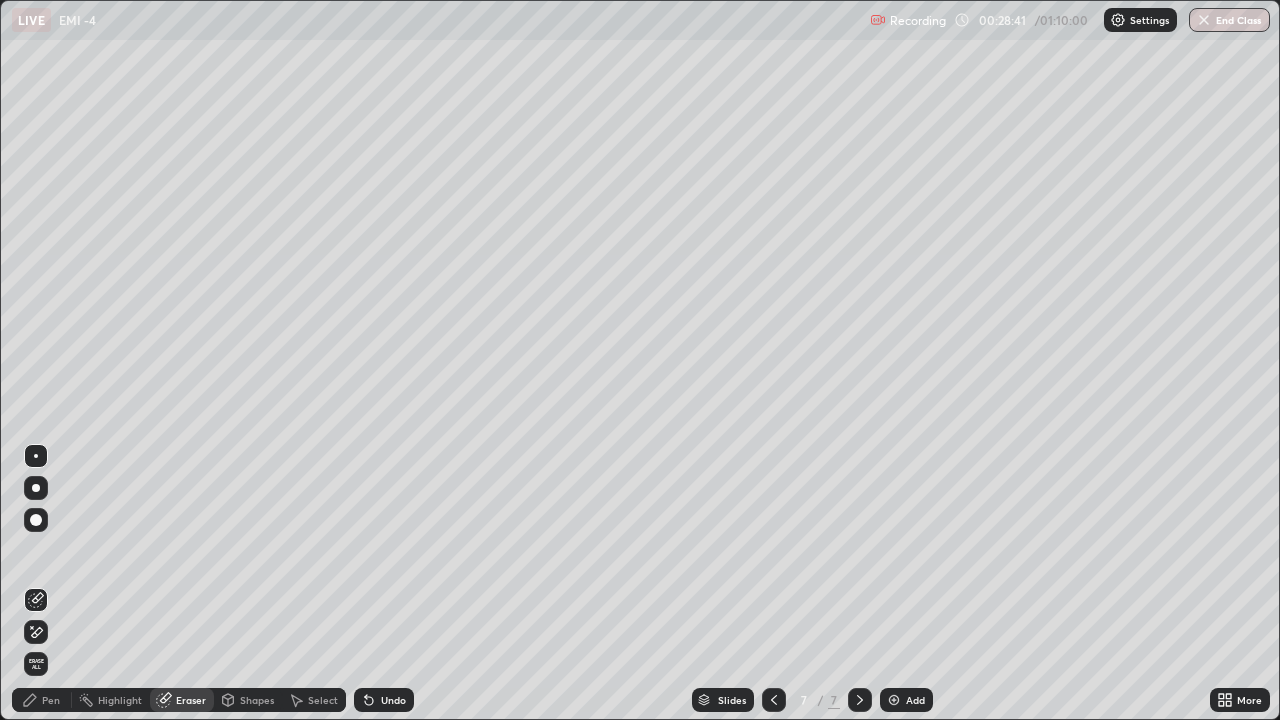 click on "Pen" at bounding box center (51, 700) 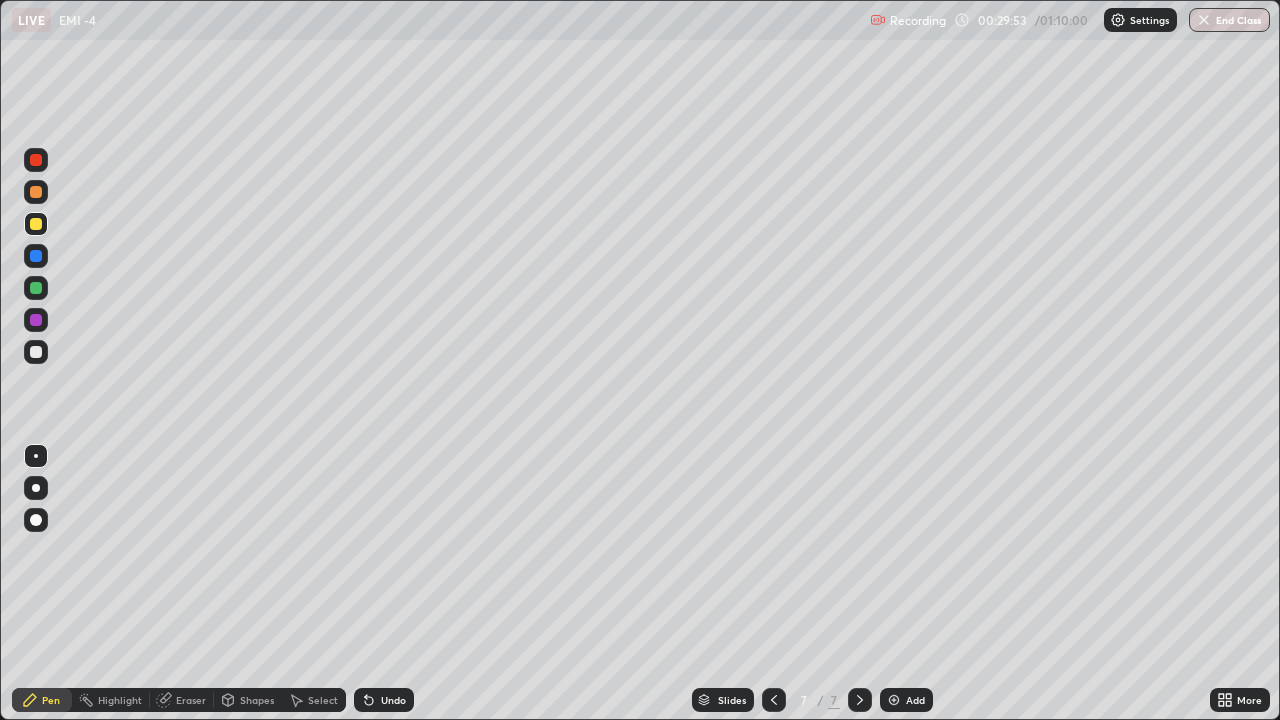 click on "Add" at bounding box center [915, 700] 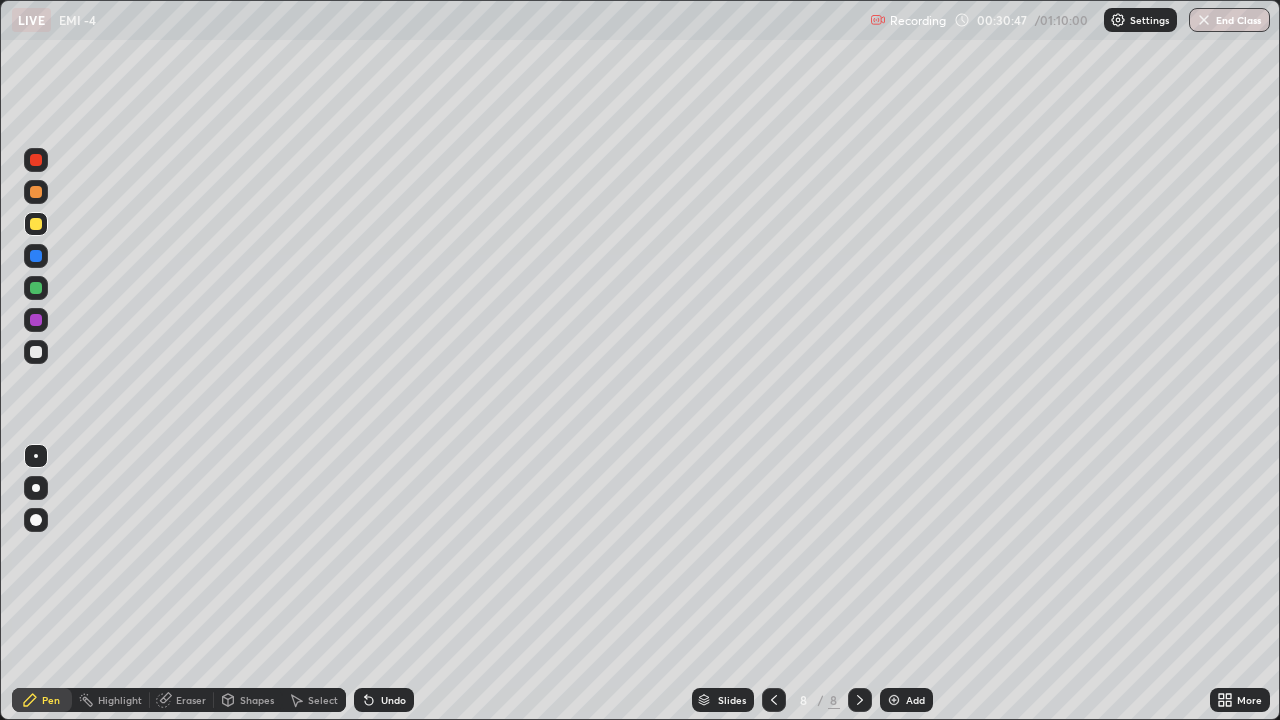 click on "Eraser" at bounding box center [191, 700] 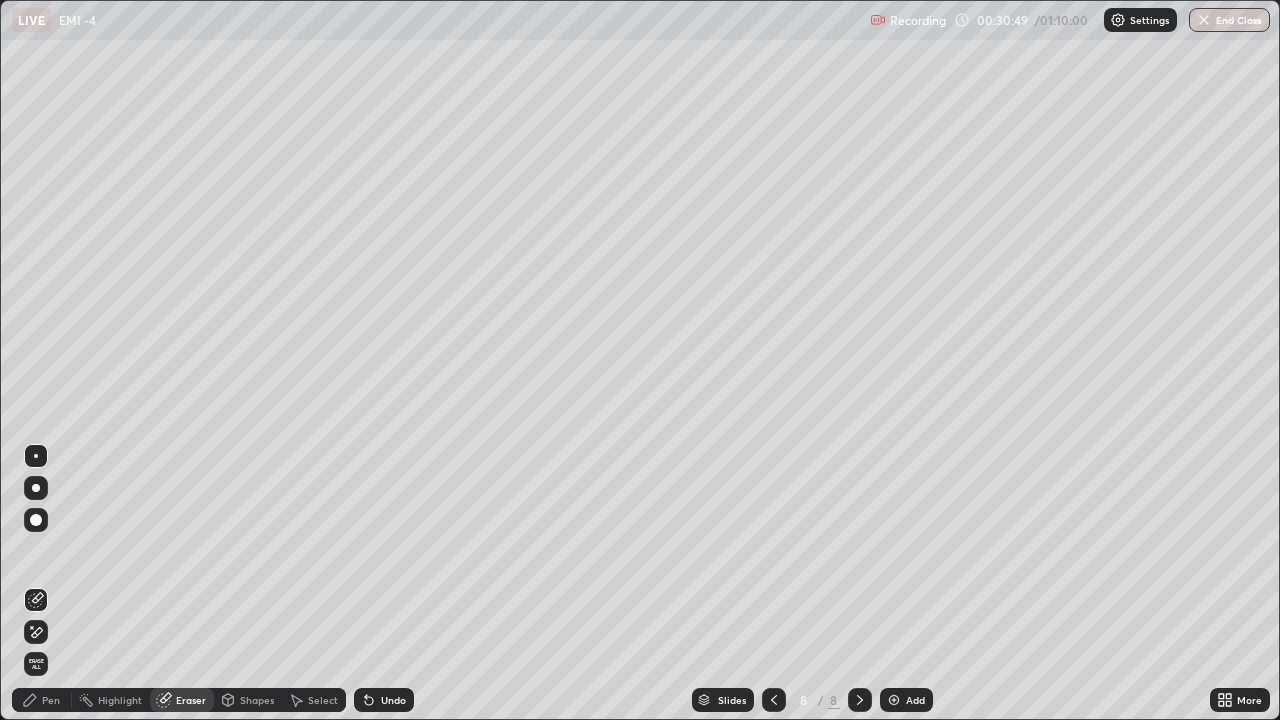 click 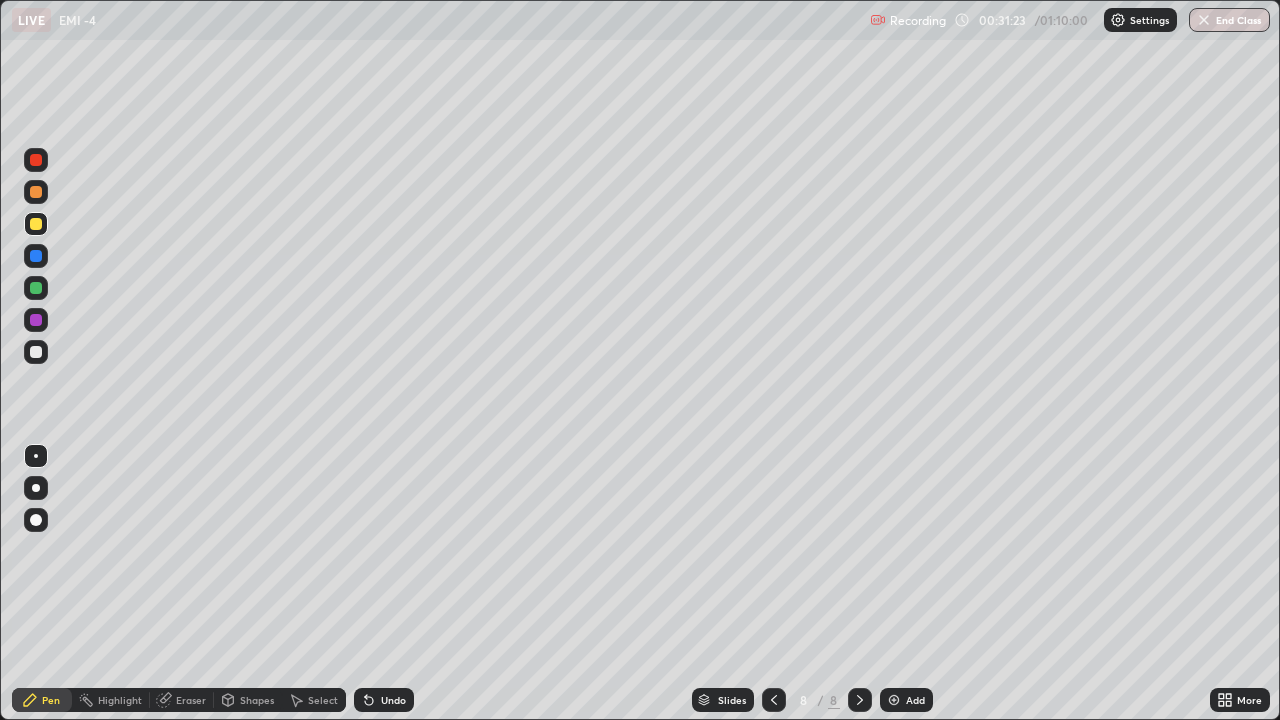 click on "Eraser" at bounding box center (191, 700) 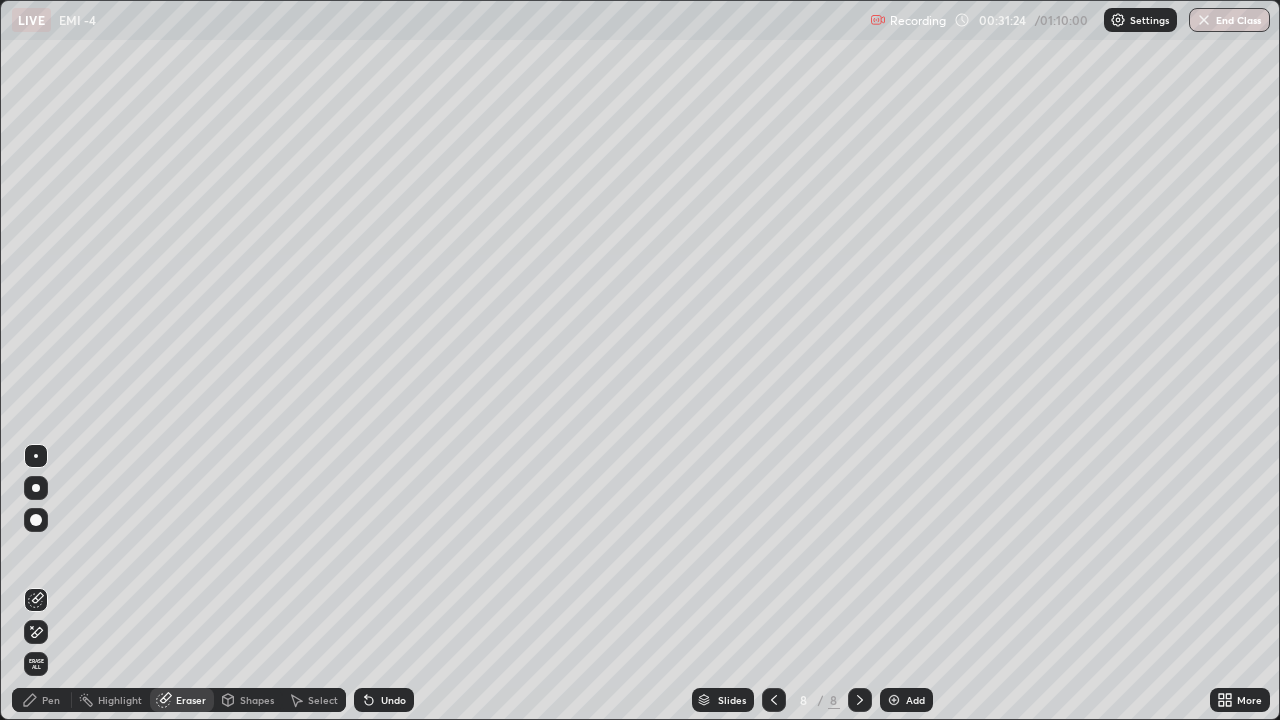 click on "Pen" at bounding box center [42, 700] 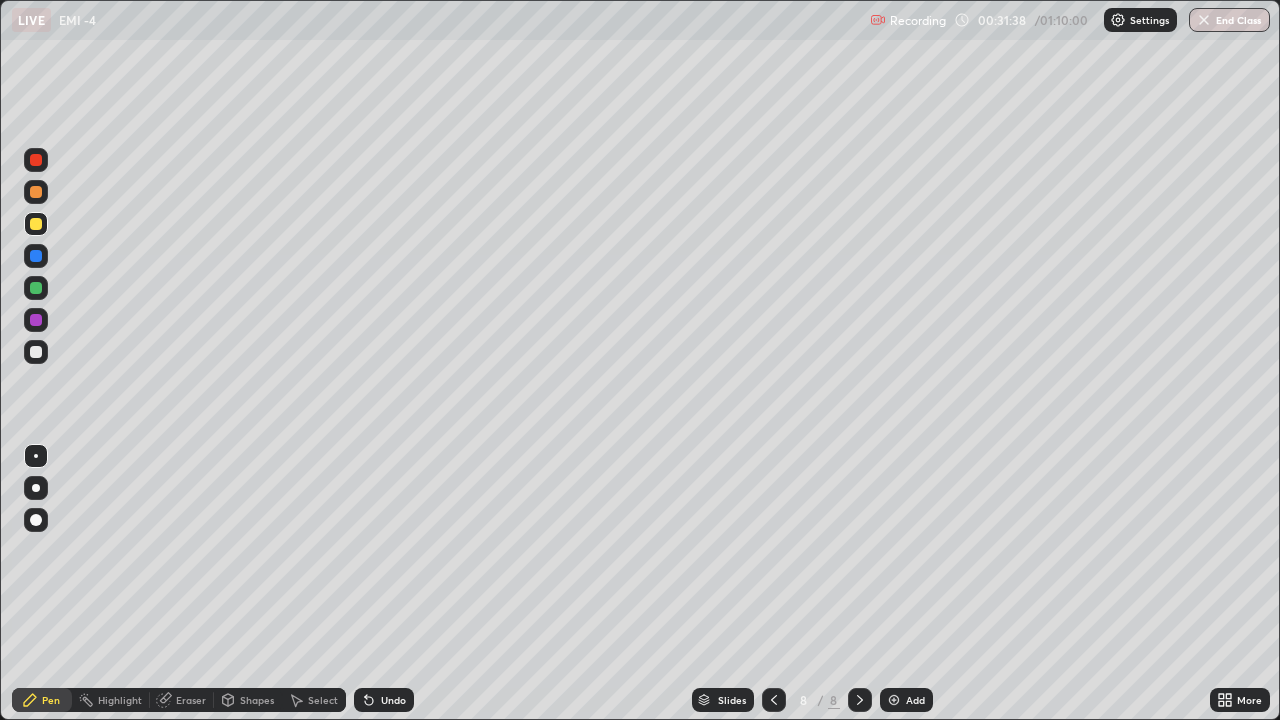 click on "Highlight" at bounding box center [120, 700] 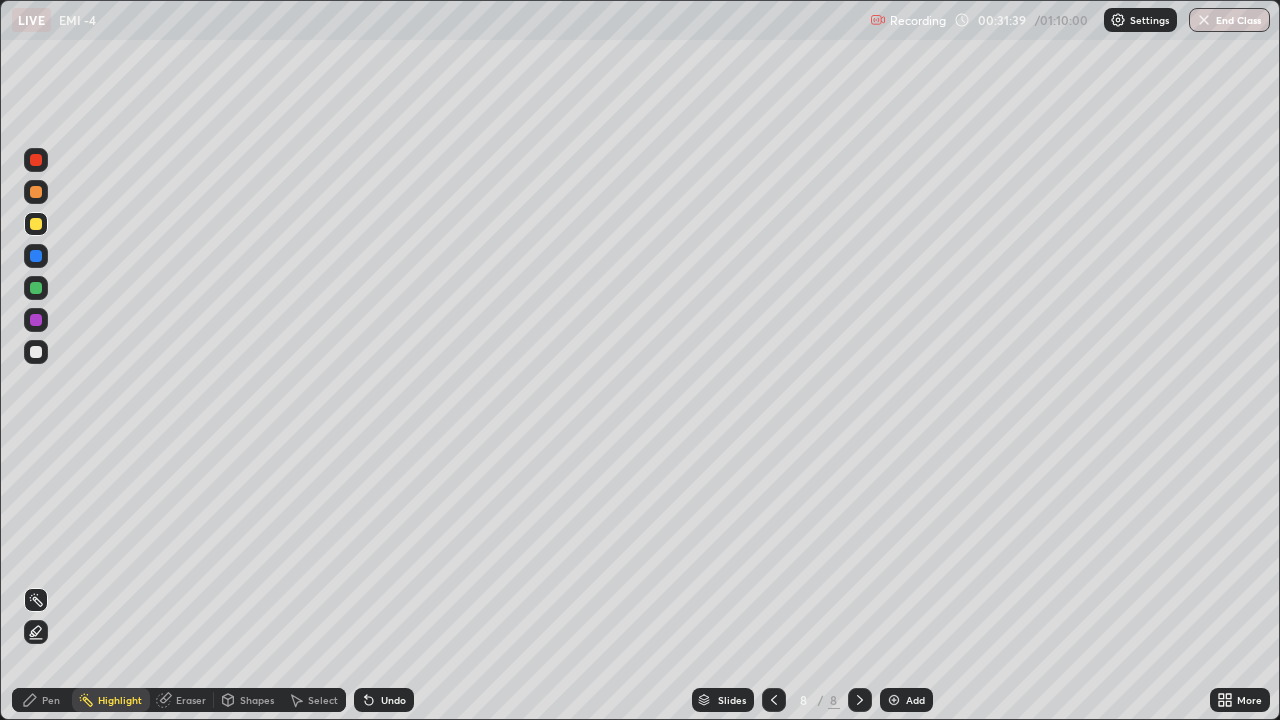 click on "Eraser" at bounding box center [191, 700] 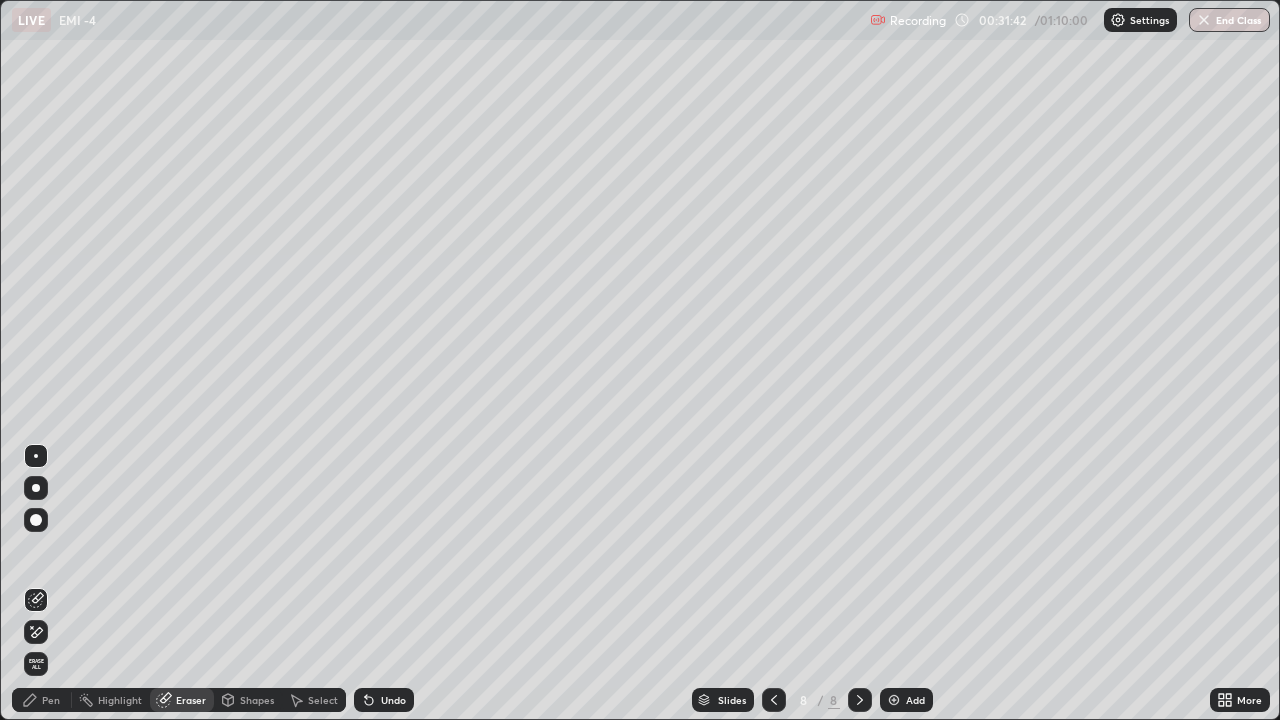 click on "Pen" at bounding box center (42, 700) 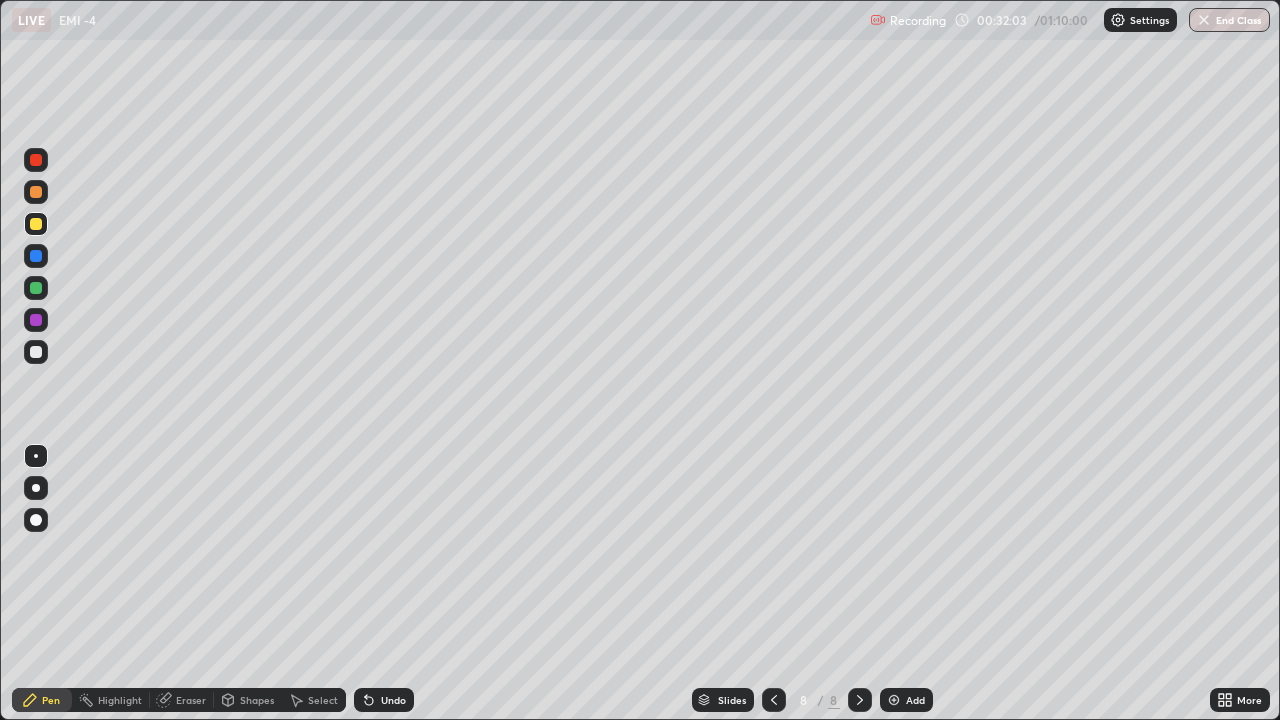 click on "Undo" at bounding box center (384, 700) 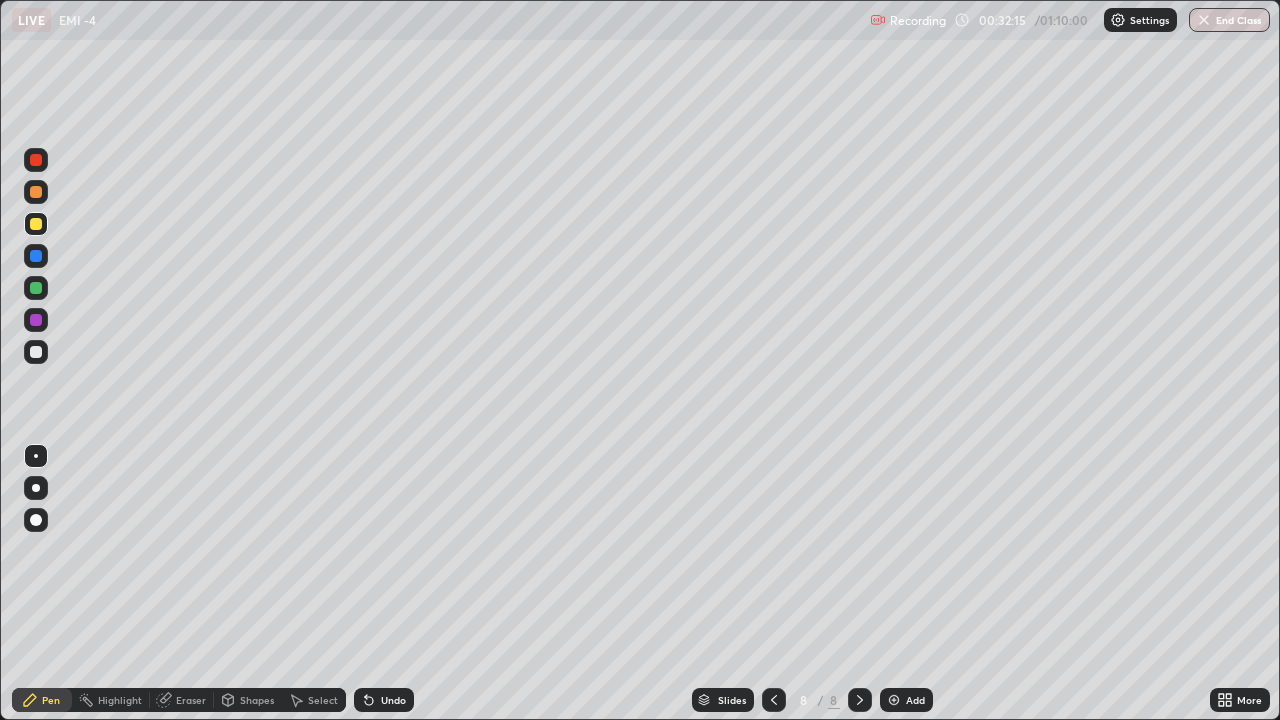 click on "Undo" at bounding box center (393, 700) 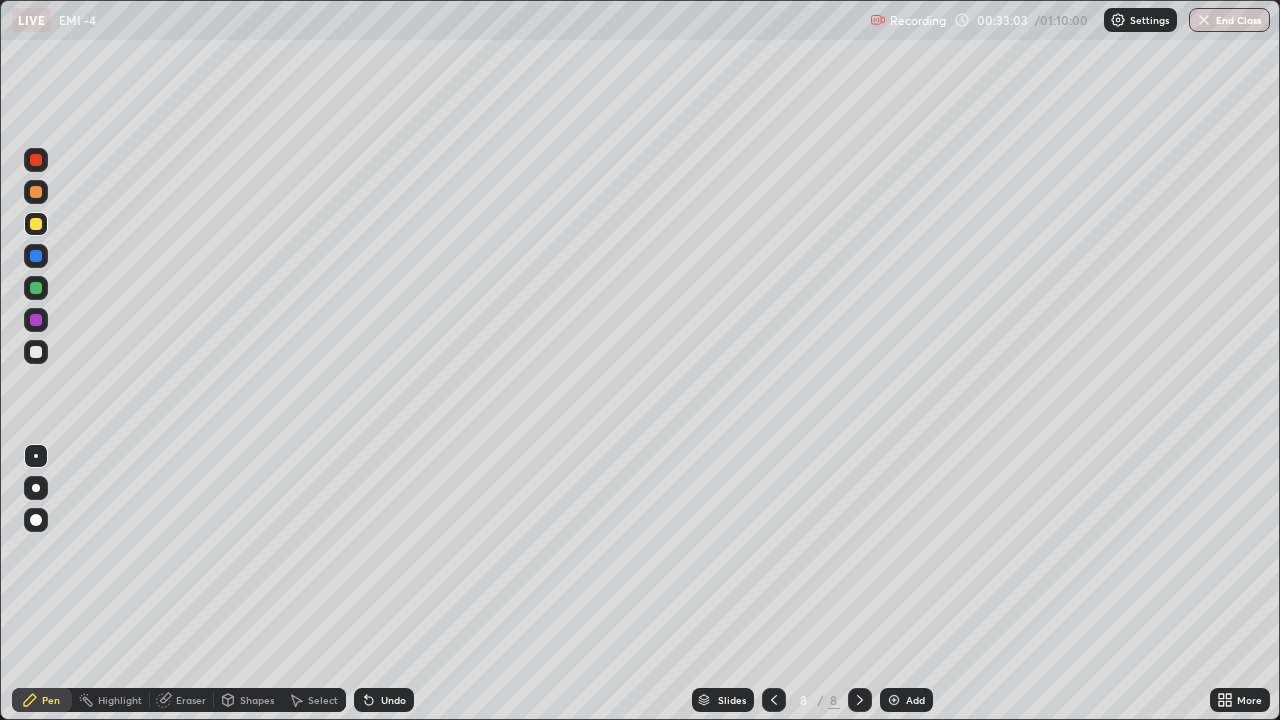 click on "Undo" at bounding box center (393, 700) 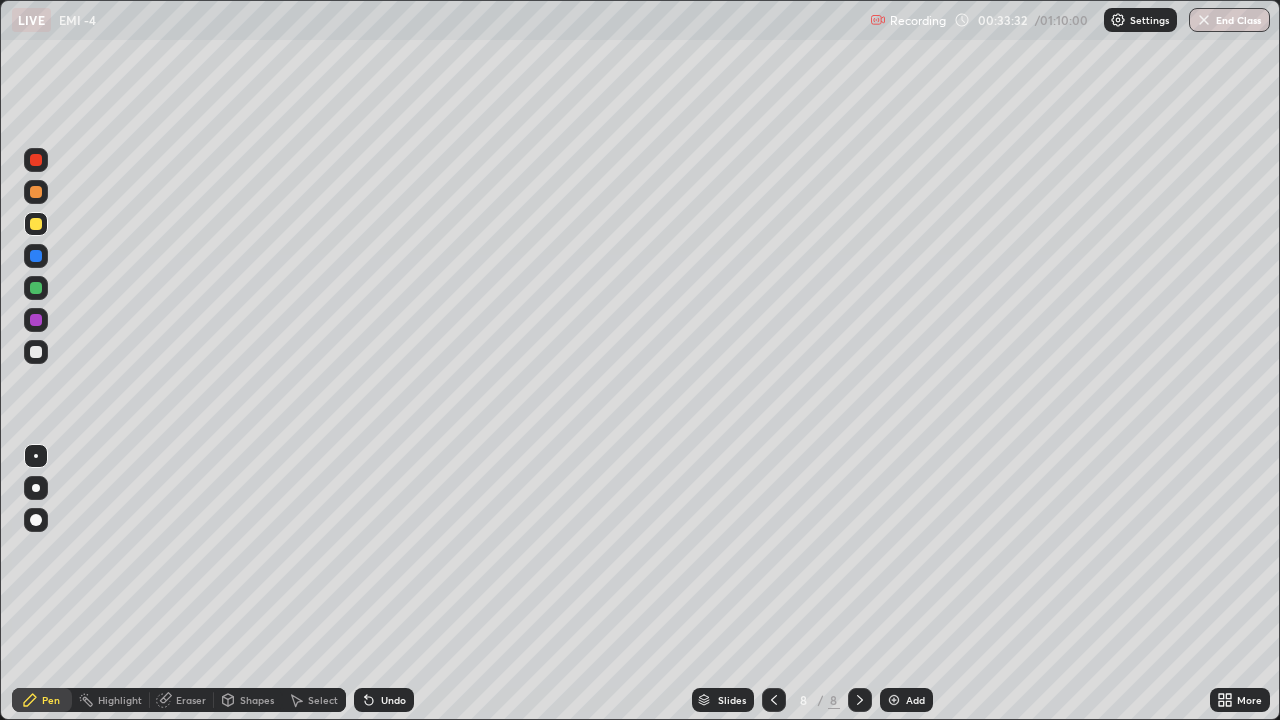 click on "Eraser" at bounding box center (182, 700) 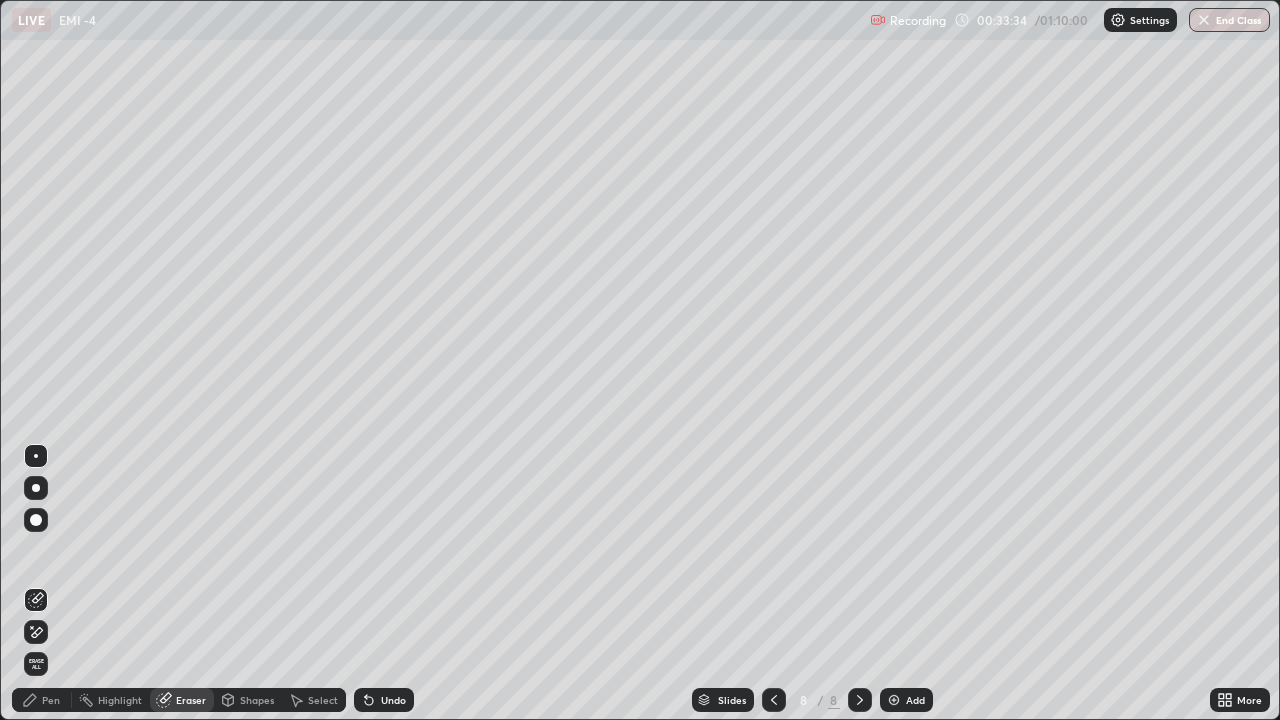 click on "Pen" at bounding box center (51, 700) 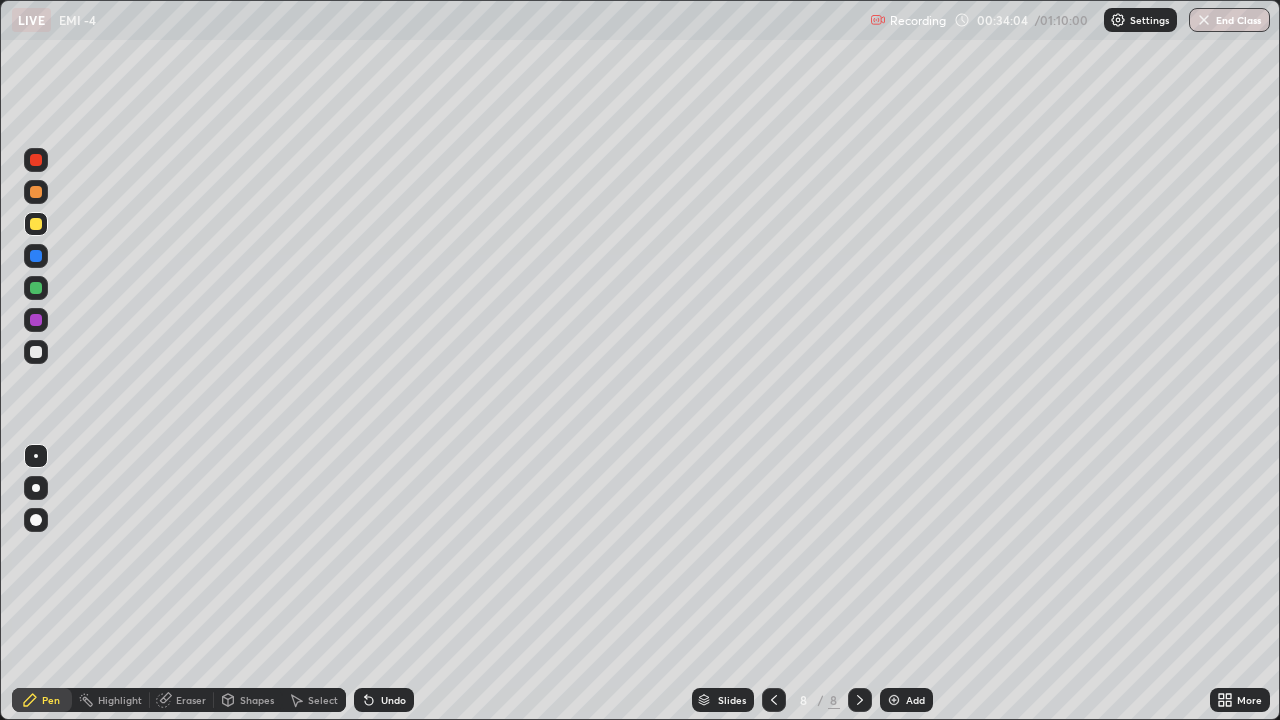 click on "Undo" at bounding box center [384, 700] 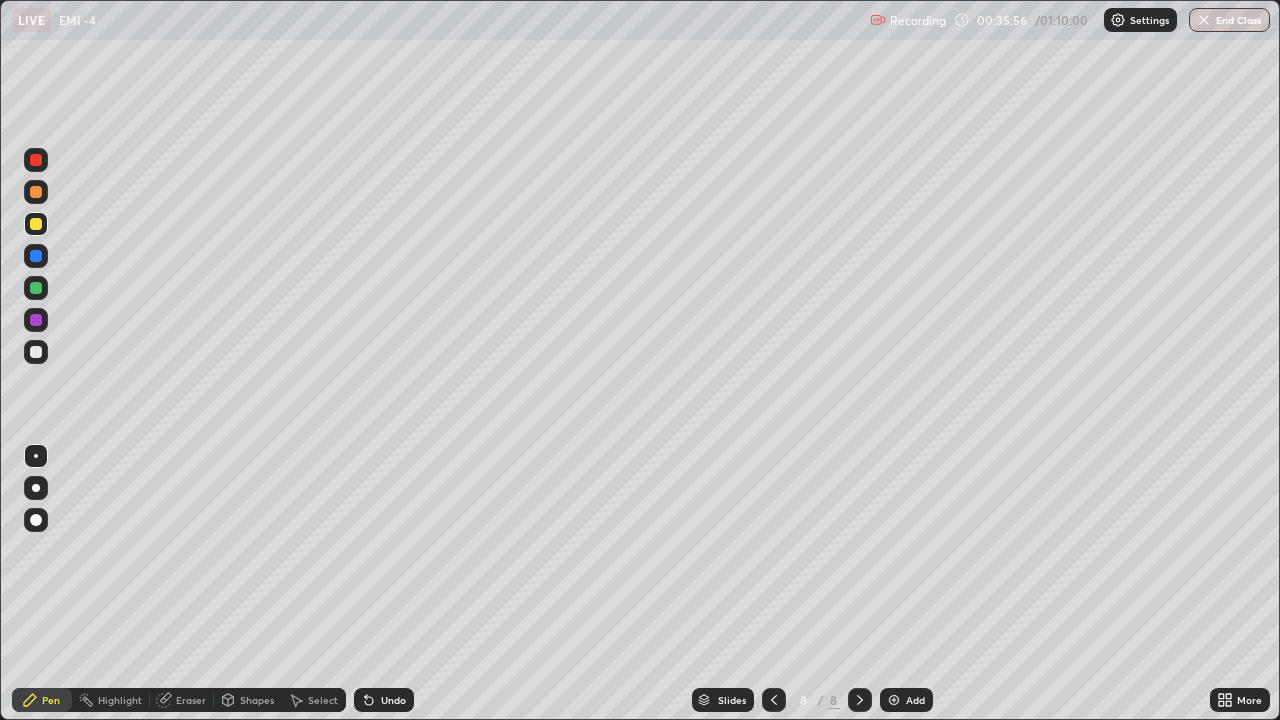 click on "Add" at bounding box center [915, 700] 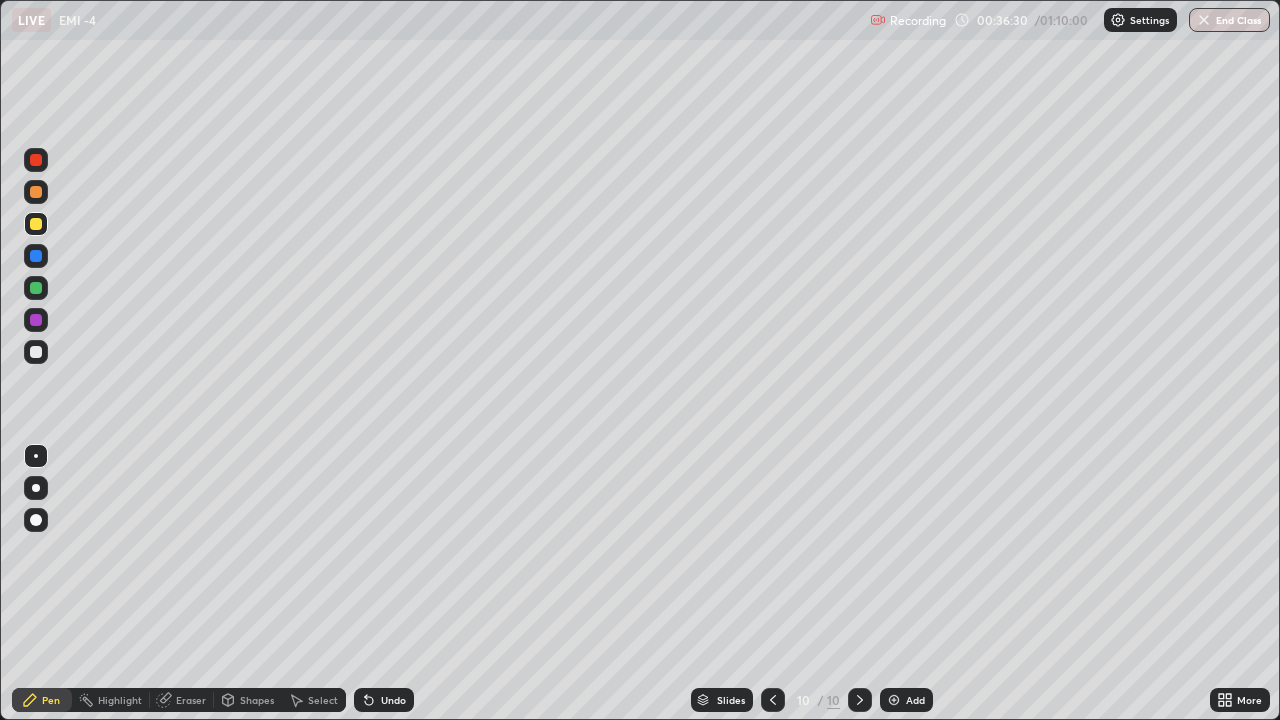 click at bounding box center [36, 288] 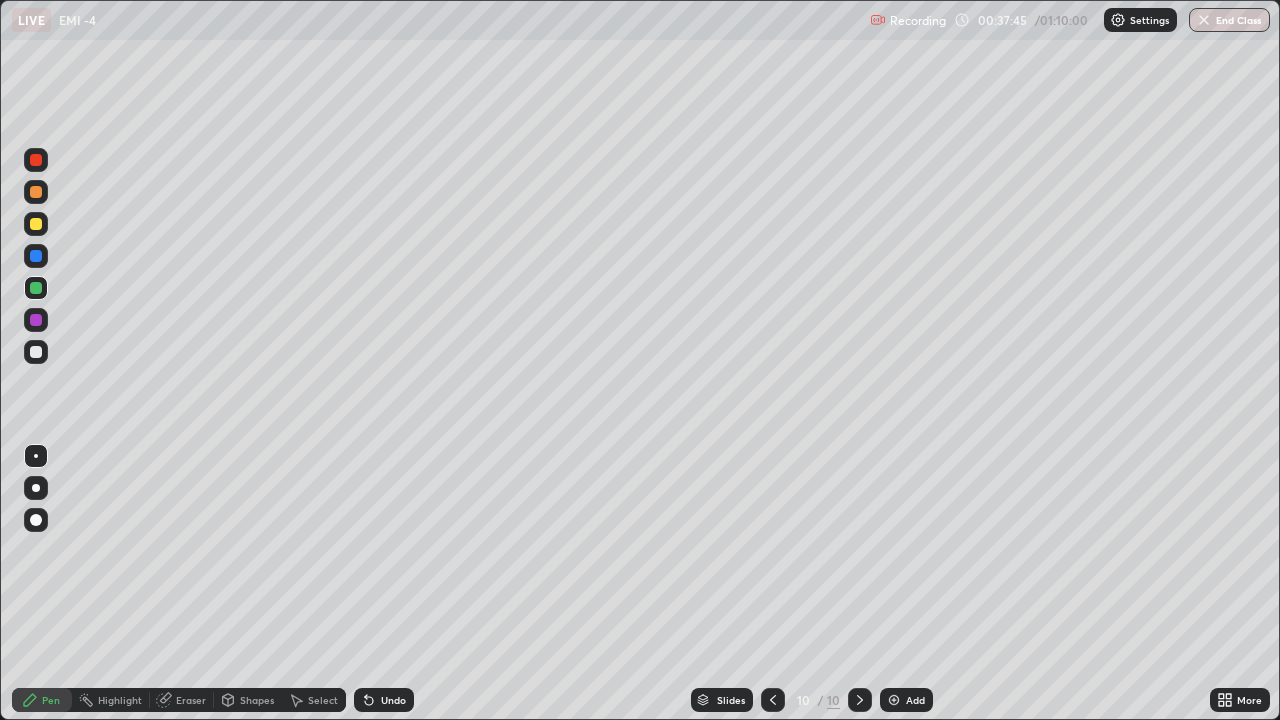 click on "Undo" at bounding box center (384, 700) 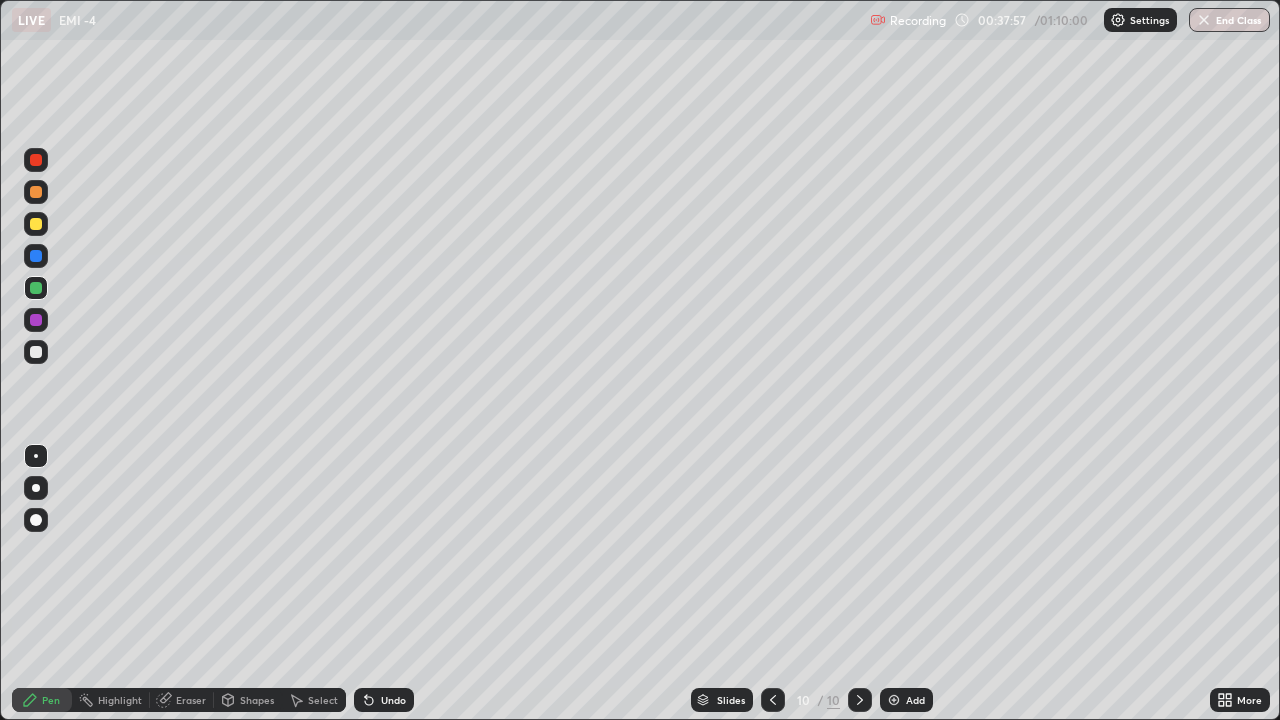click on "Undo" at bounding box center [384, 700] 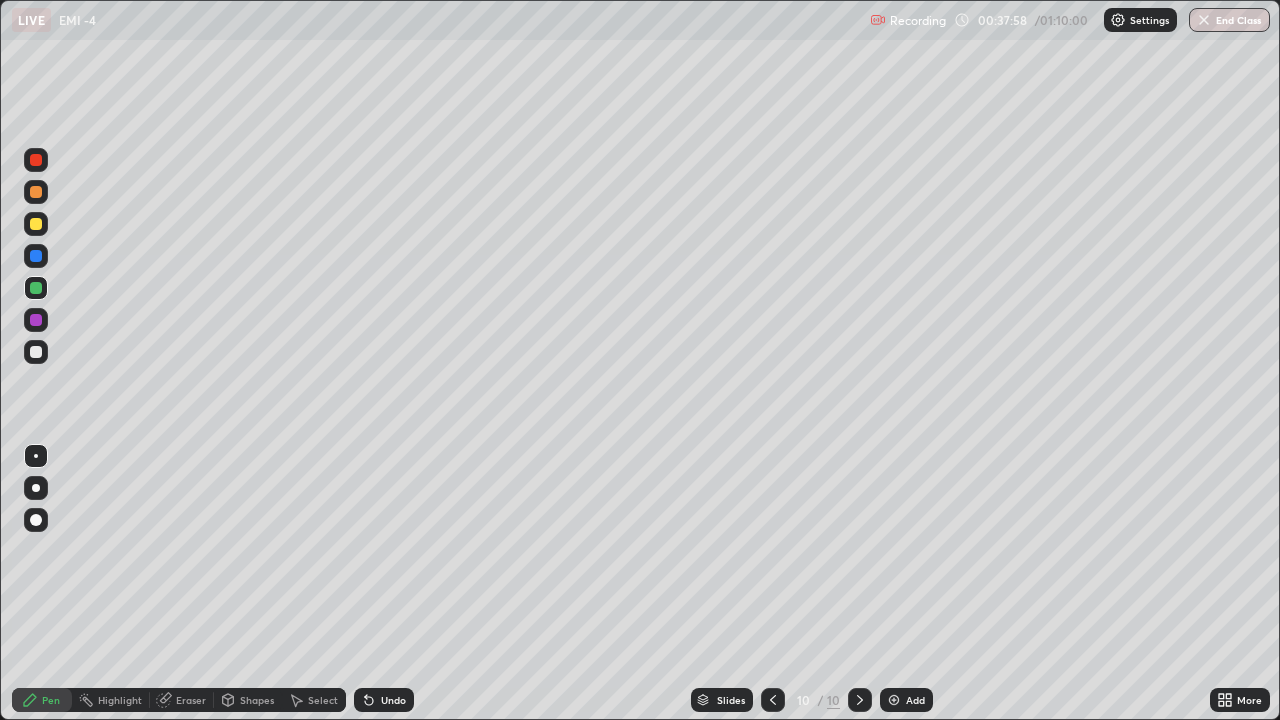 click on "Undo" at bounding box center [384, 700] 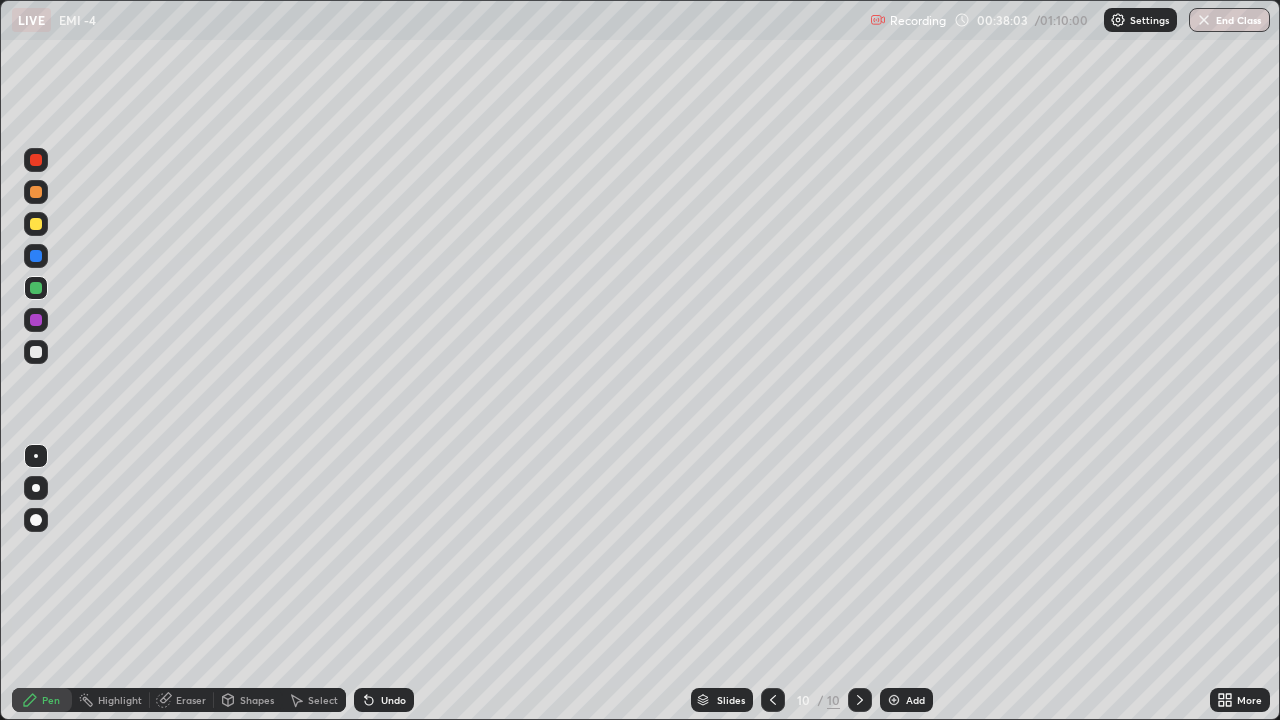 click on "Undo" at bounding box center (384, 700) 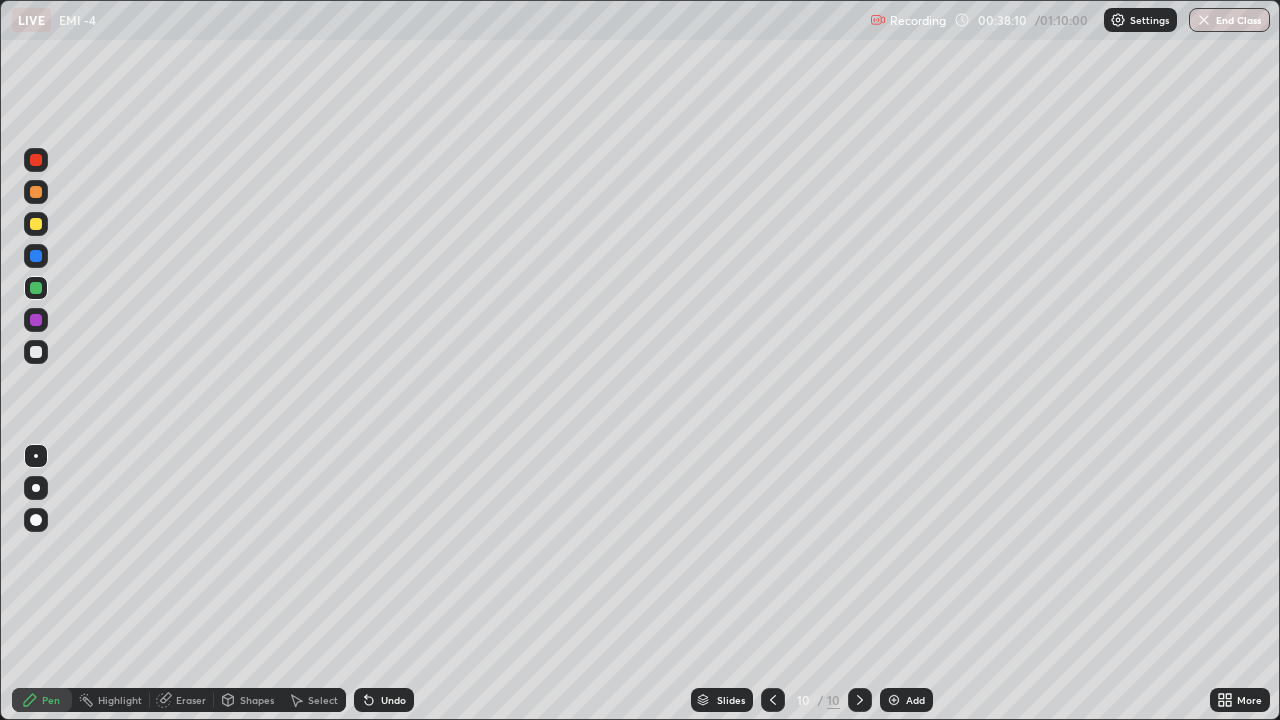 click on "Eraser" at bounding box center (182, 700) 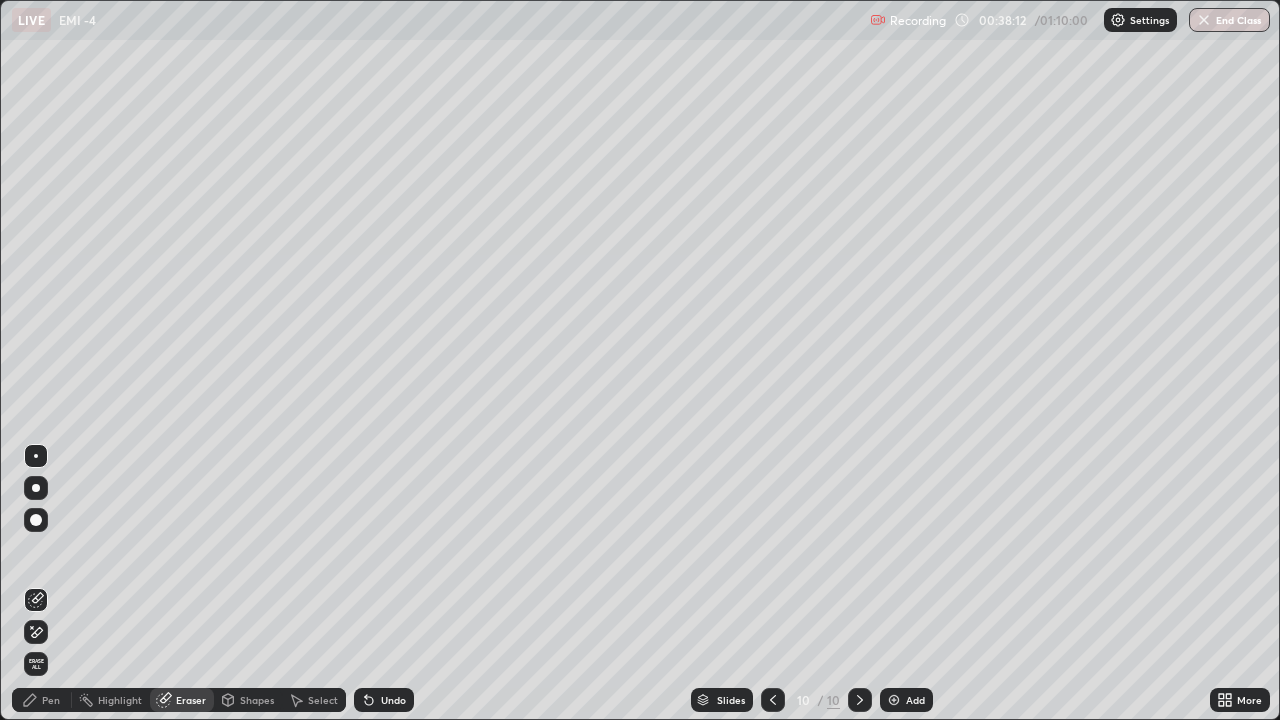 click on "Pen" at bounding box center (42, 700) 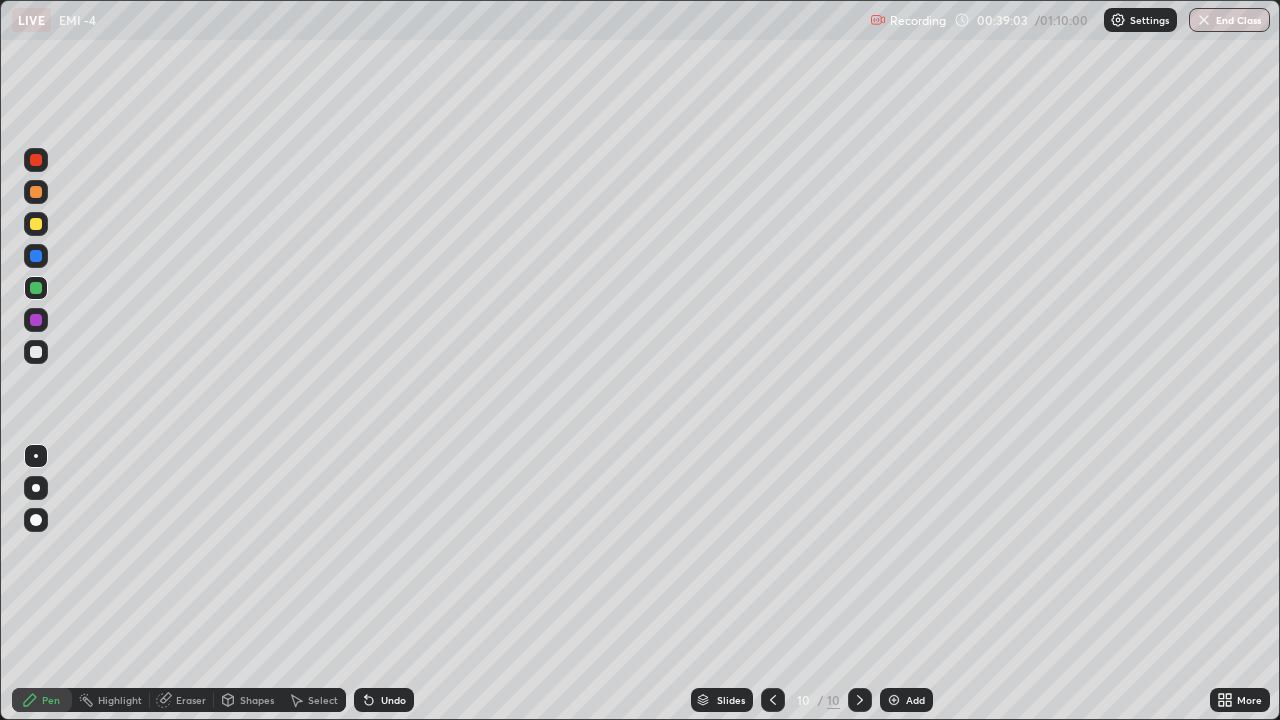 click 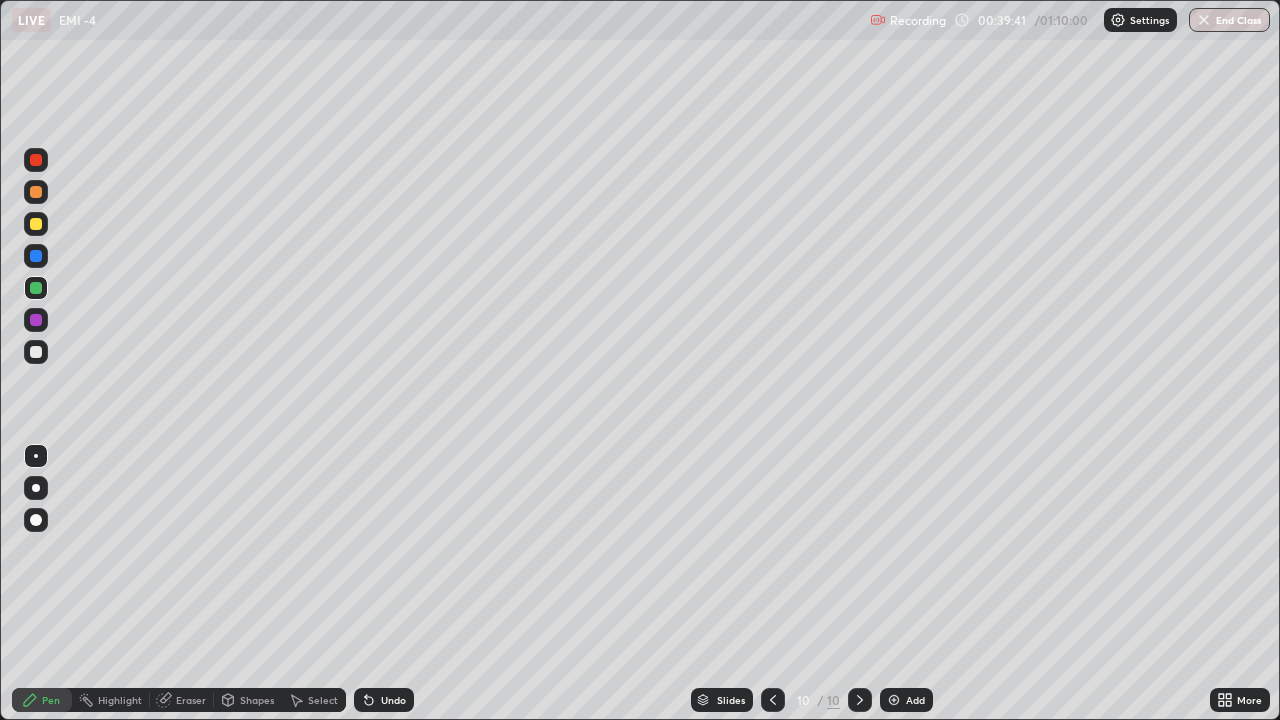 click on "Eraser" at bounding box center (191, 700) 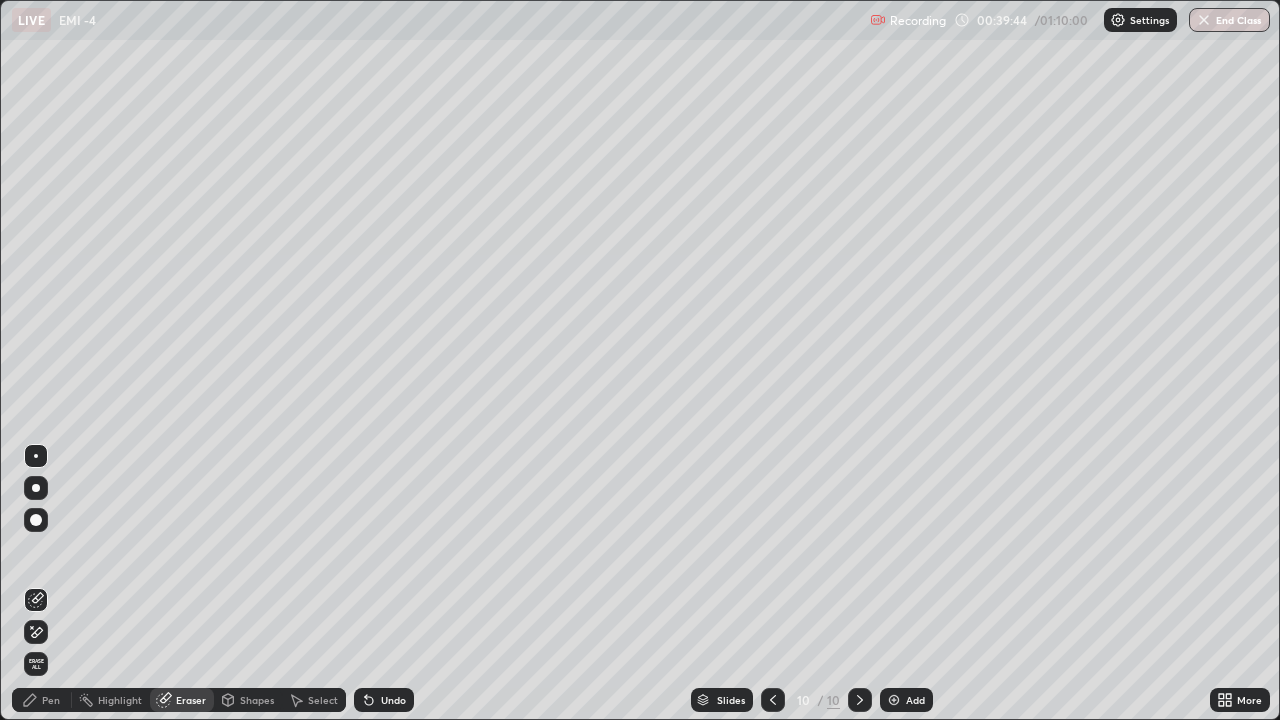 click on "Pen" at bounding box center [42, 700] 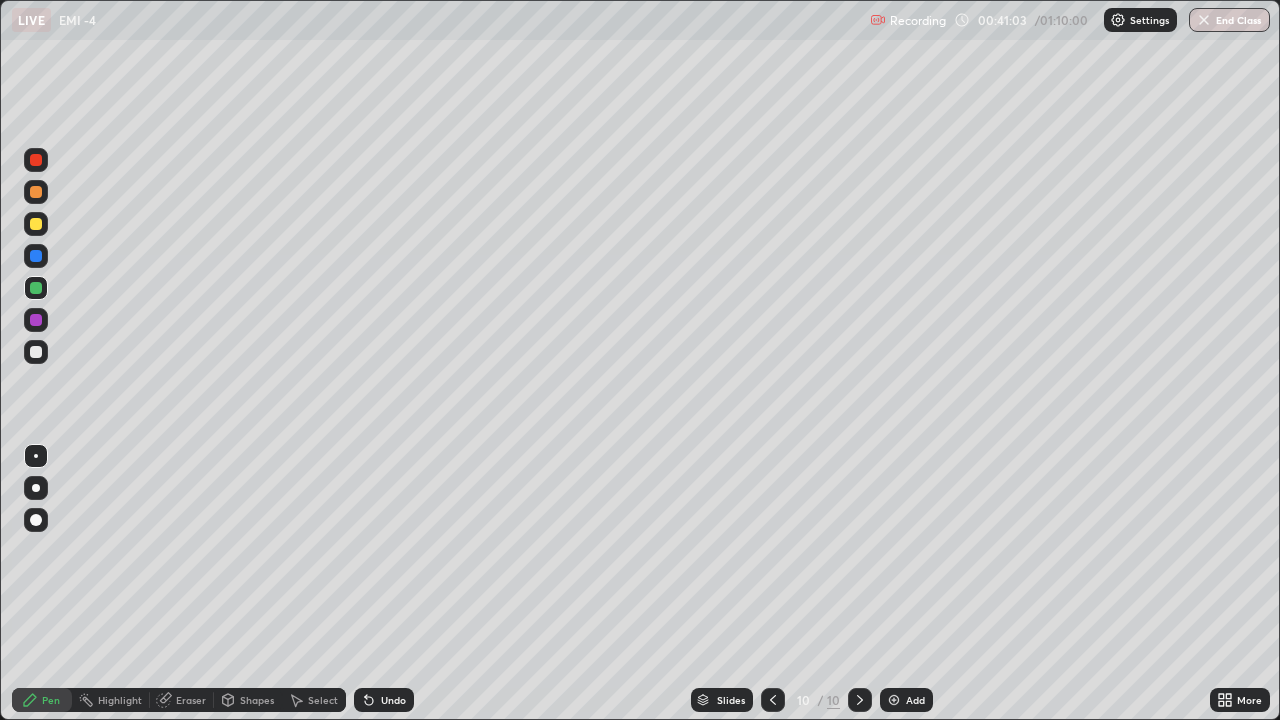 click on "Undo" at bounding box center (384, 700) 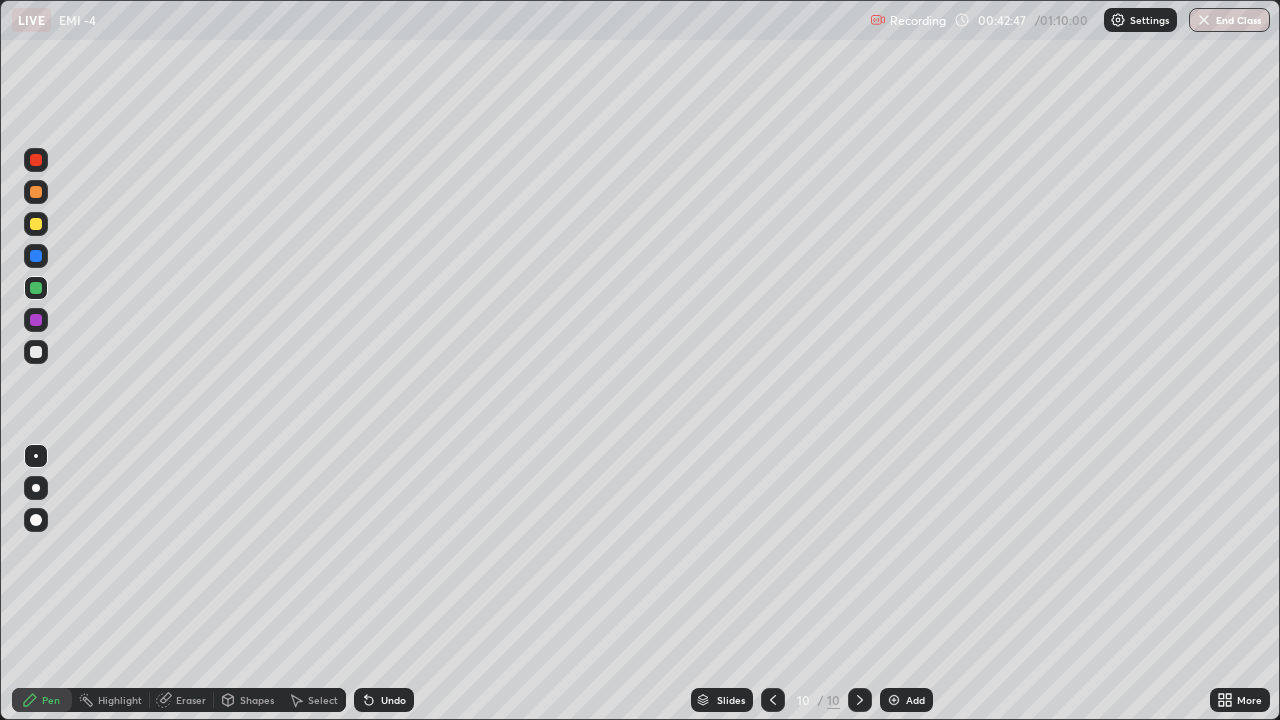 click 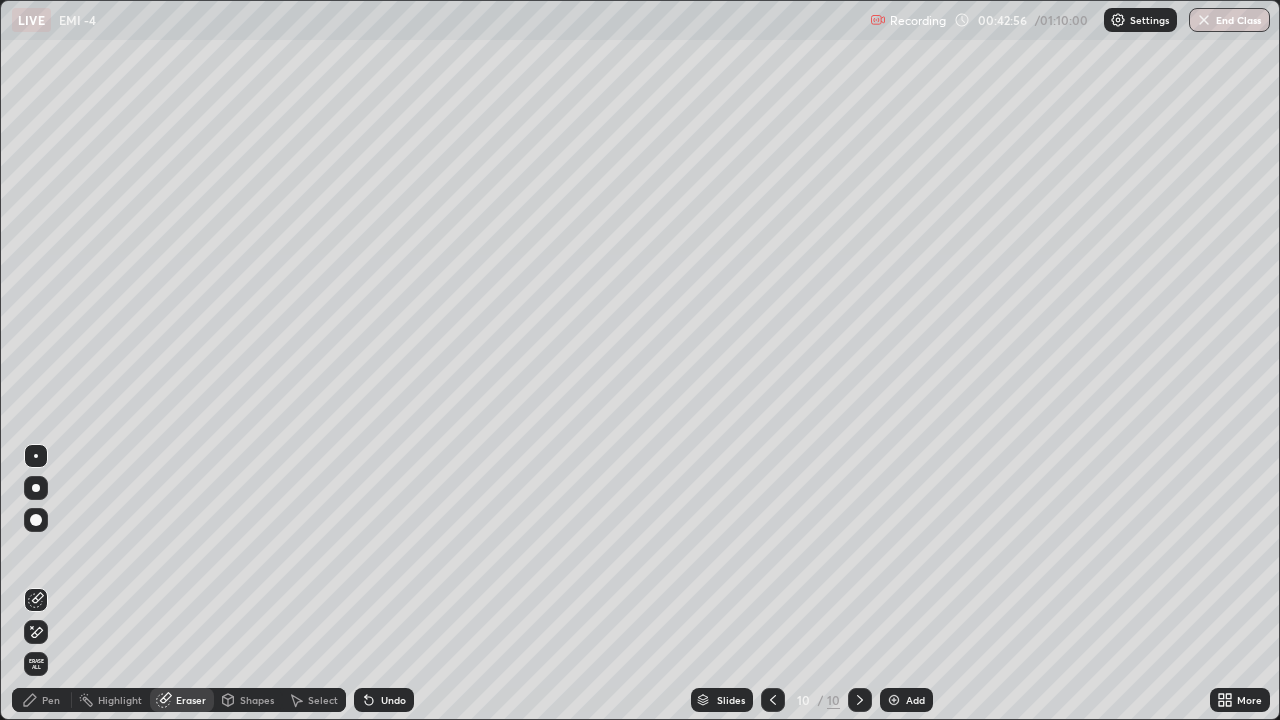 click on "Pen" at bounding box center [51, 700] 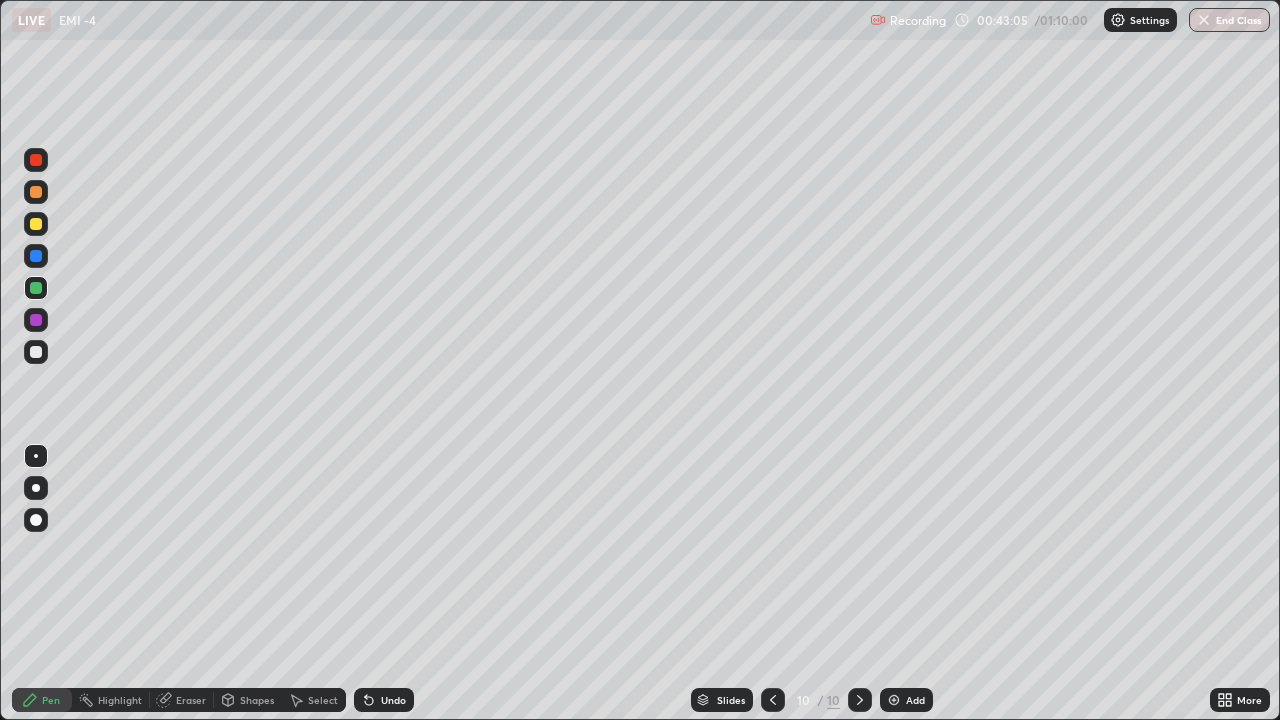 click on "Undo" at bounding box center (384, 700) 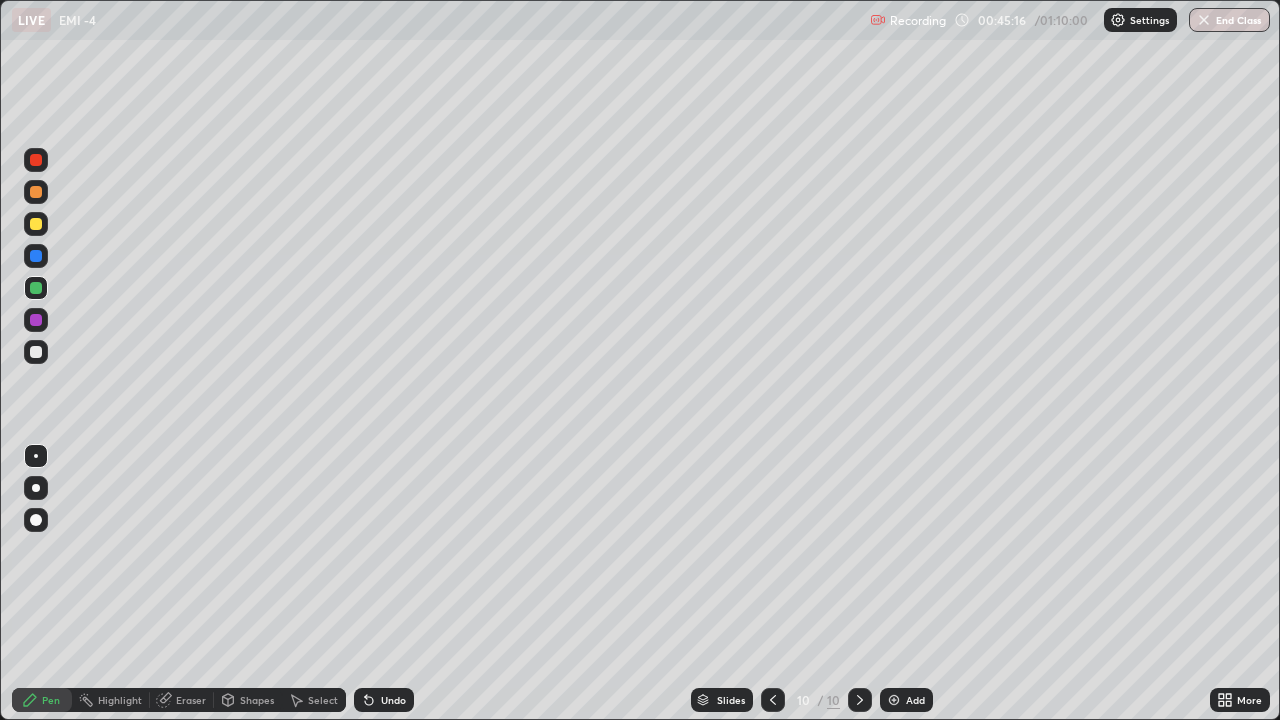 click on "End Class" at bounding box center [1229, 20] 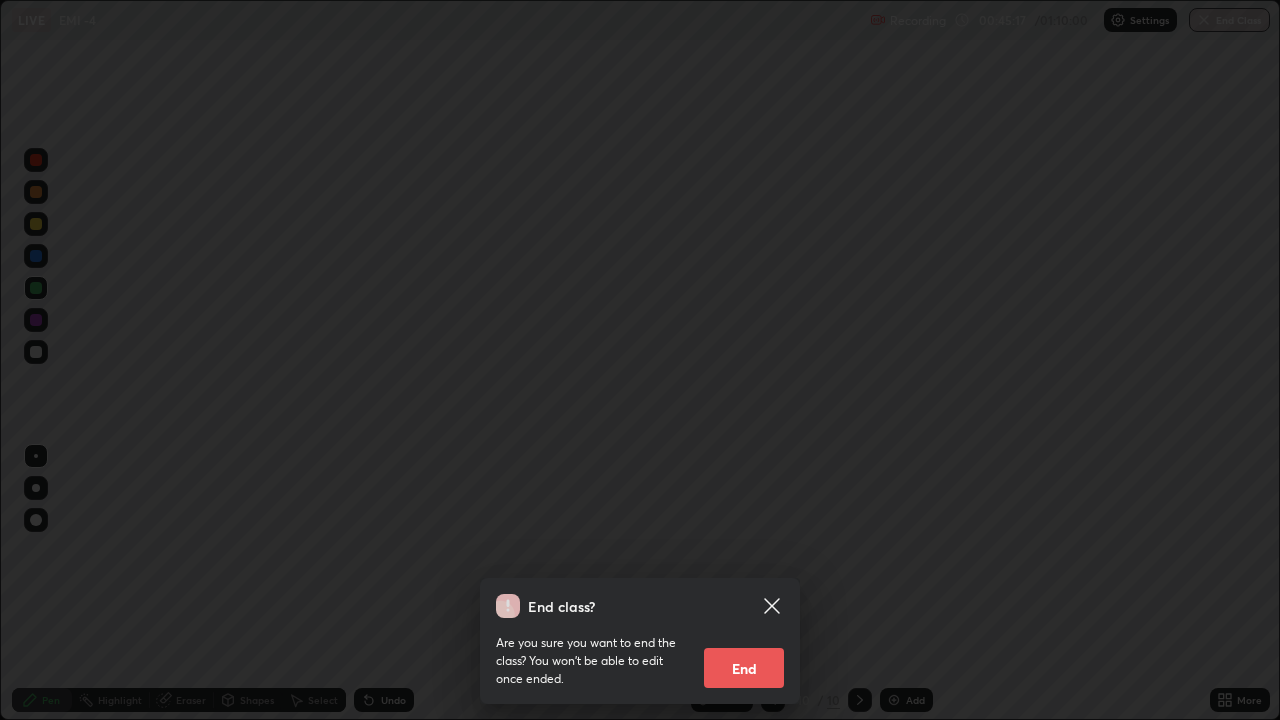 click on "End" at bounding box center [744, 668] 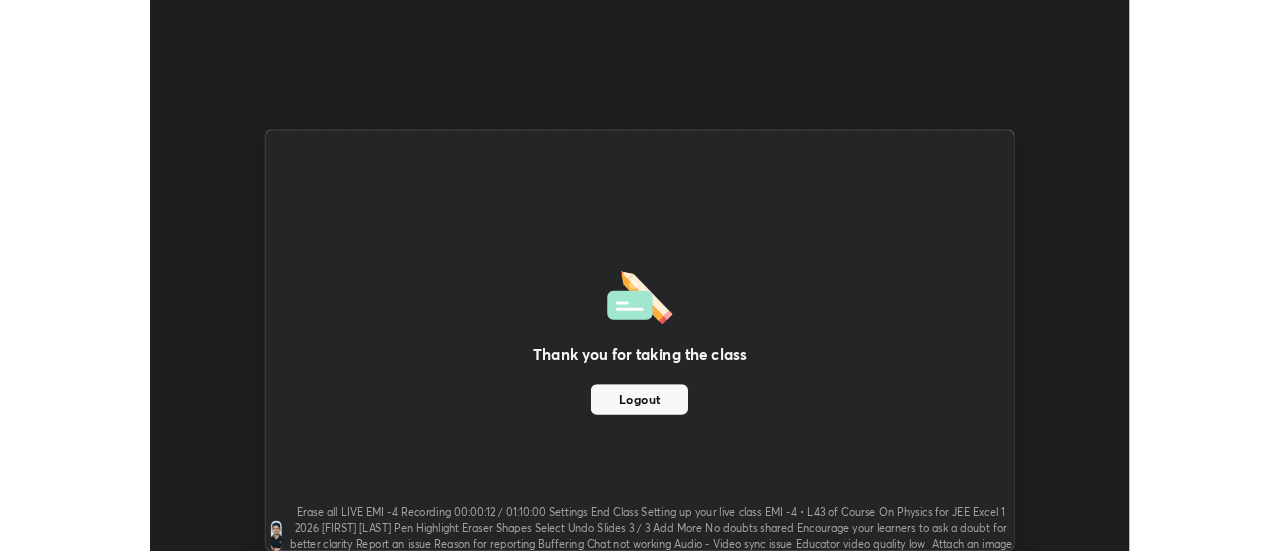 scroll, scrollTop: 551, scrollLeft: 1280, axis: both 